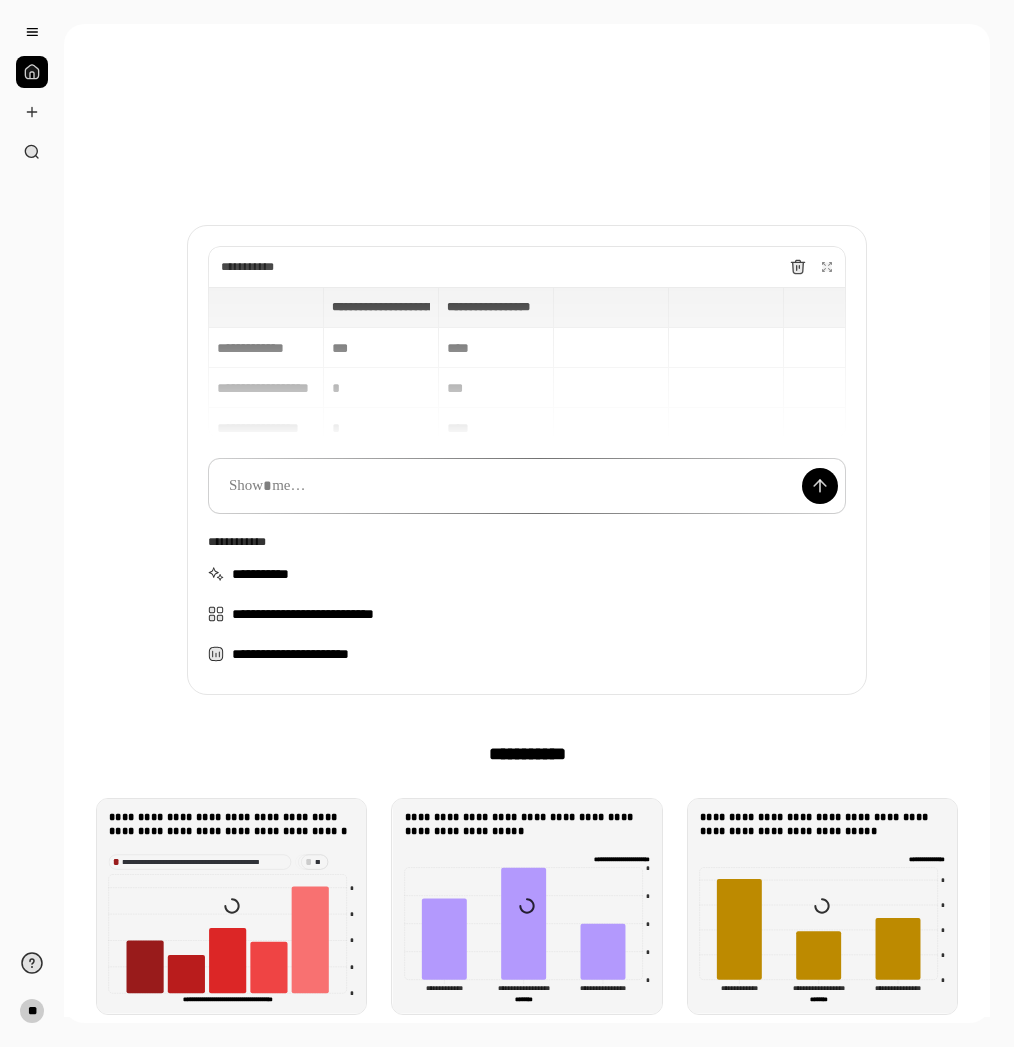 scroll, scrollTop: 0, scrollLeft: 0, axis: both 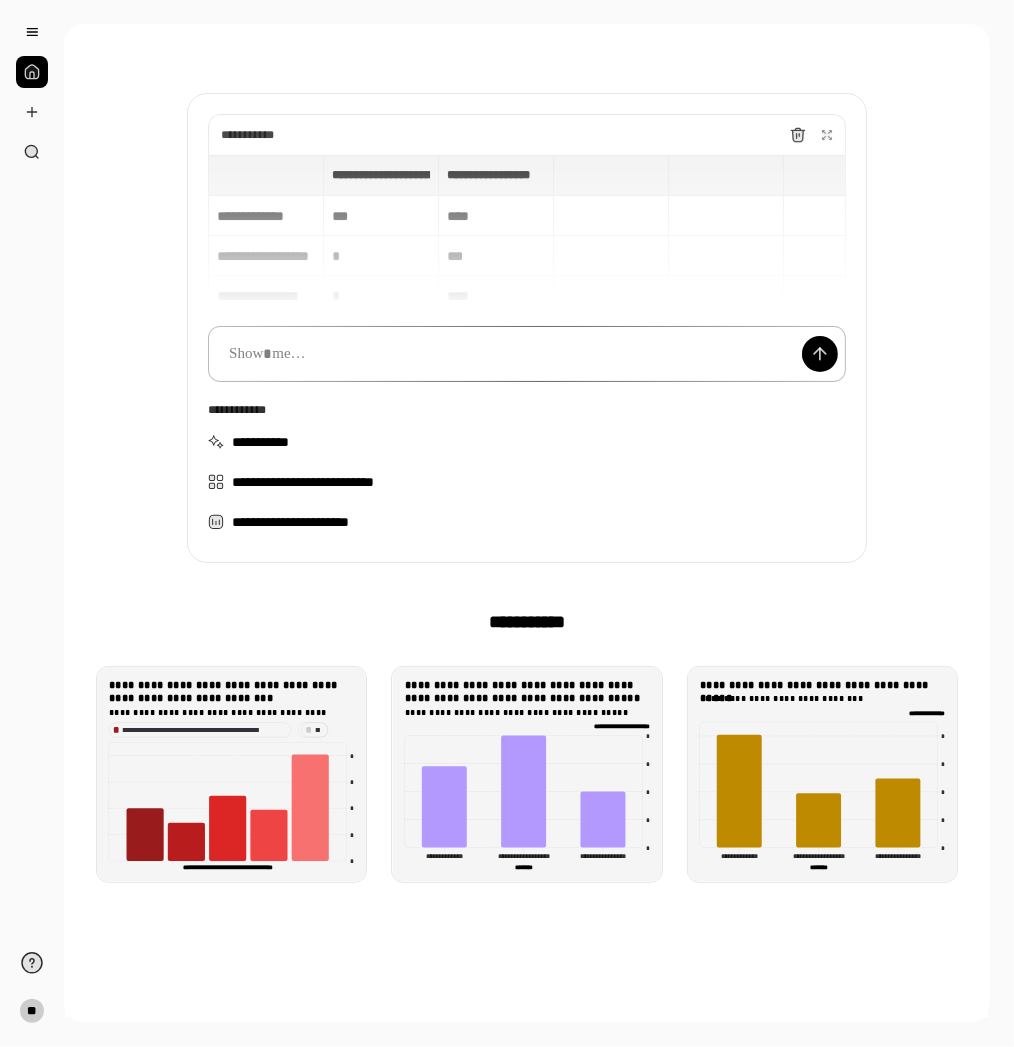 click at bounding box center (527, 354) 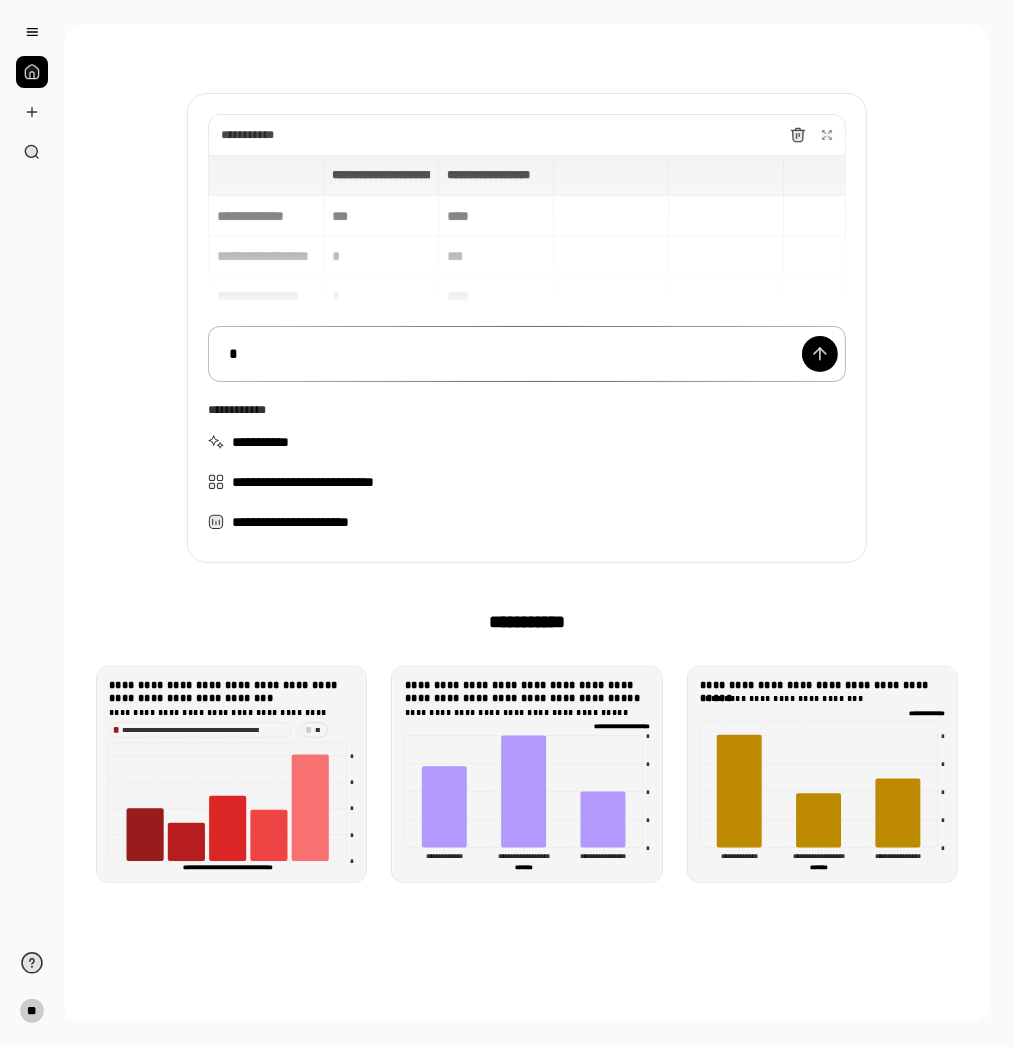 type 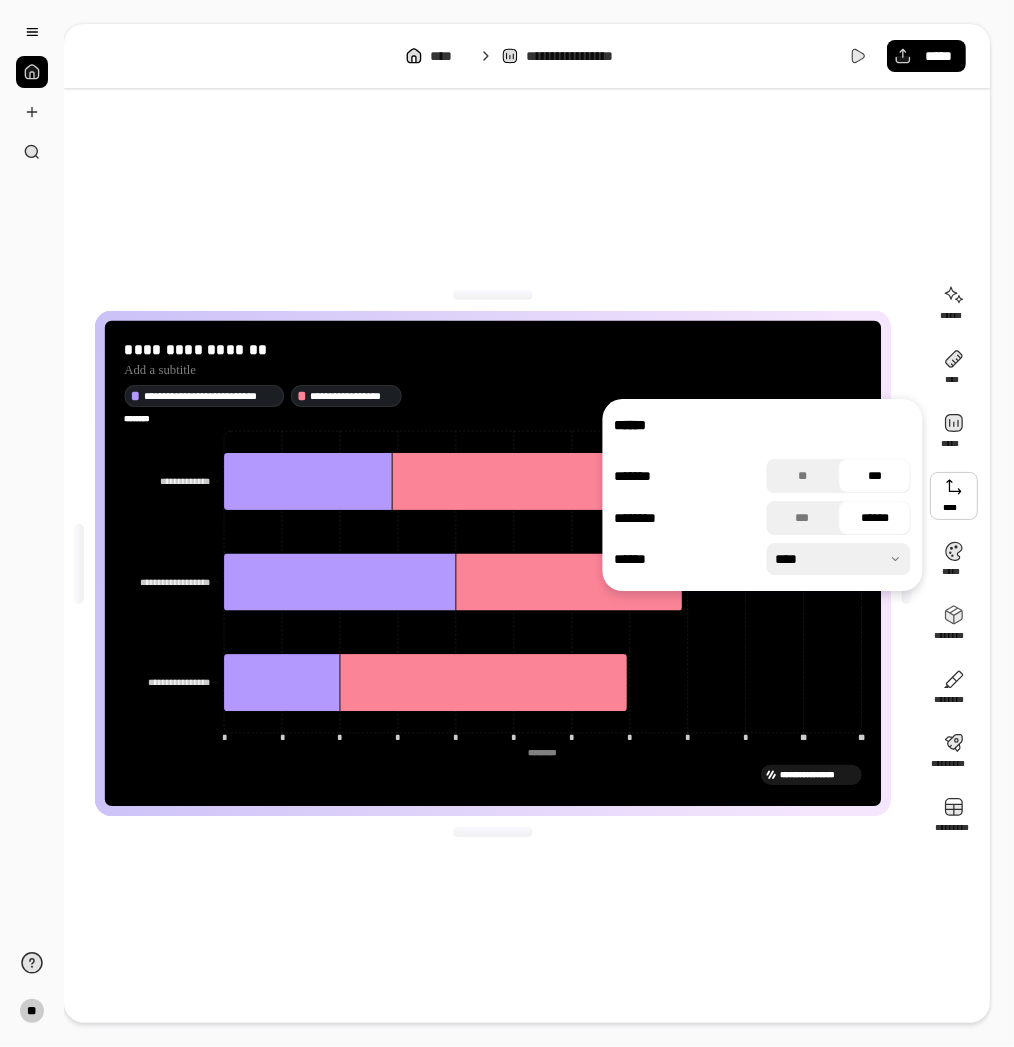 click at bounding box center [954, 496] 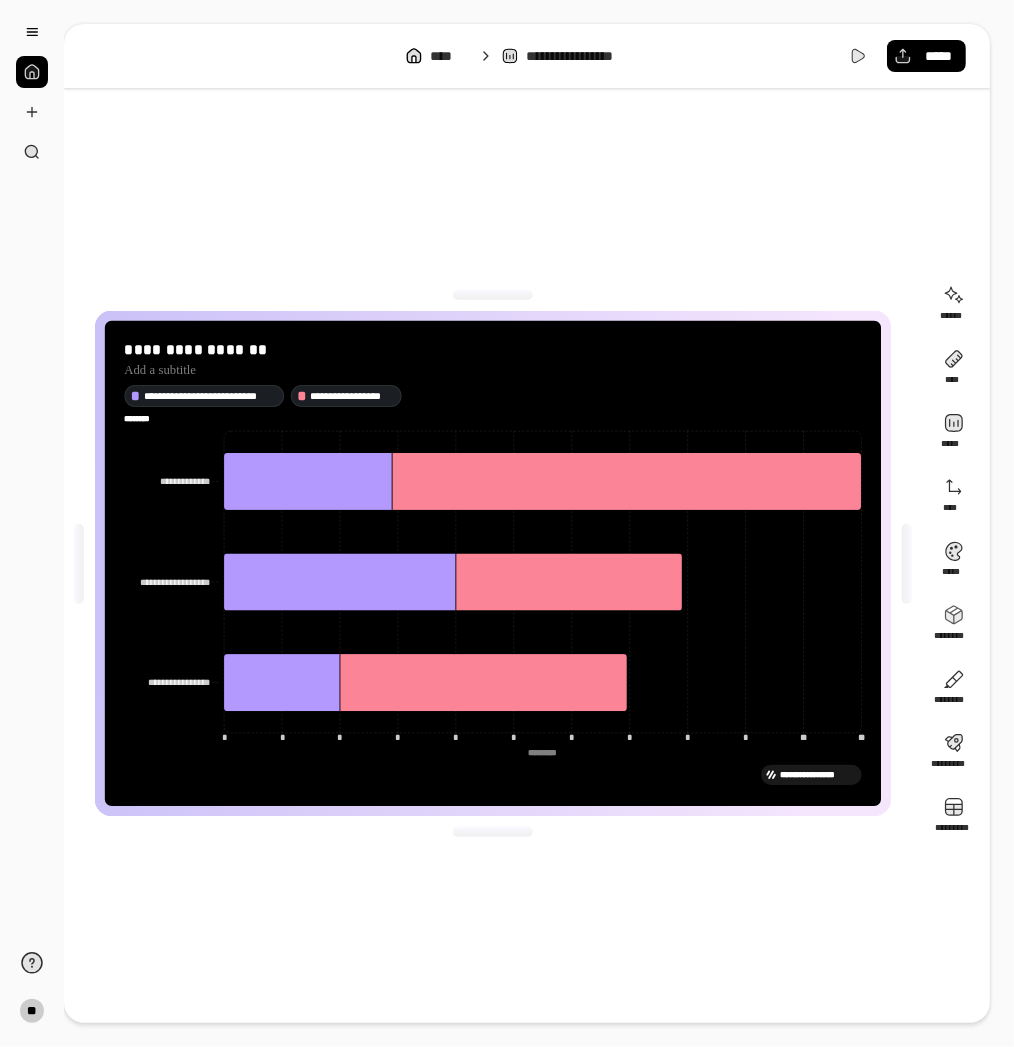 click on "**********" at bounding box center (493, 563) 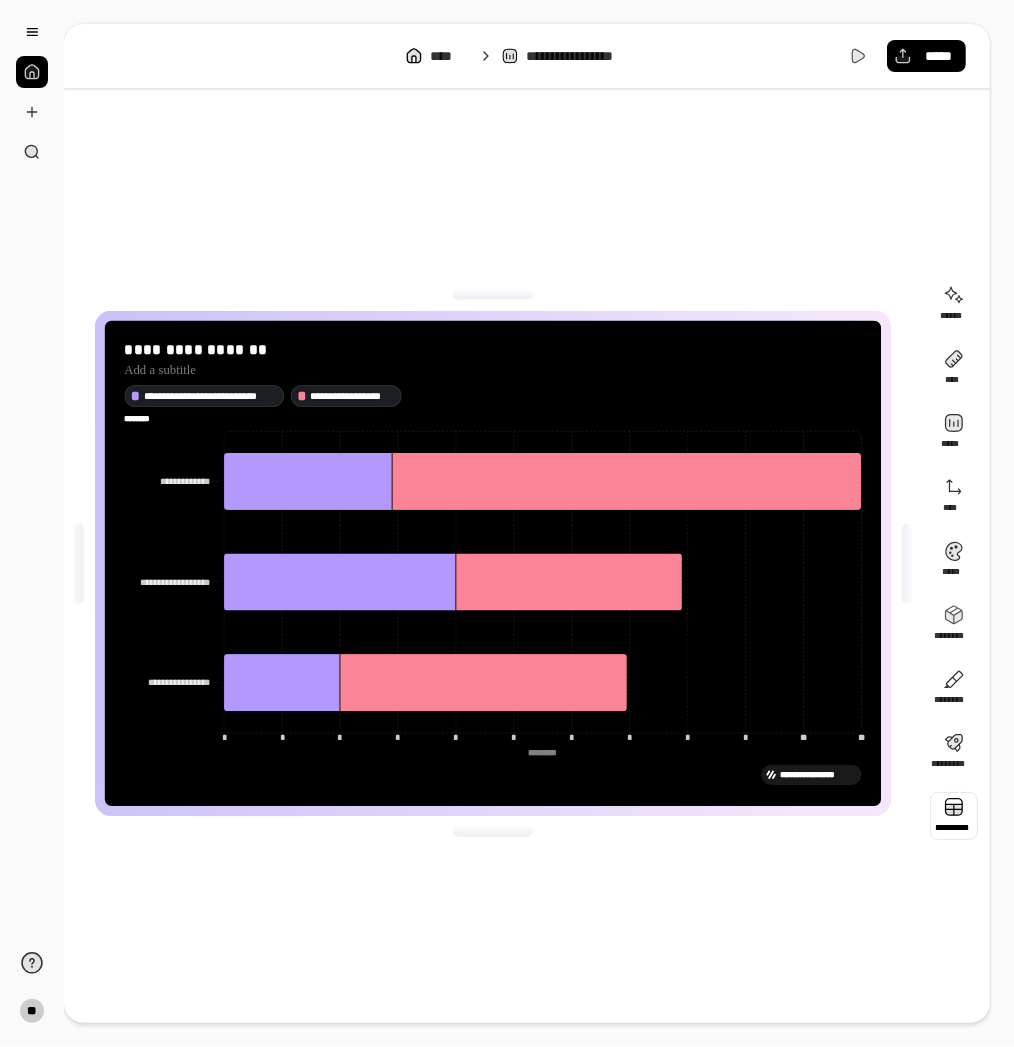 click at bounding box center (954, 816) 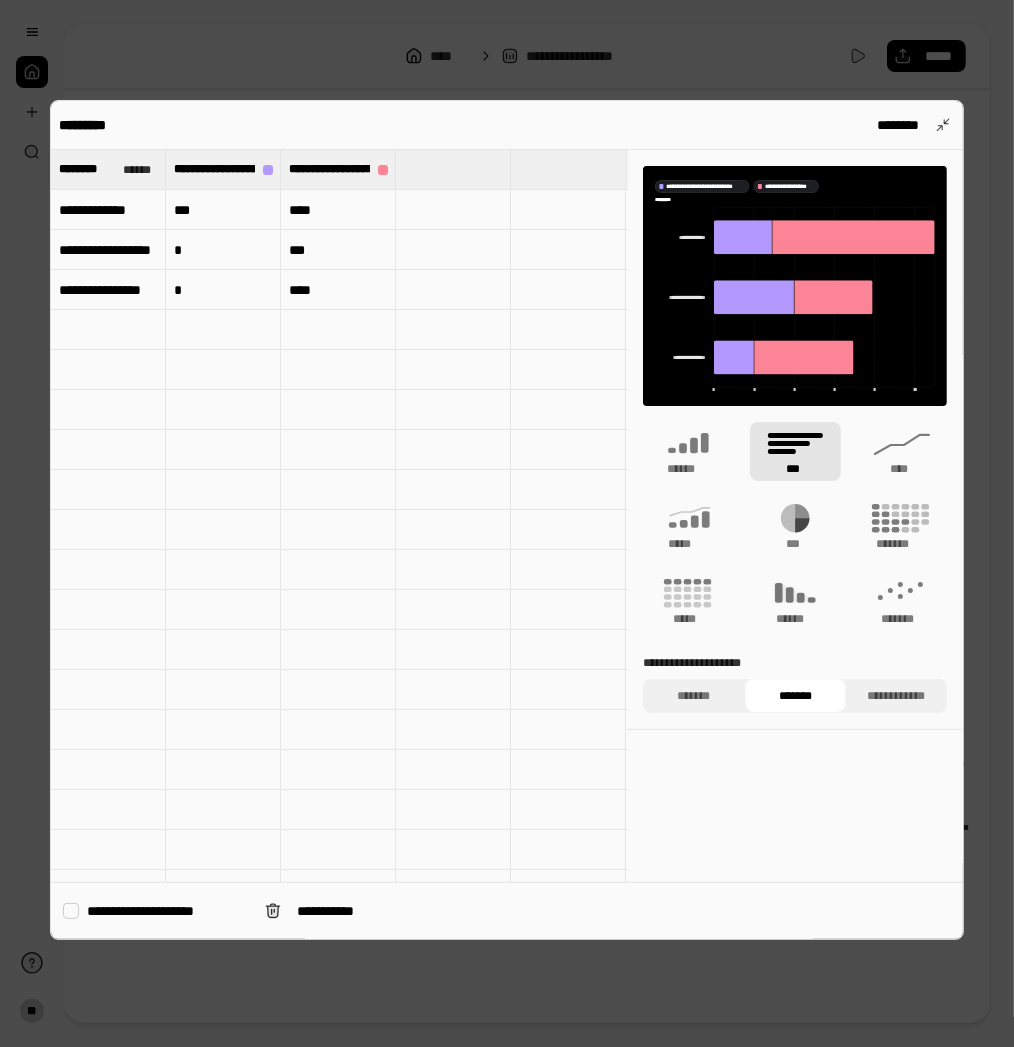 click on "**********" at bounding box center (168, 911) 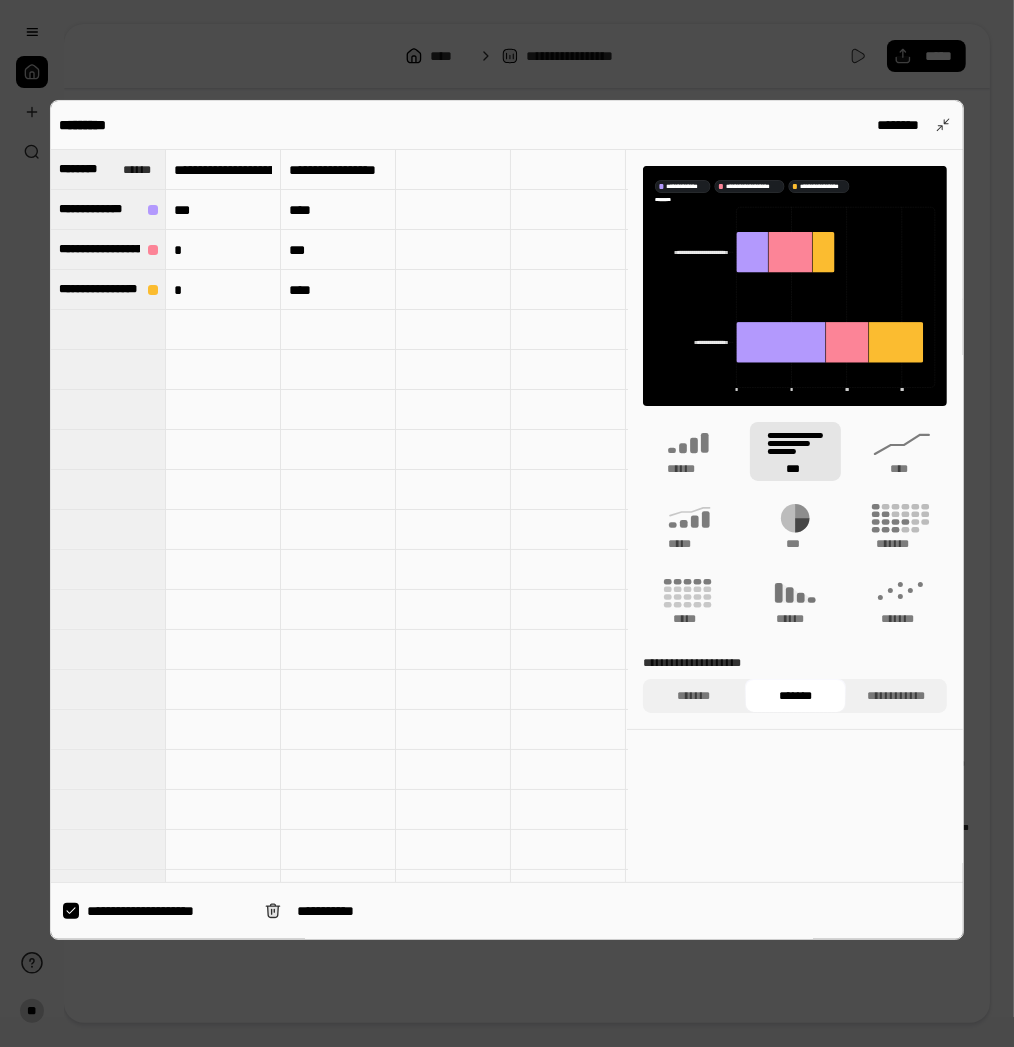 click on "**********" at bounding box center (168, 911) 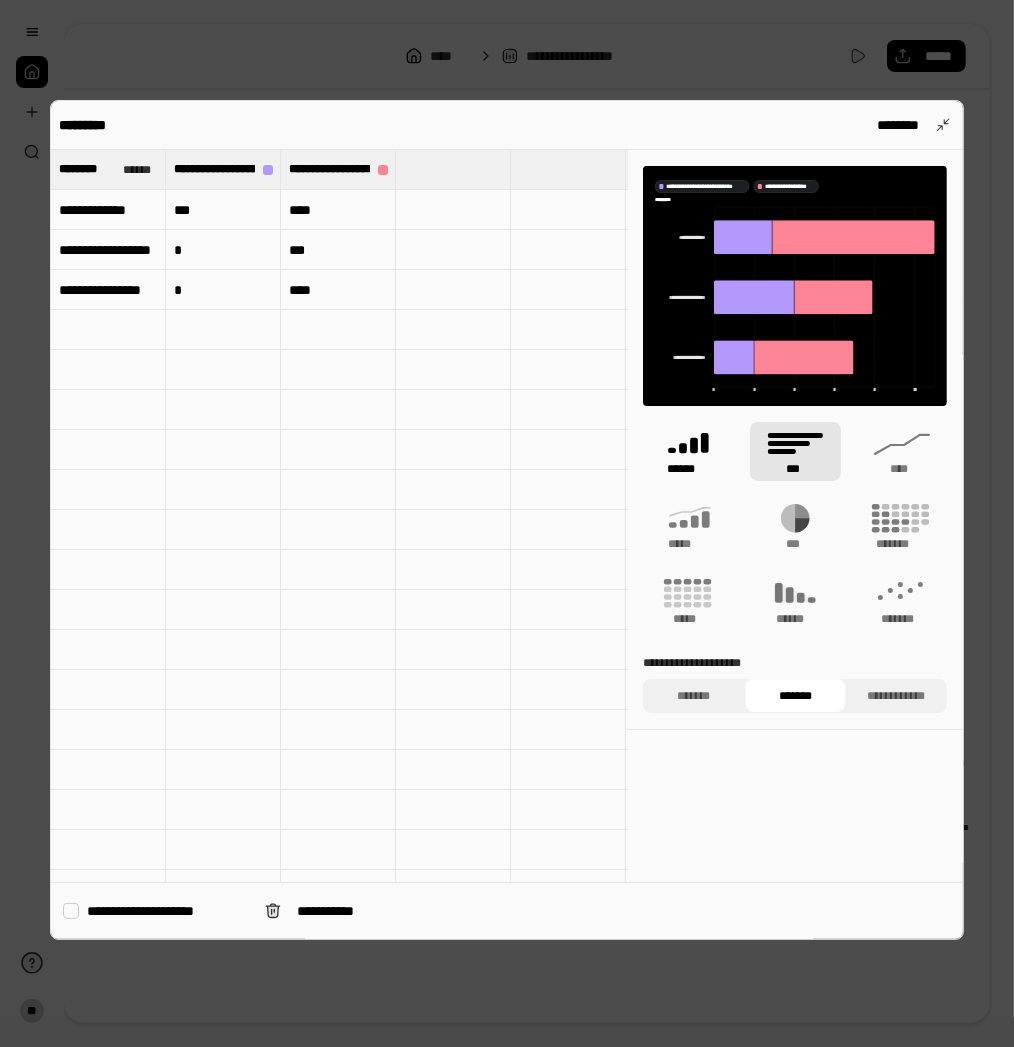 click on "******" at bounding box center (689, 469) 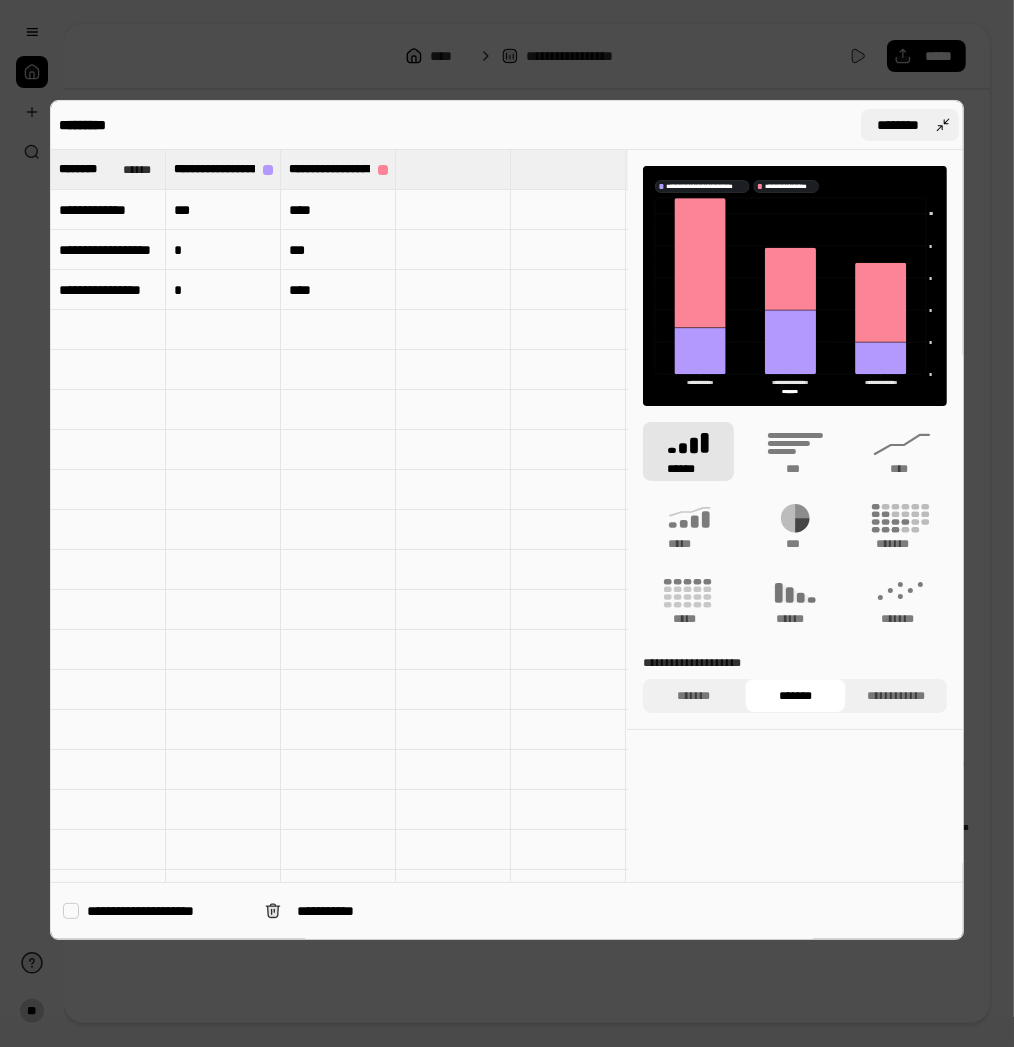 click on "********" at bounding box center [910, 125] 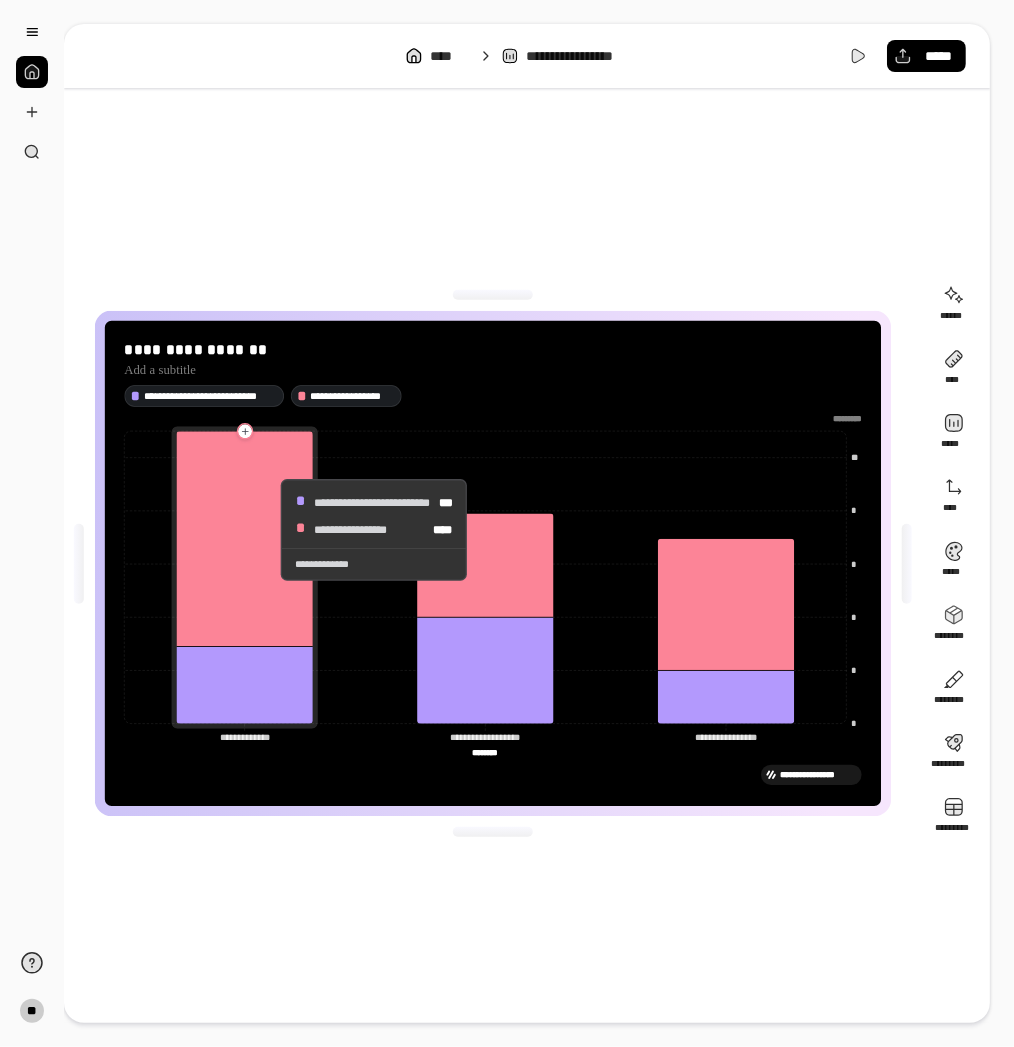 click 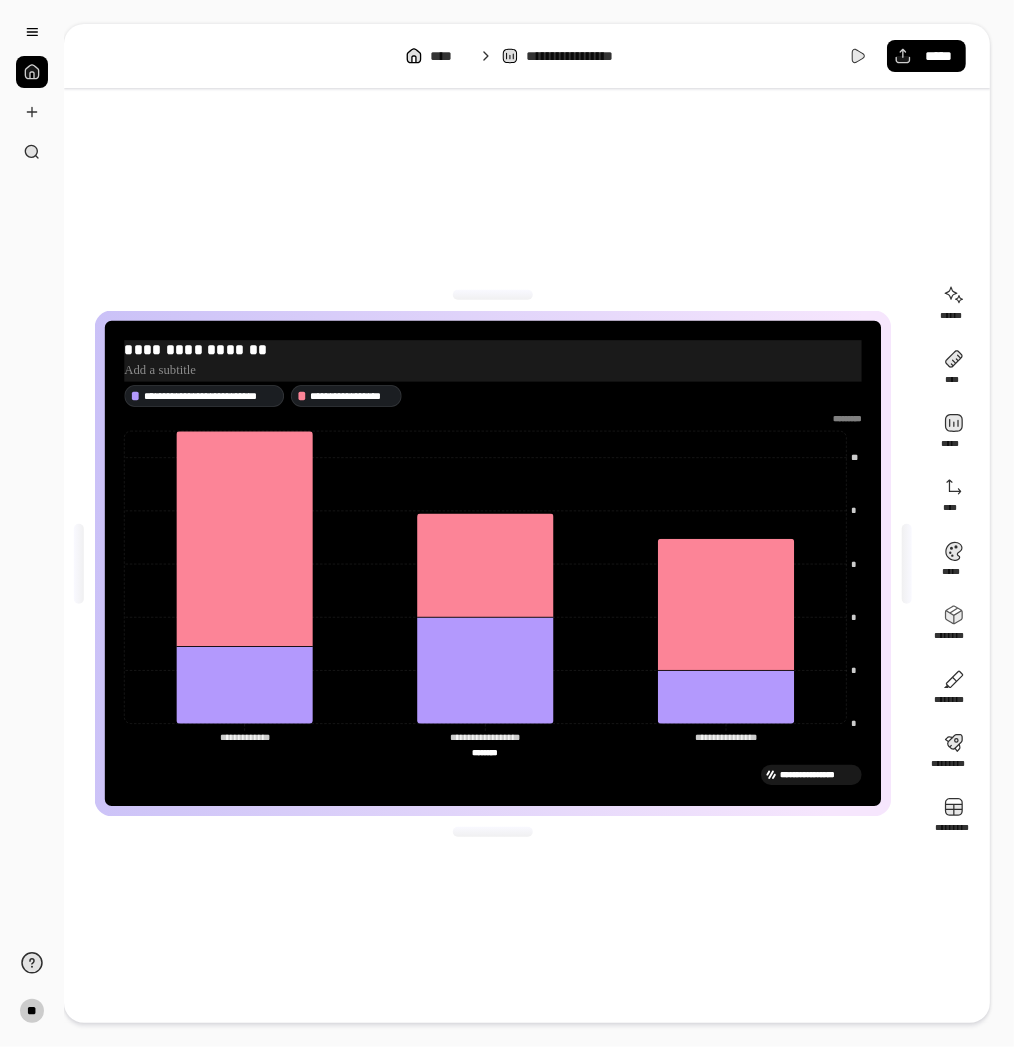 click on "**********" at bounding box center [492, 349] 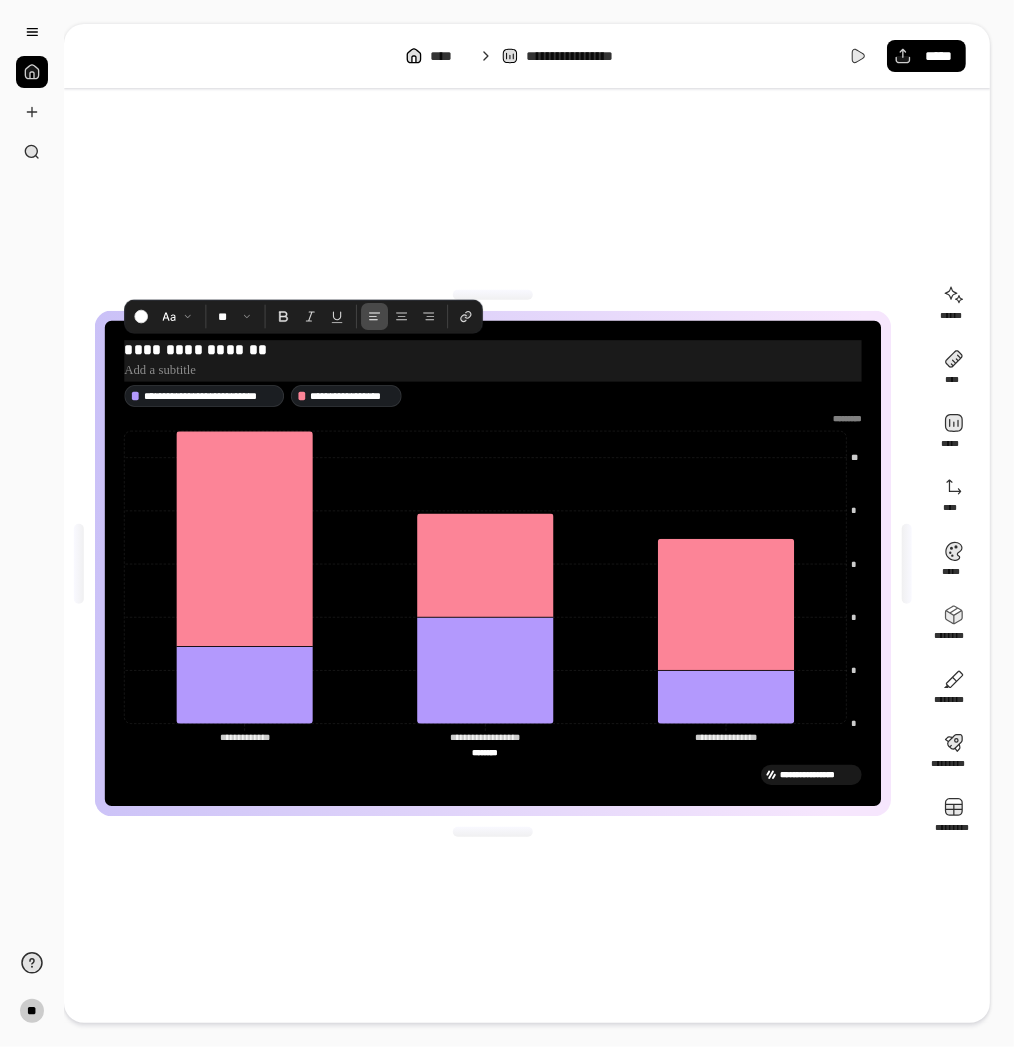 click on "**********" at bounding box center [492, 349] 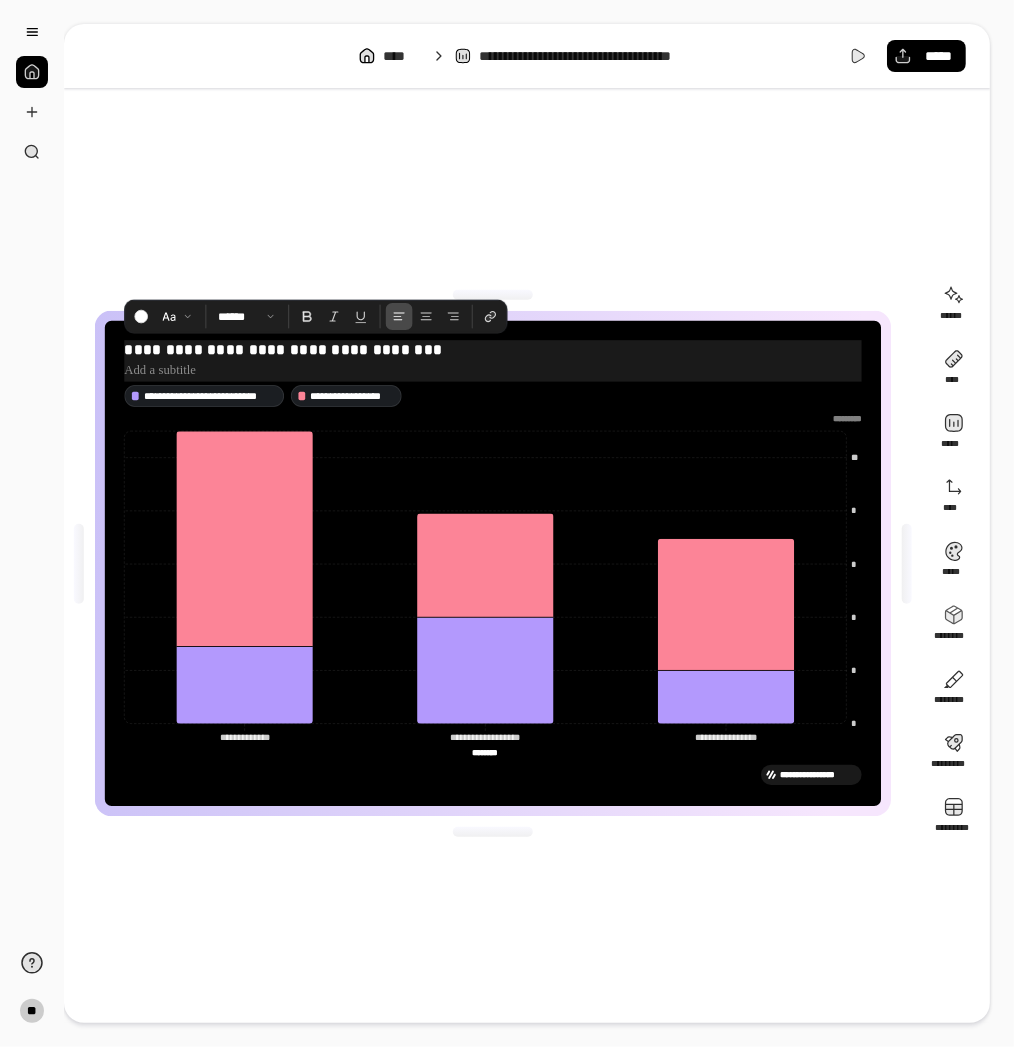 click at bounding box center (492, 370) 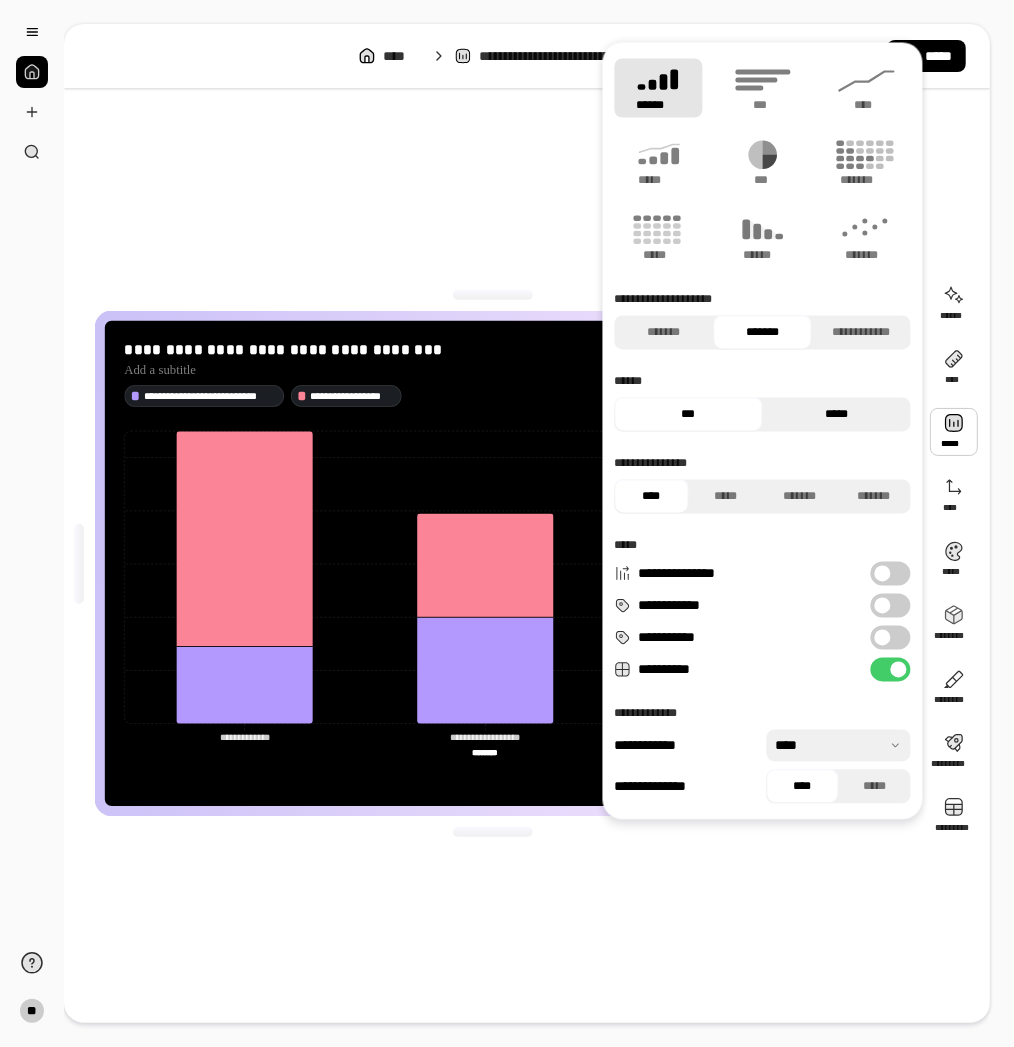 click on "*****" at bounding box center (837, 415) 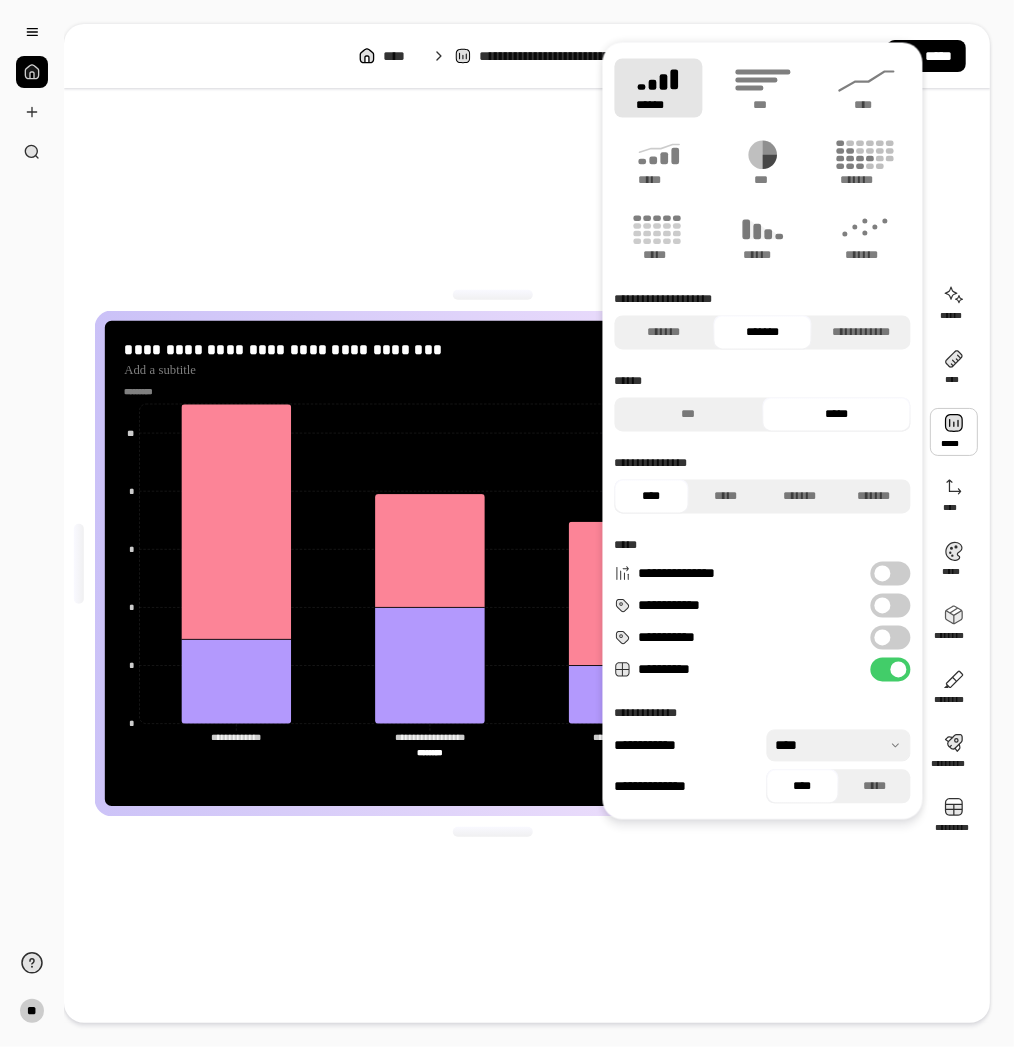 click on "**********" at bounding box center [891, 638] 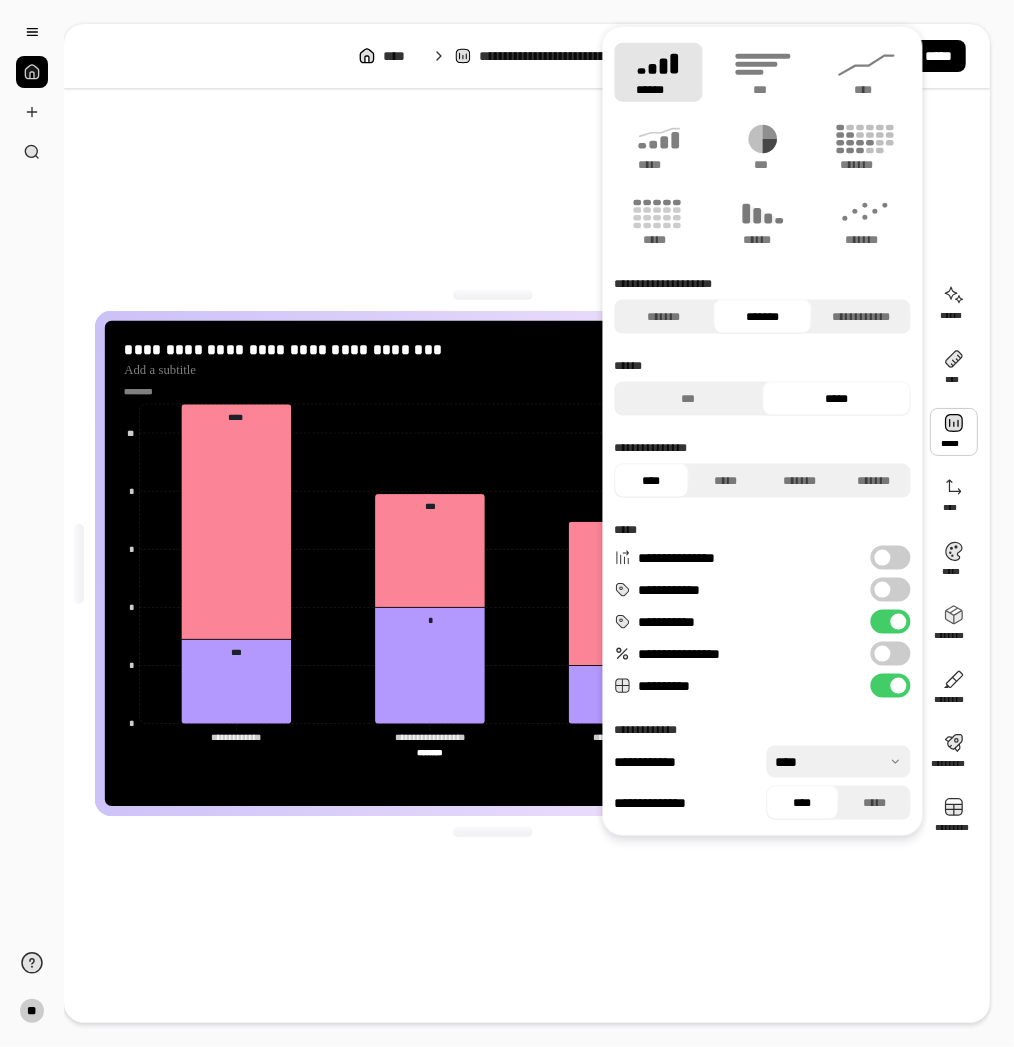 click on "**********" at bounding box center (891, 686) 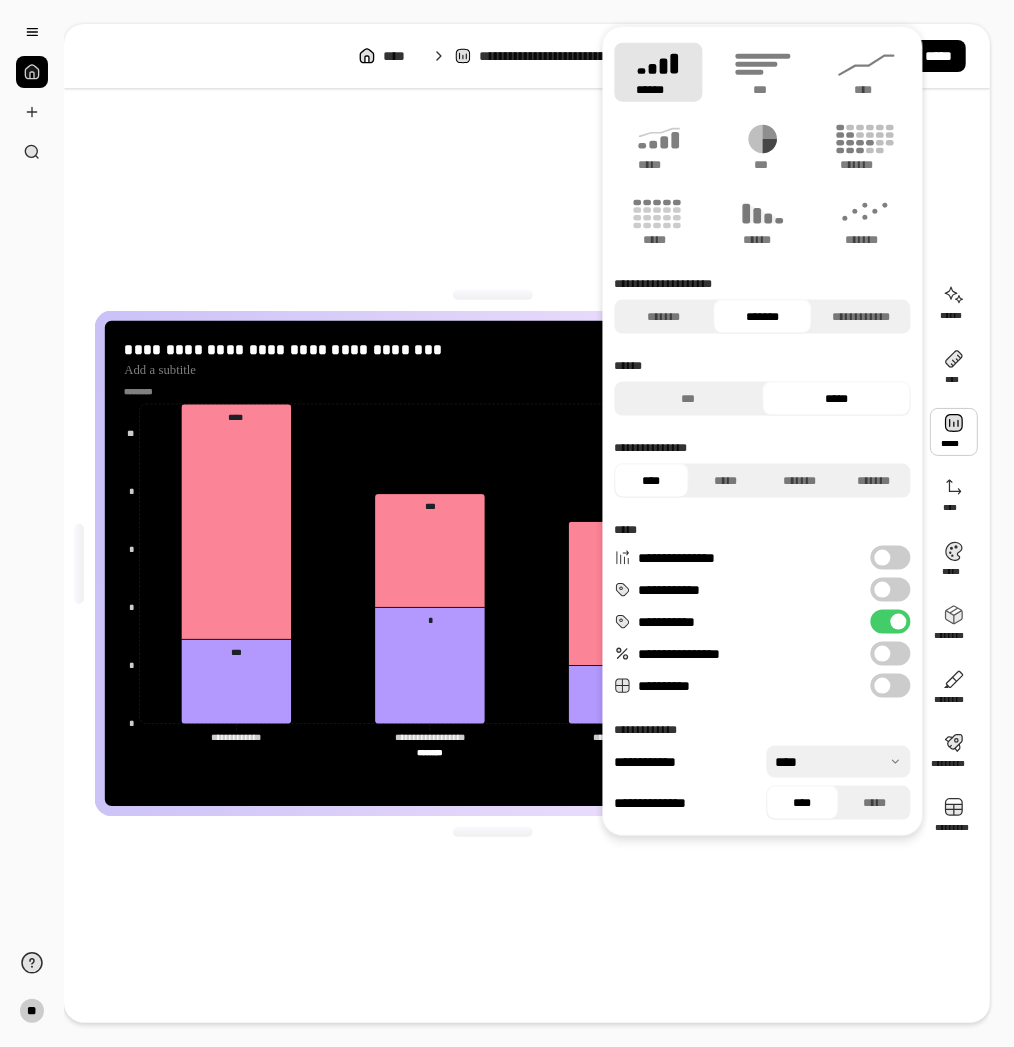 click at bounding box center [883, 686] 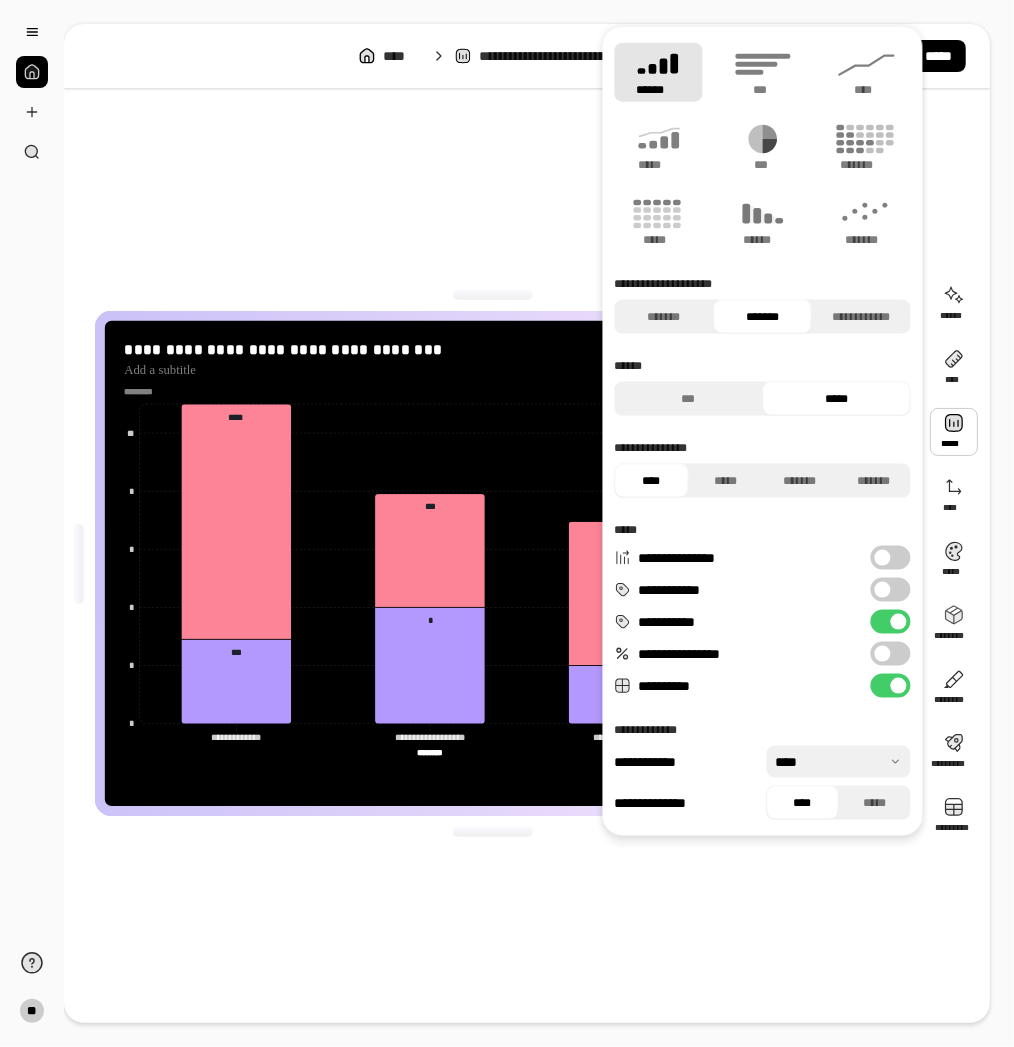 click at bounding box center (839, 762) 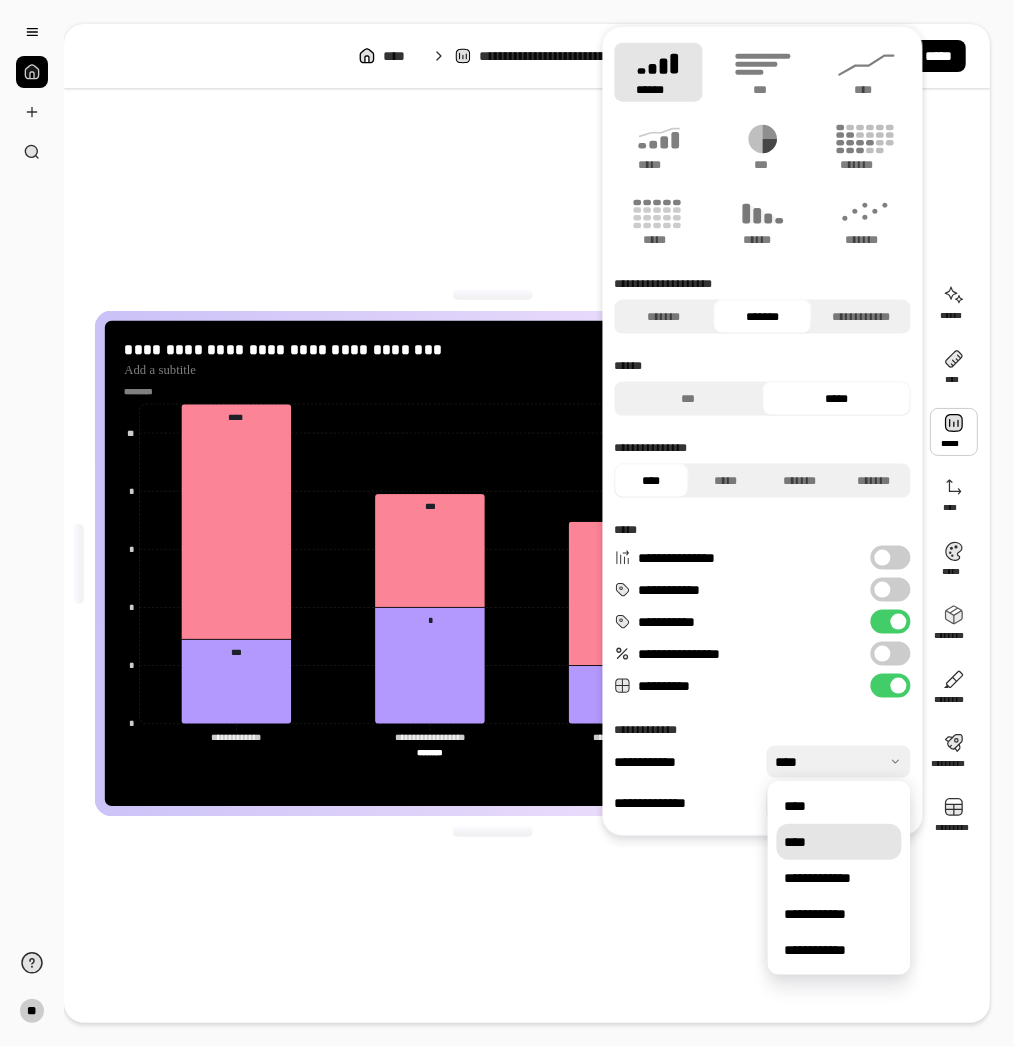 click on "****" at bounding box center (839, 842) 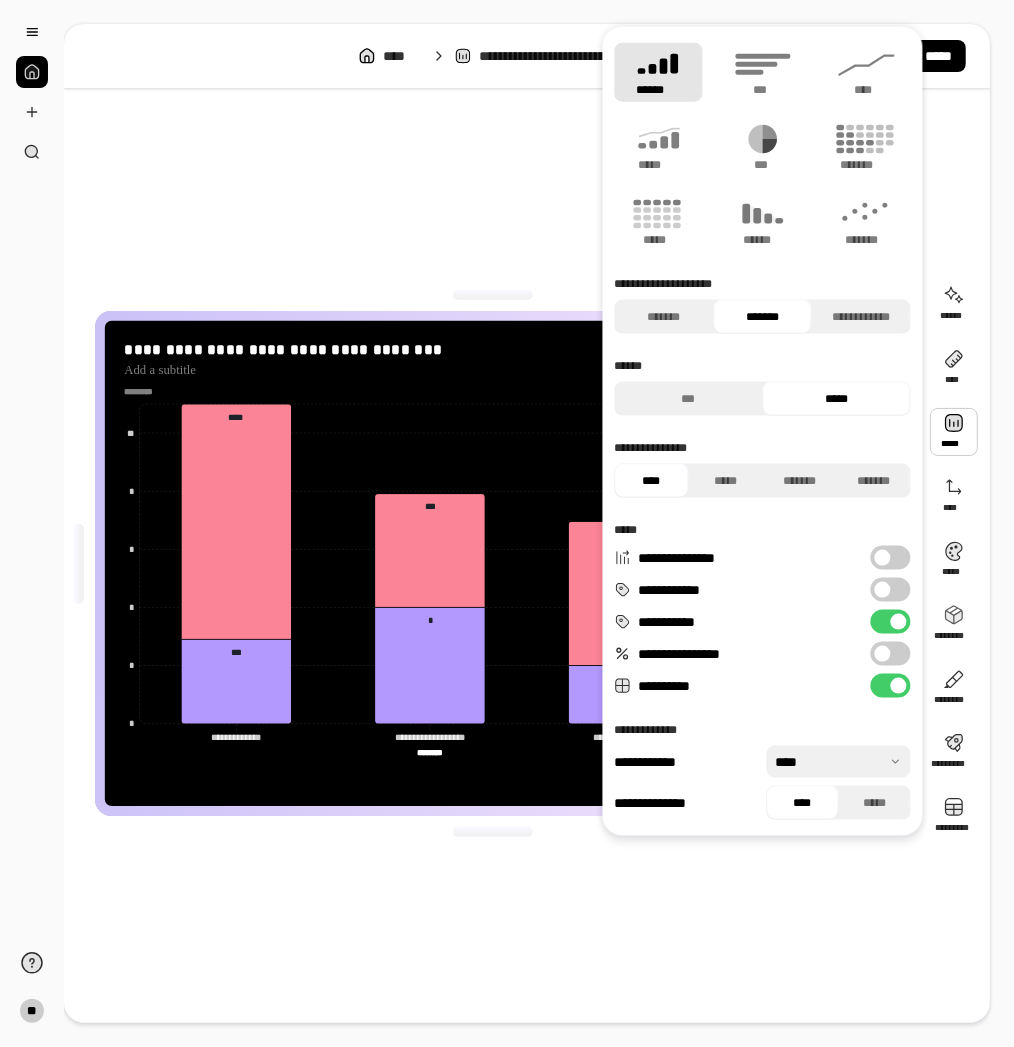 click on "**********" at bounding box center [493, 563] 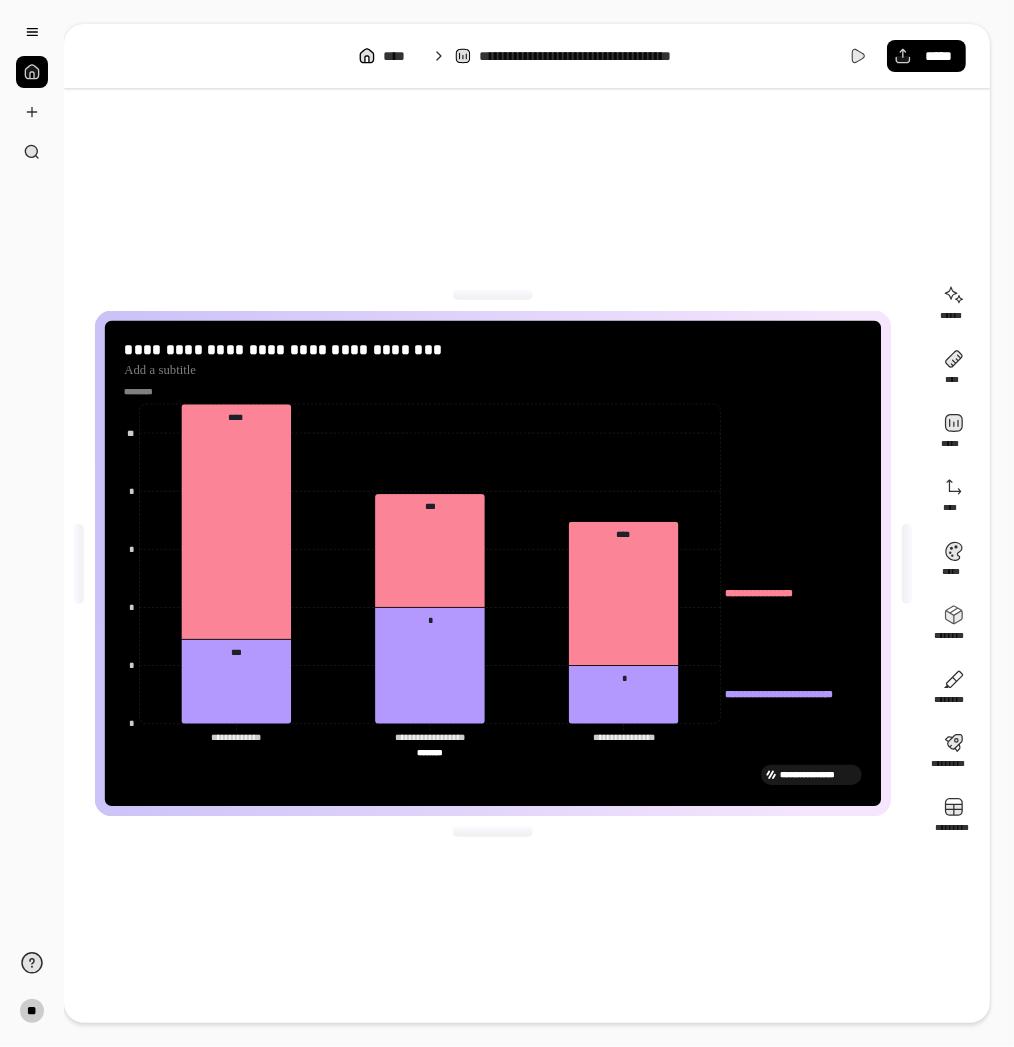 click on "**********" 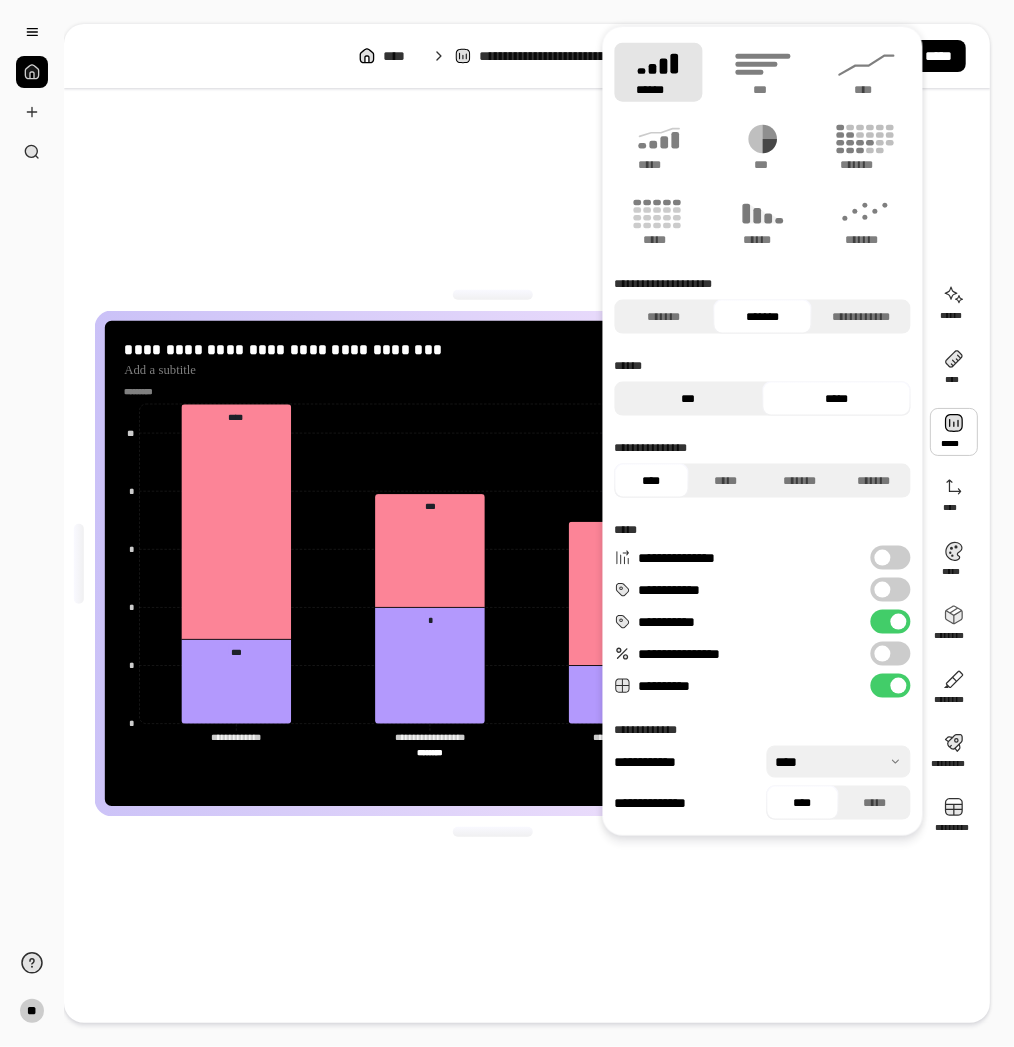 click on "***" at bounding box center [689, 399] 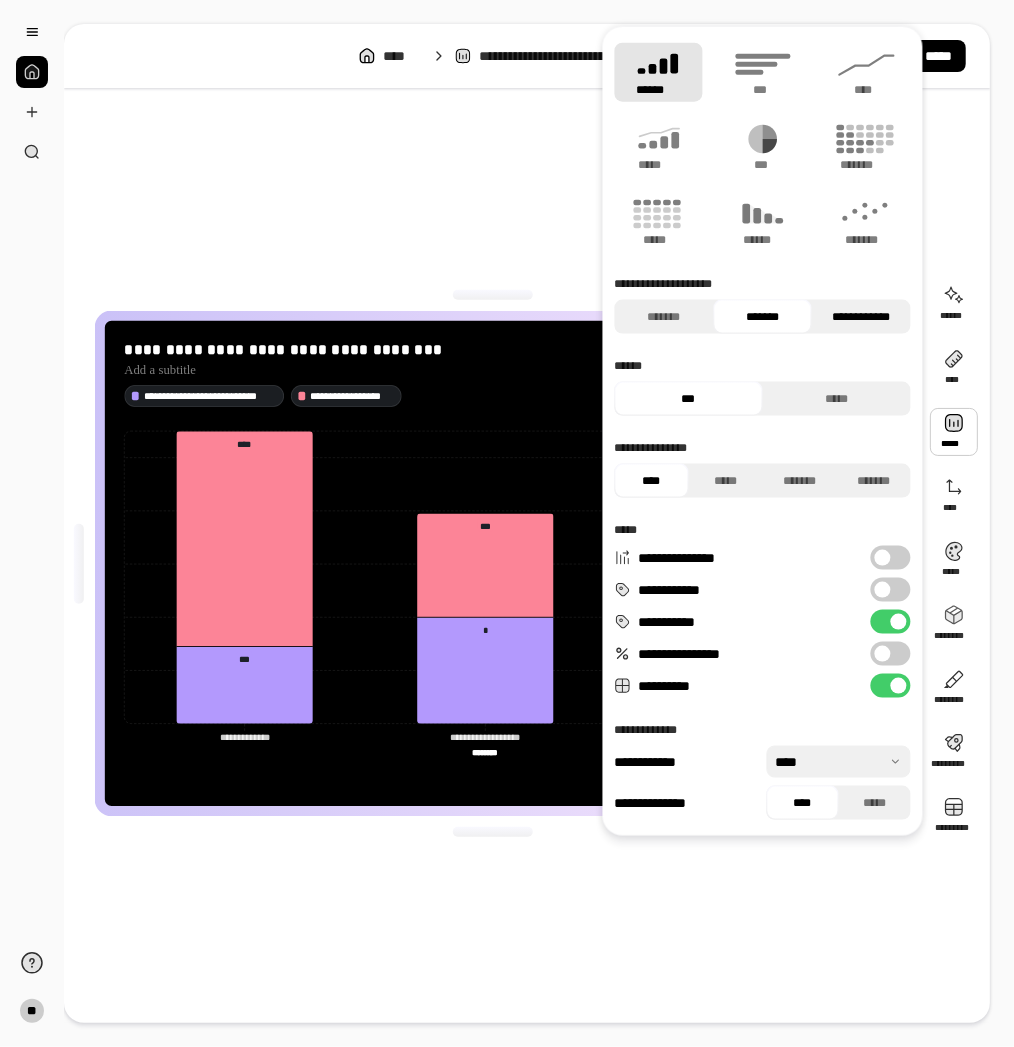 click on "**********" at bounding box center (861, 317) 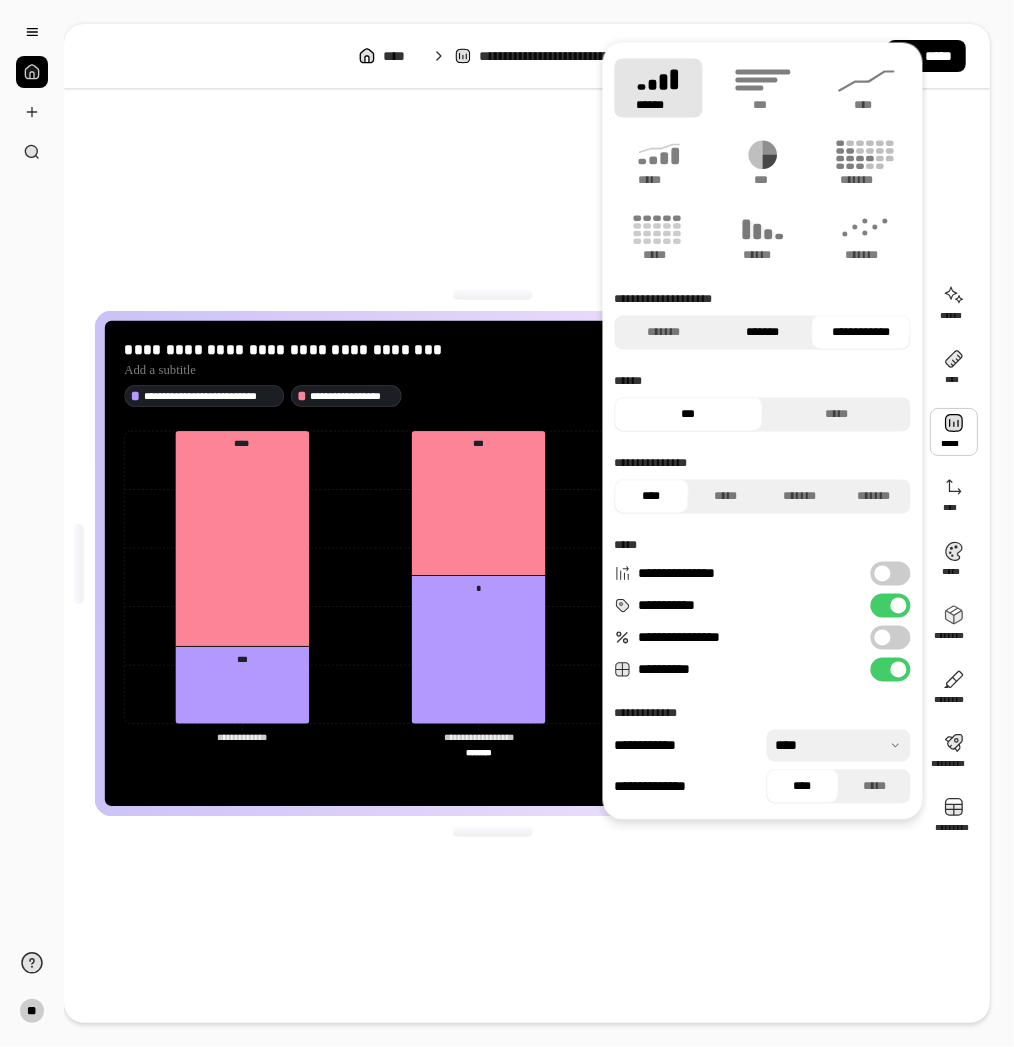 click on "*******" at bounding box center (762, 333) 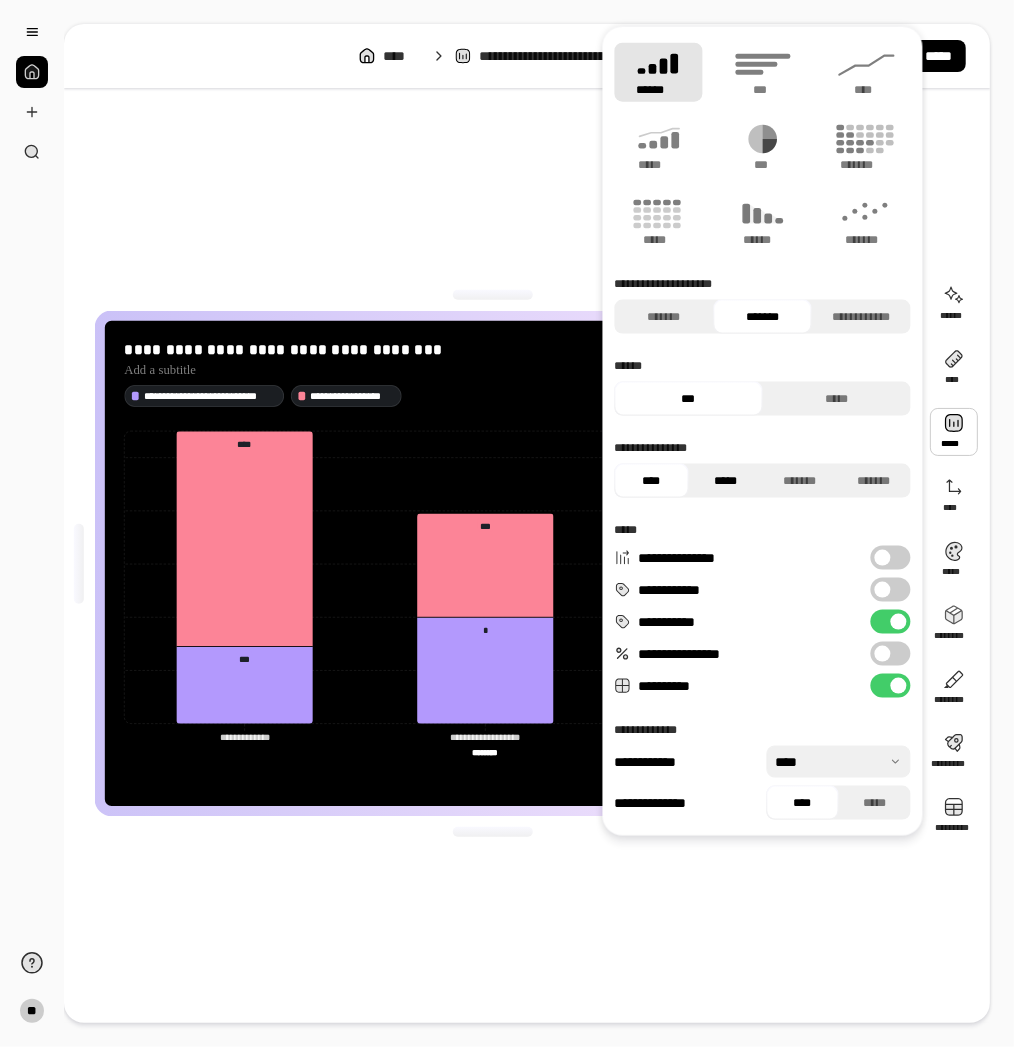 click on "*****" at bounding box center [726, 481] 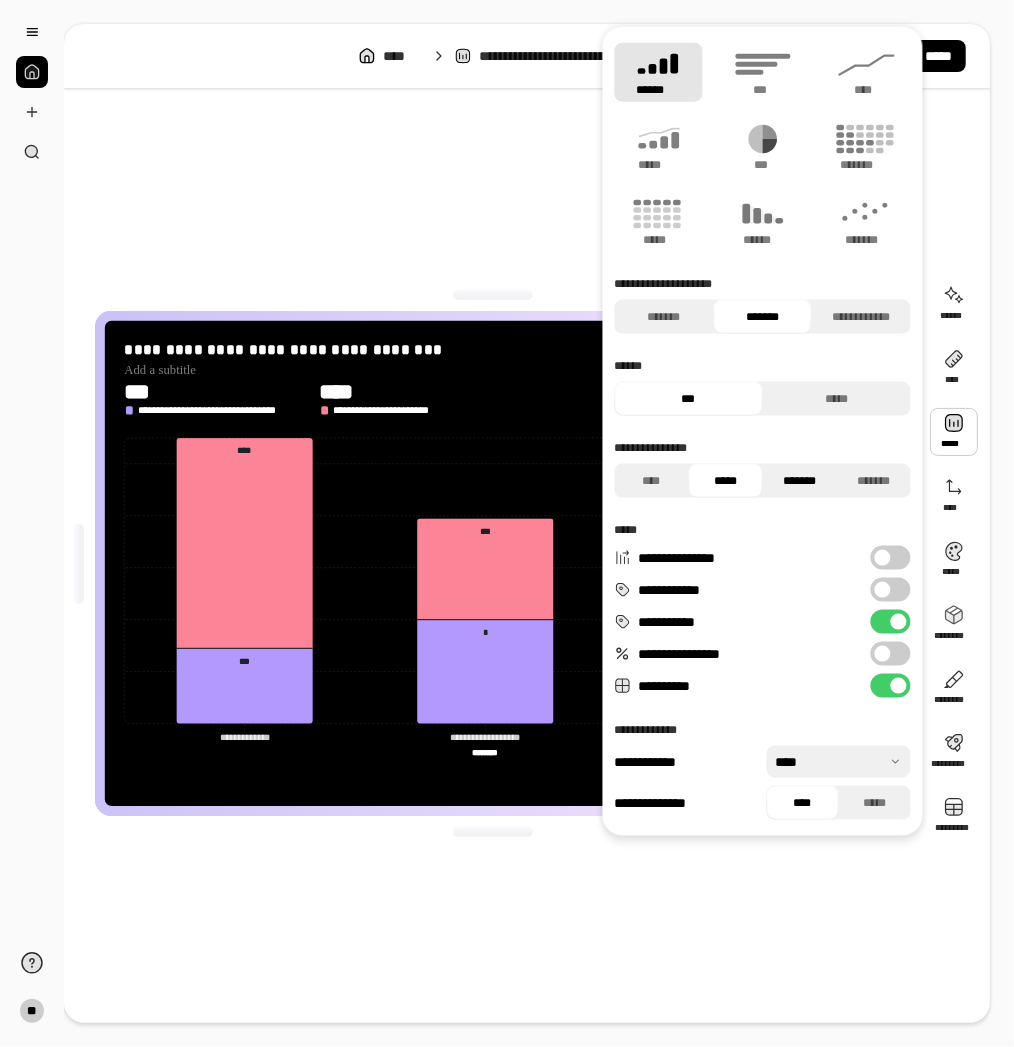 click on "*******" at bounding box center [800, 481] 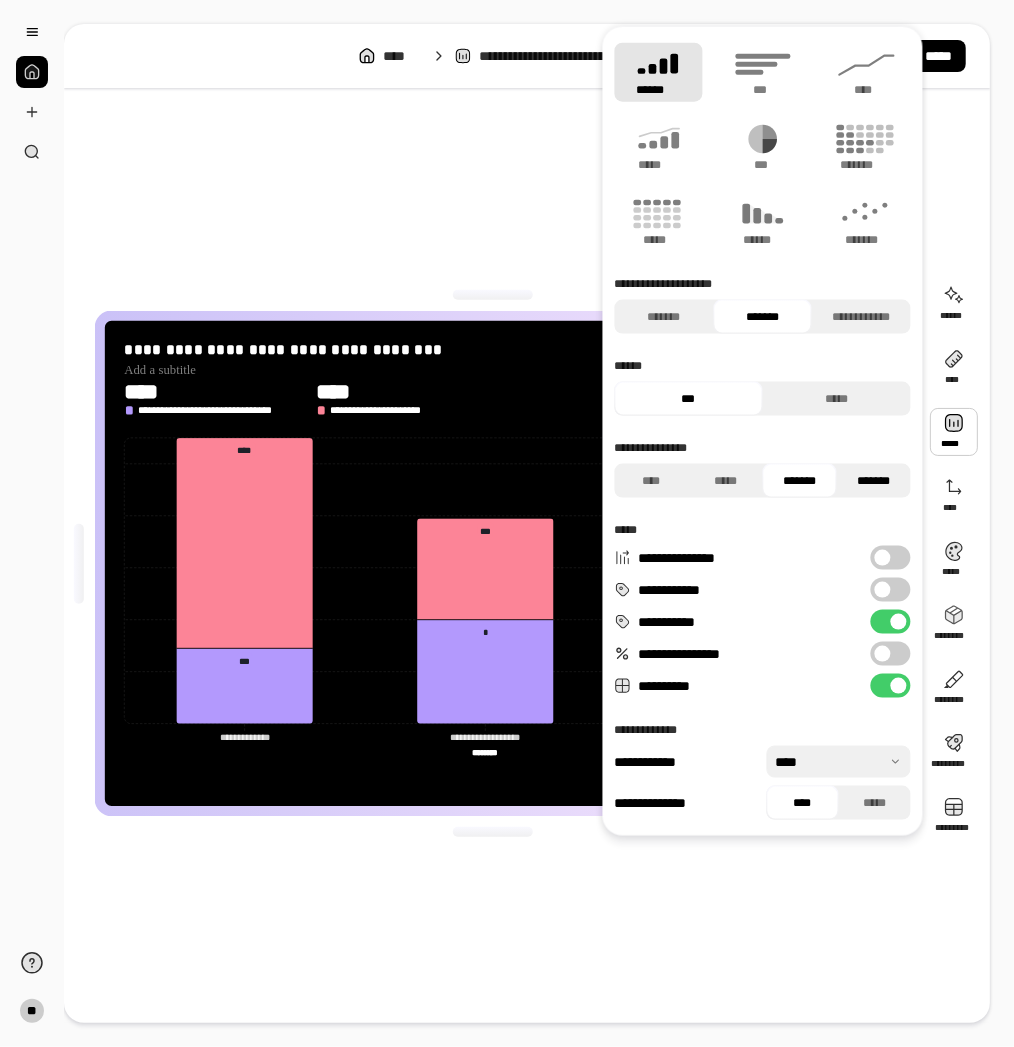 click on "*******" at bounding box center (874, 481) 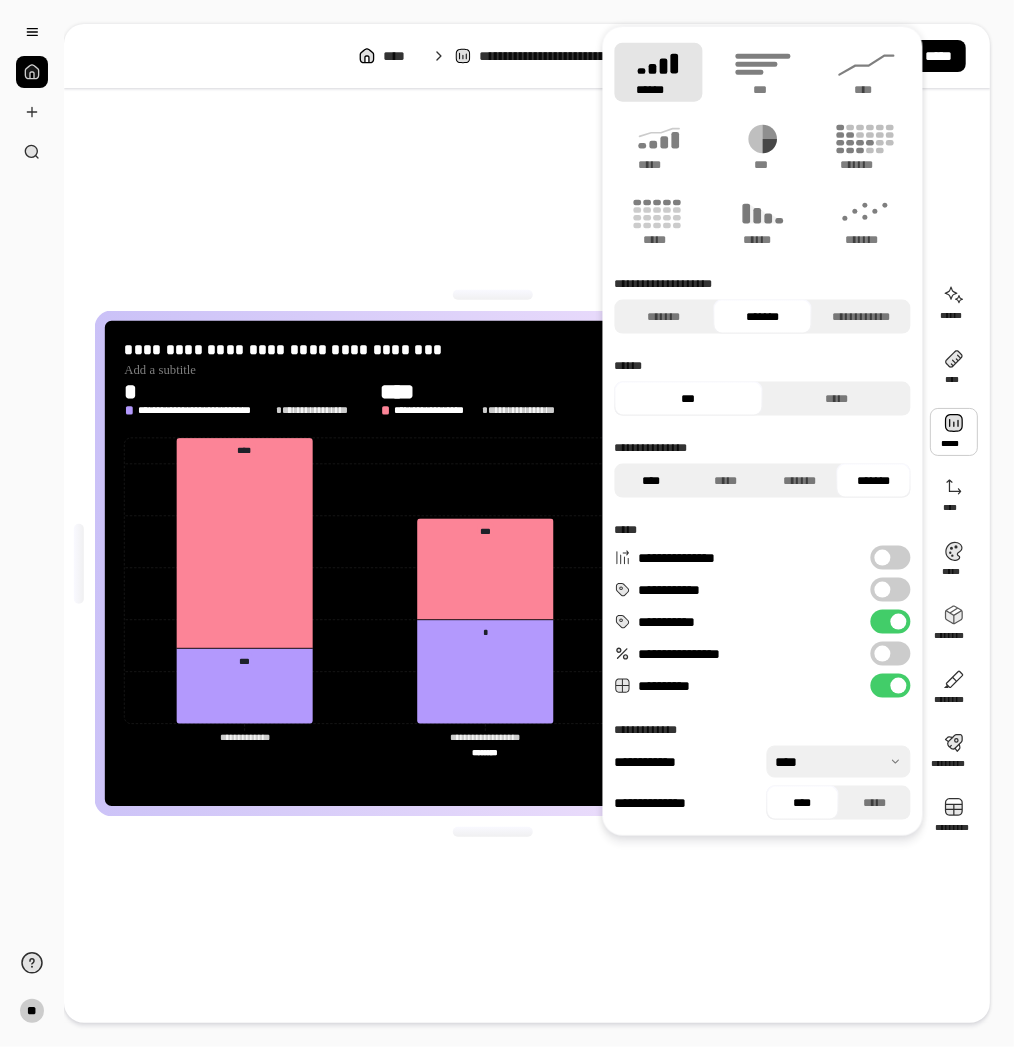click on "****" at bounding box center [652, 481] 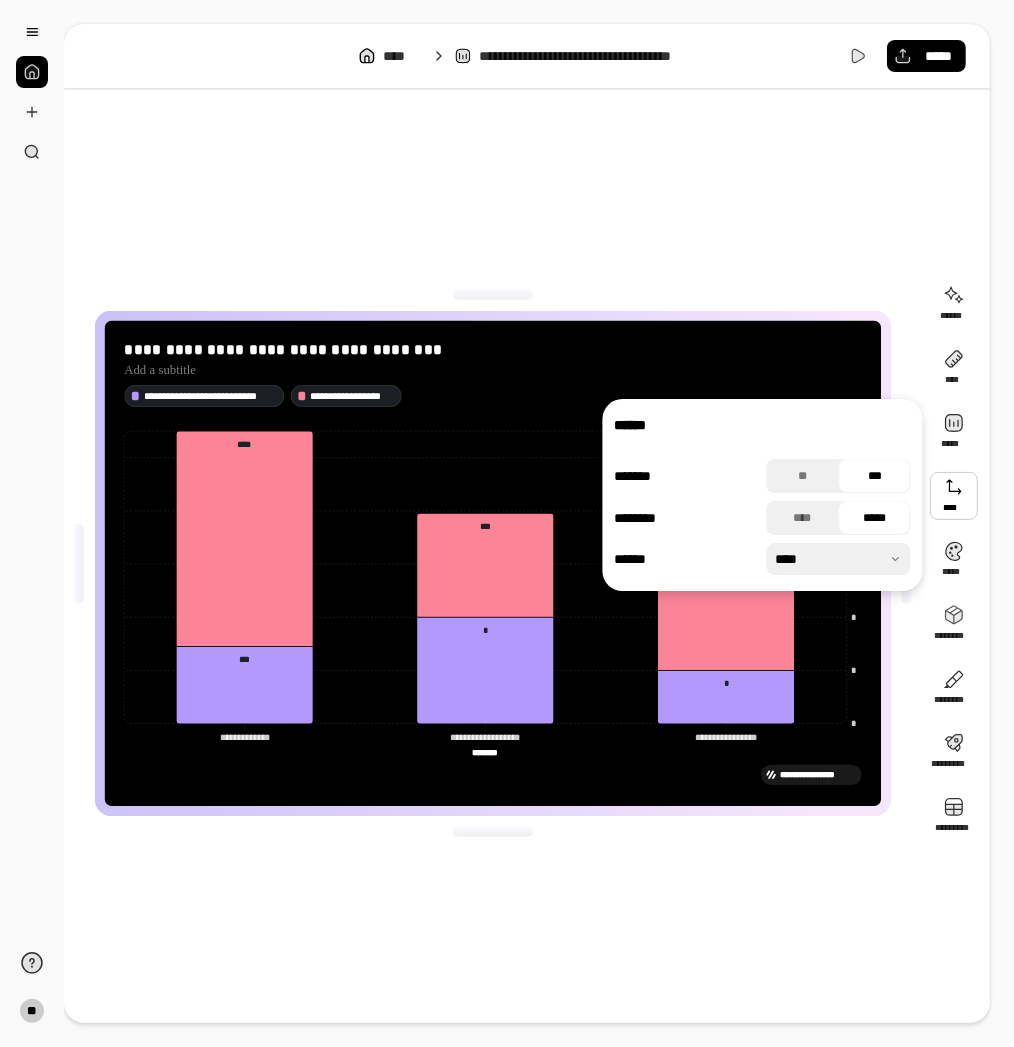 click on "***" at bounding box center [875, 476] 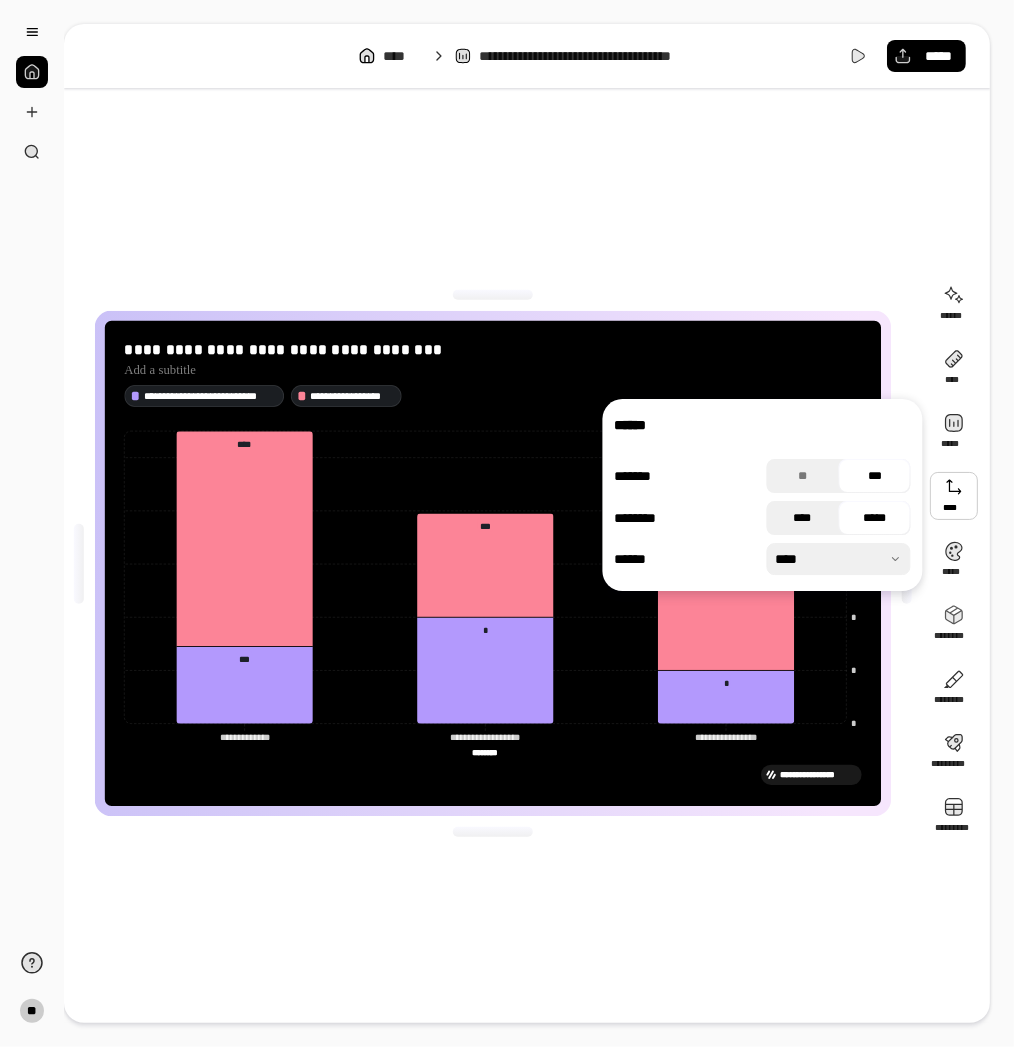 click on "****" at bounding box center [803, 518] 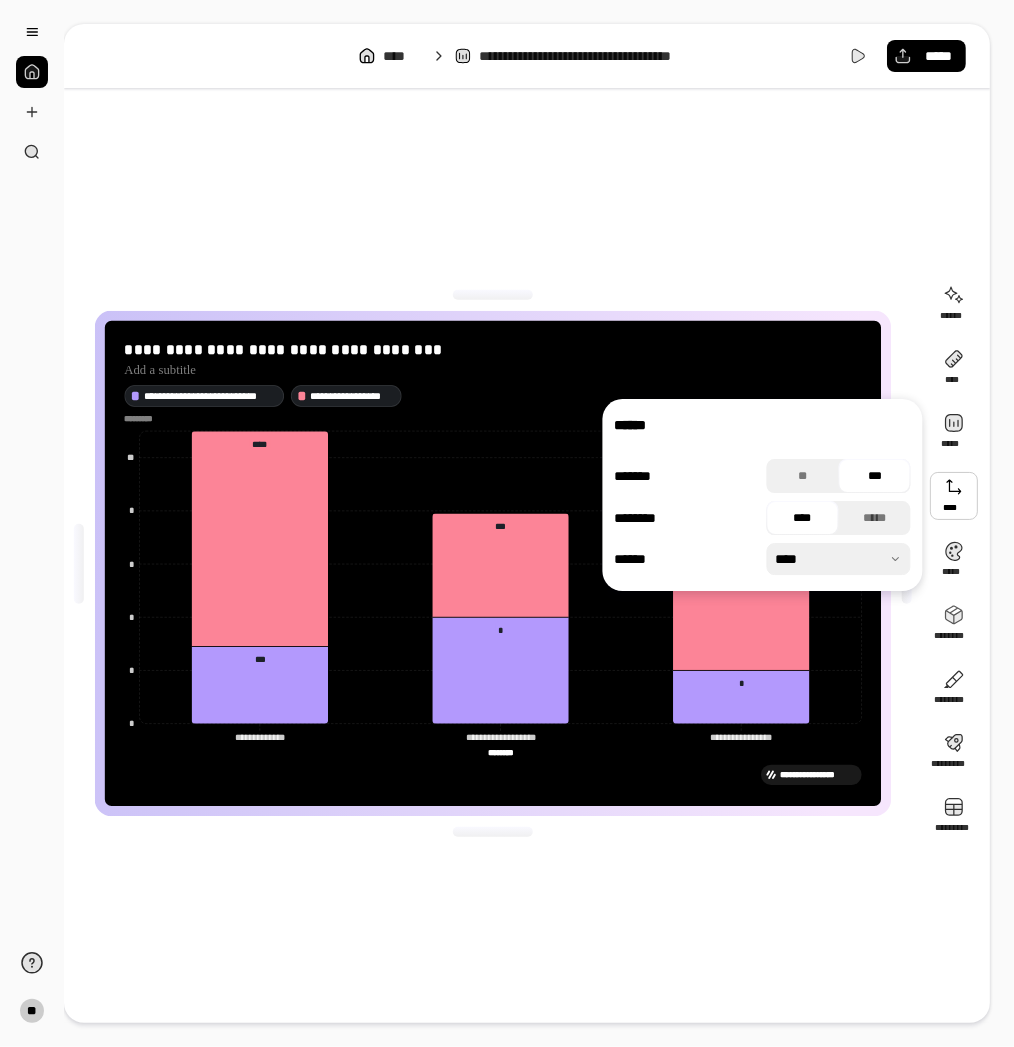 click at bounding box center [839, 559] 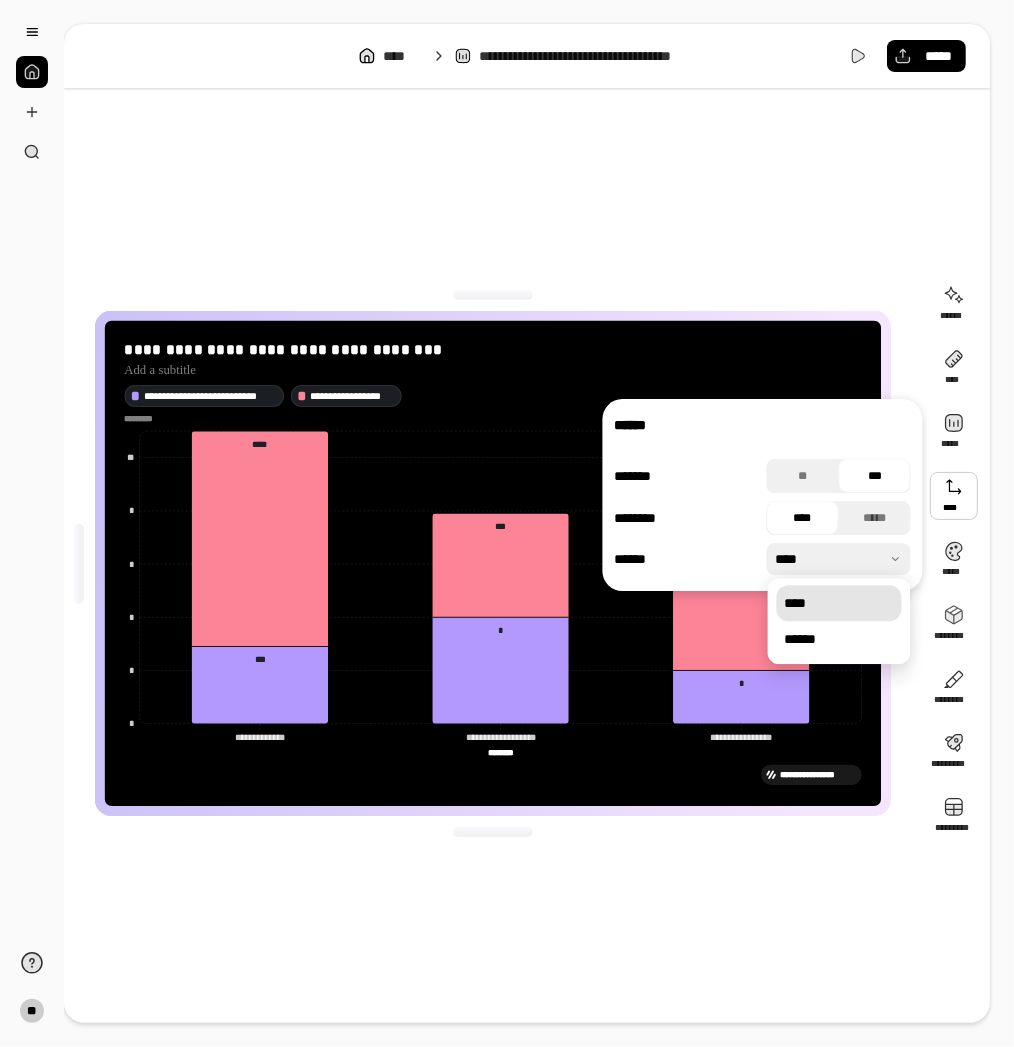 click on "**********" at bounding box center [493, 563] 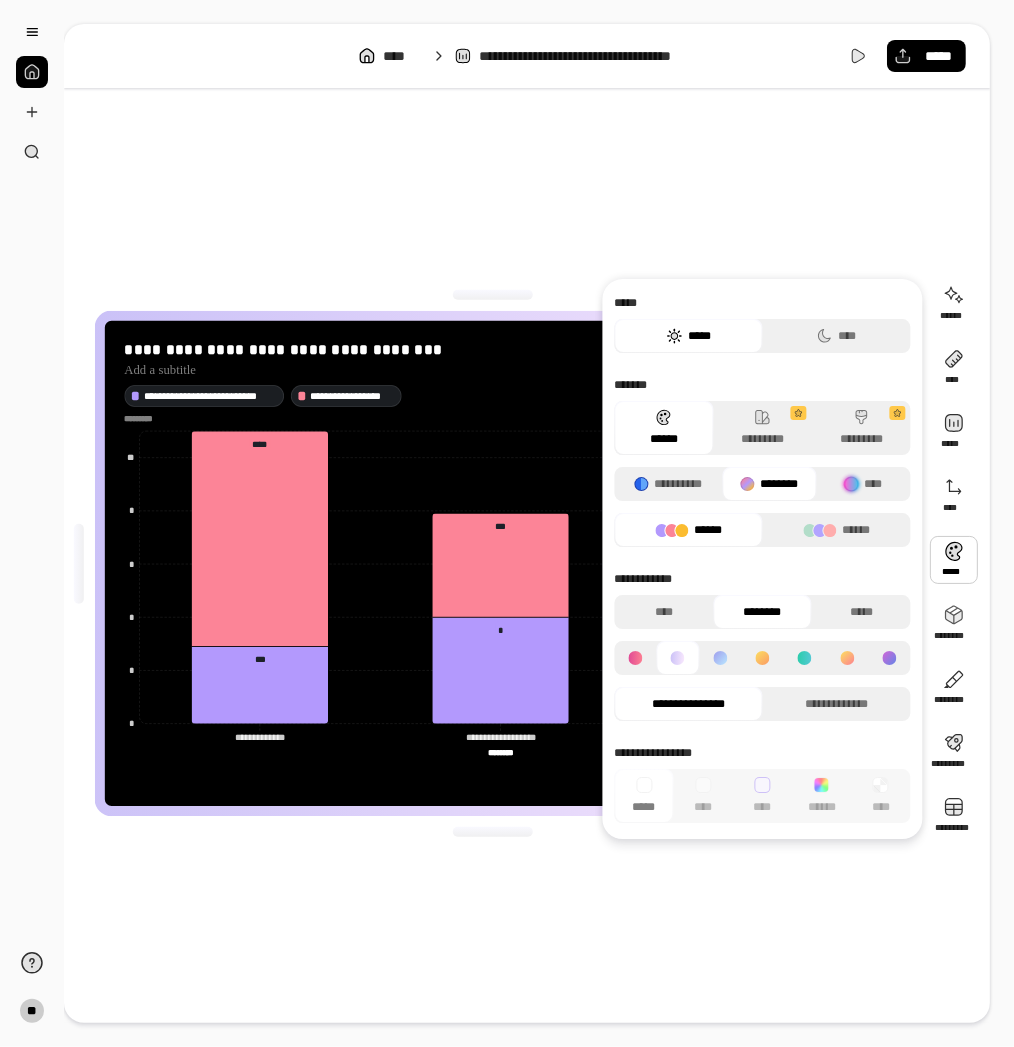 click at bounding box center [954, 560] 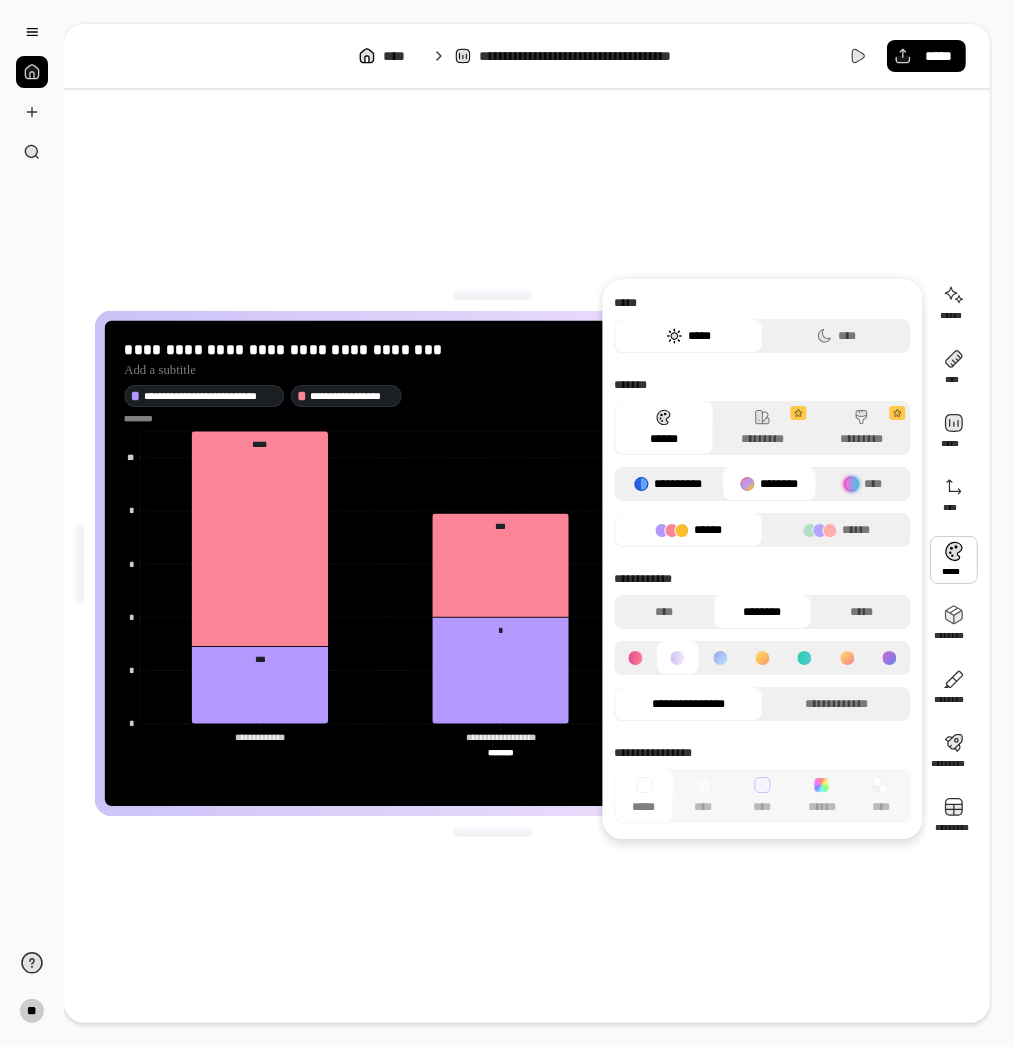 click on "**********" at bounding box center (669, 484) 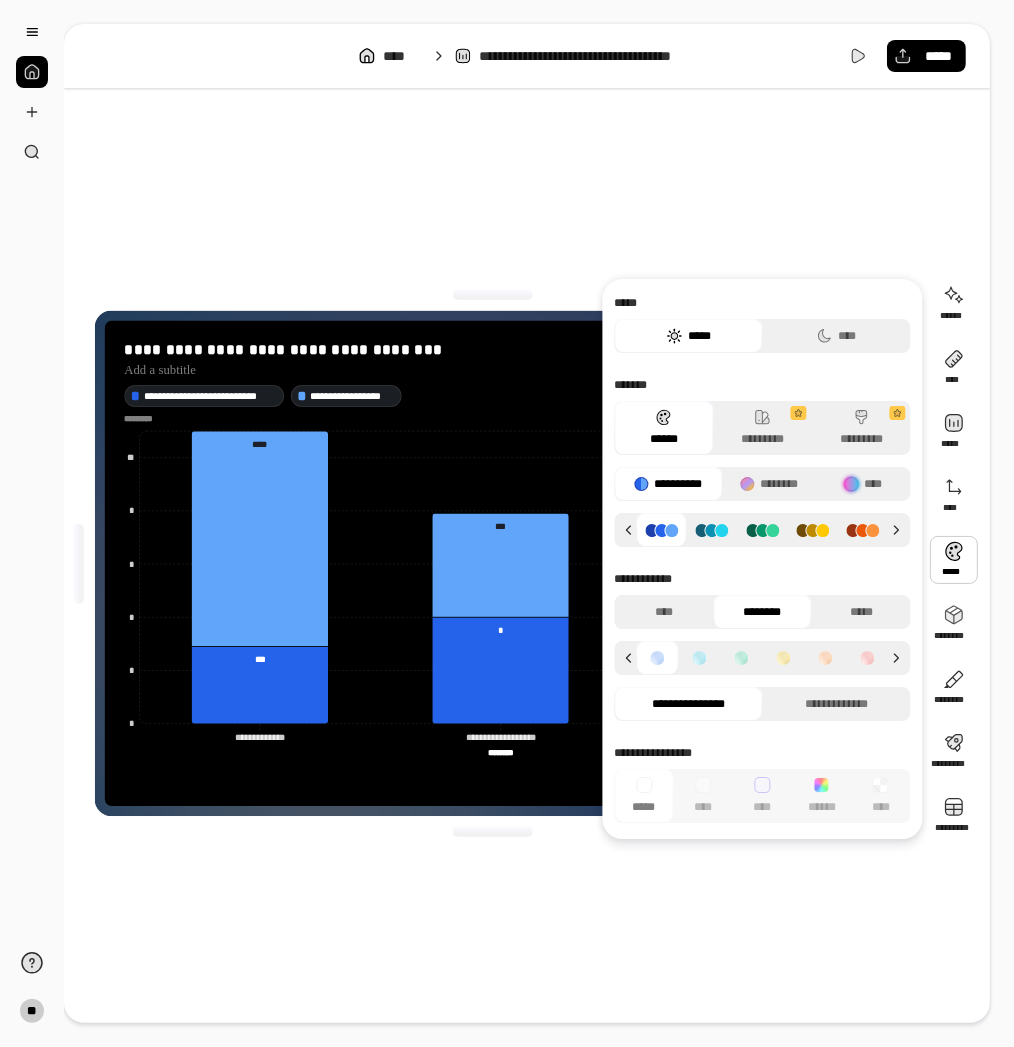 click on "*****" at bounding box center (689, 336) 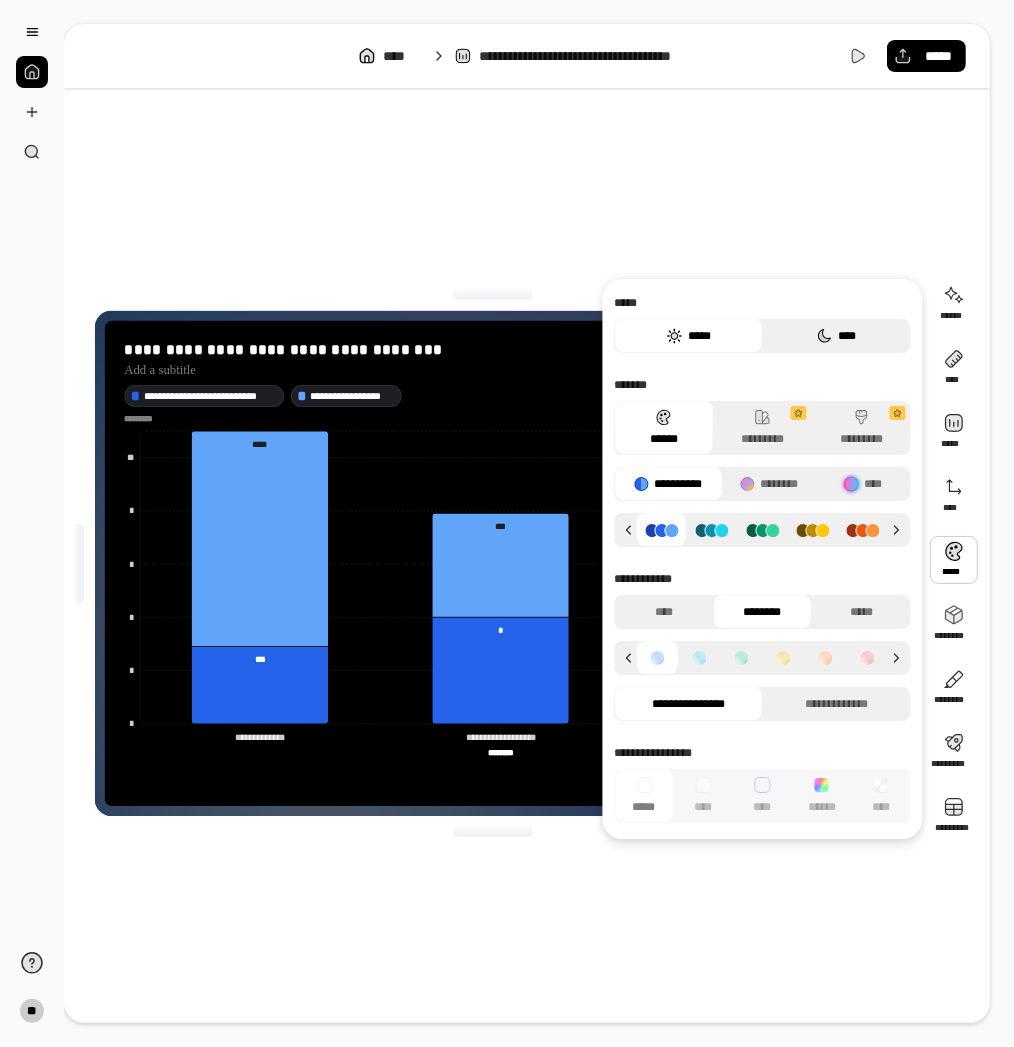 click 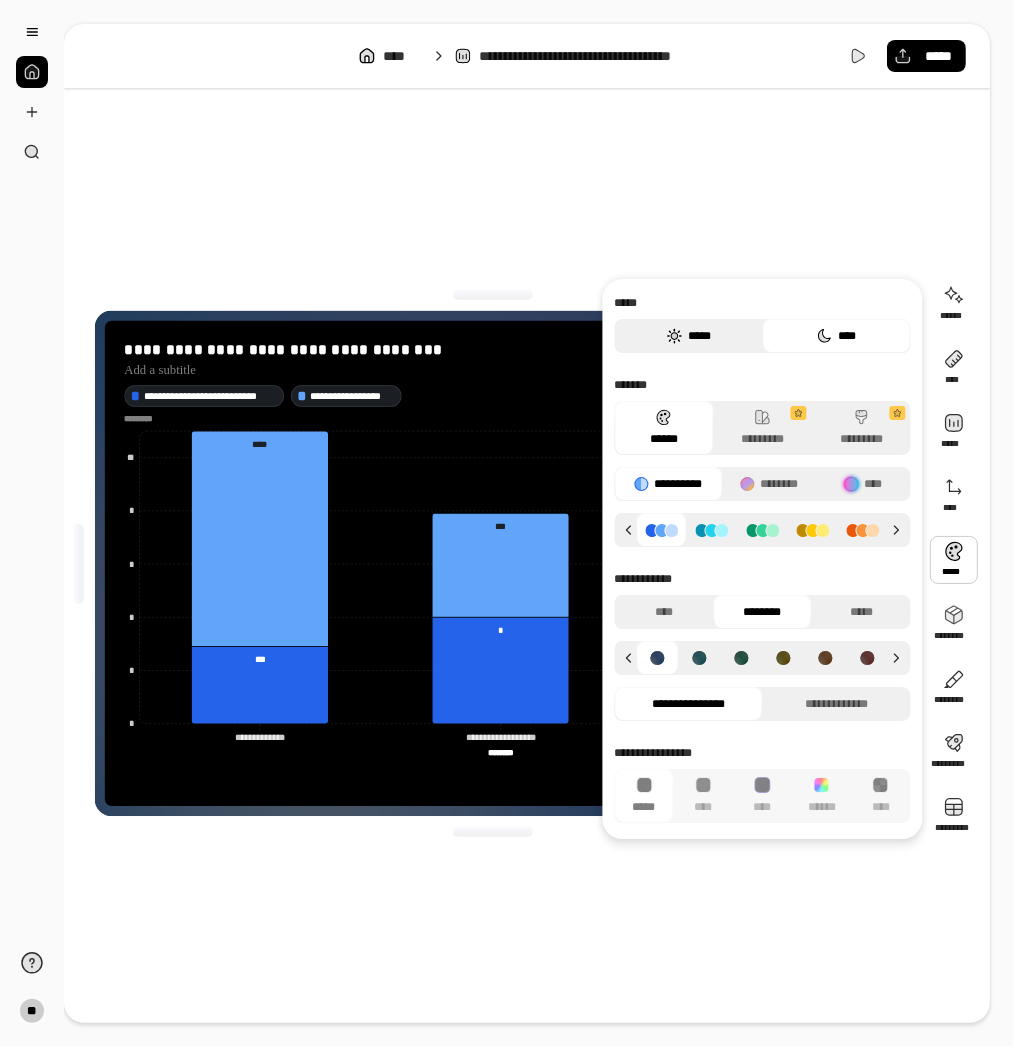 click on "*****" at bounding box center [689, 336] 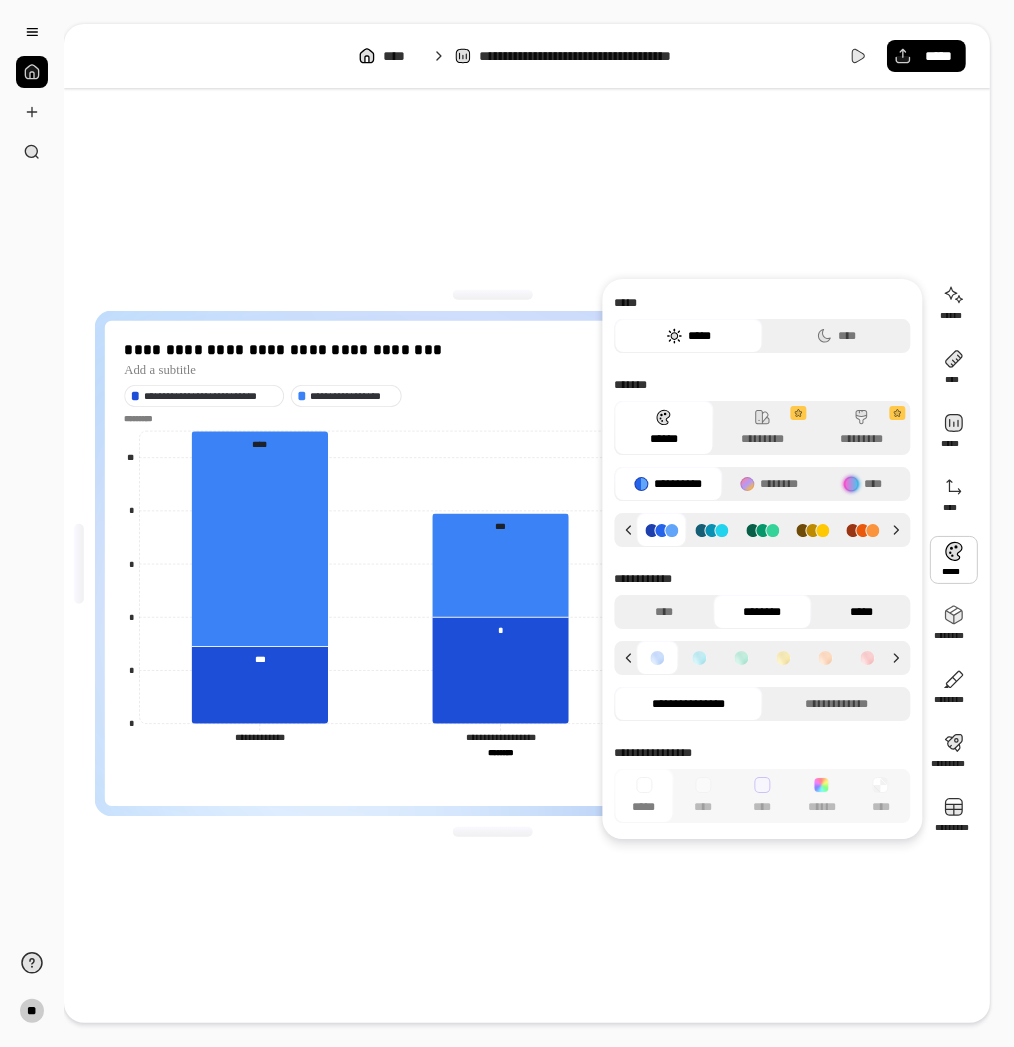 click on "*****" at bounding box center (861, 612) 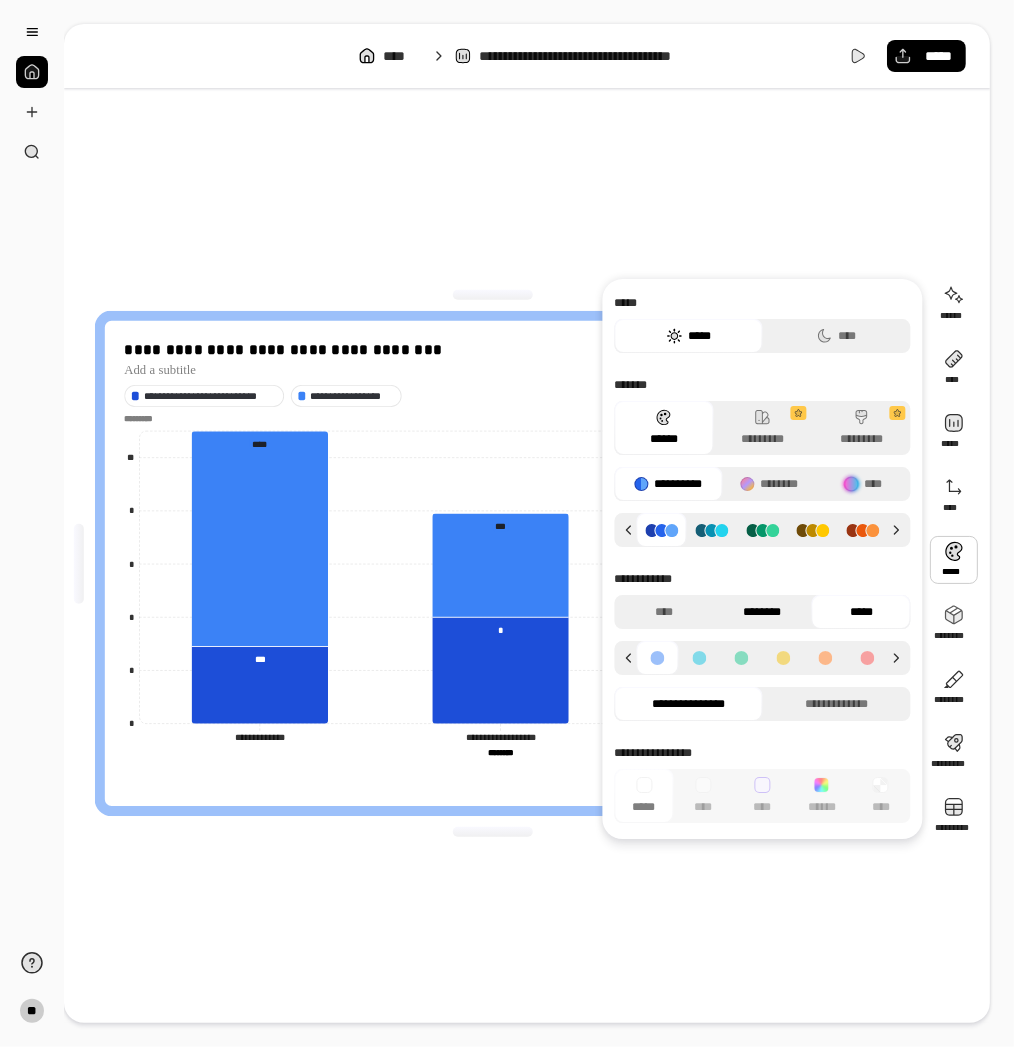 click on "********" at bounding box center (762, 612) 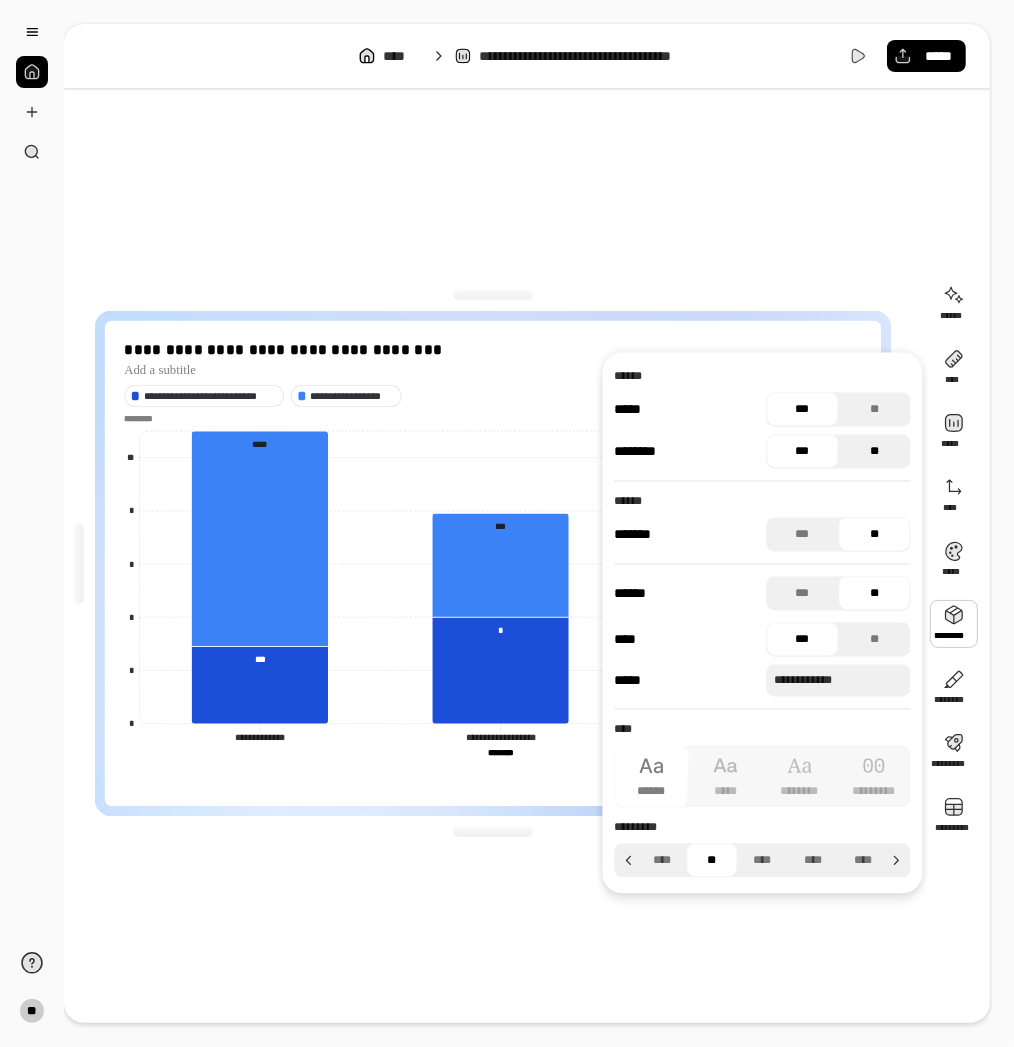 click on "**" at bounding box center (875, 452) 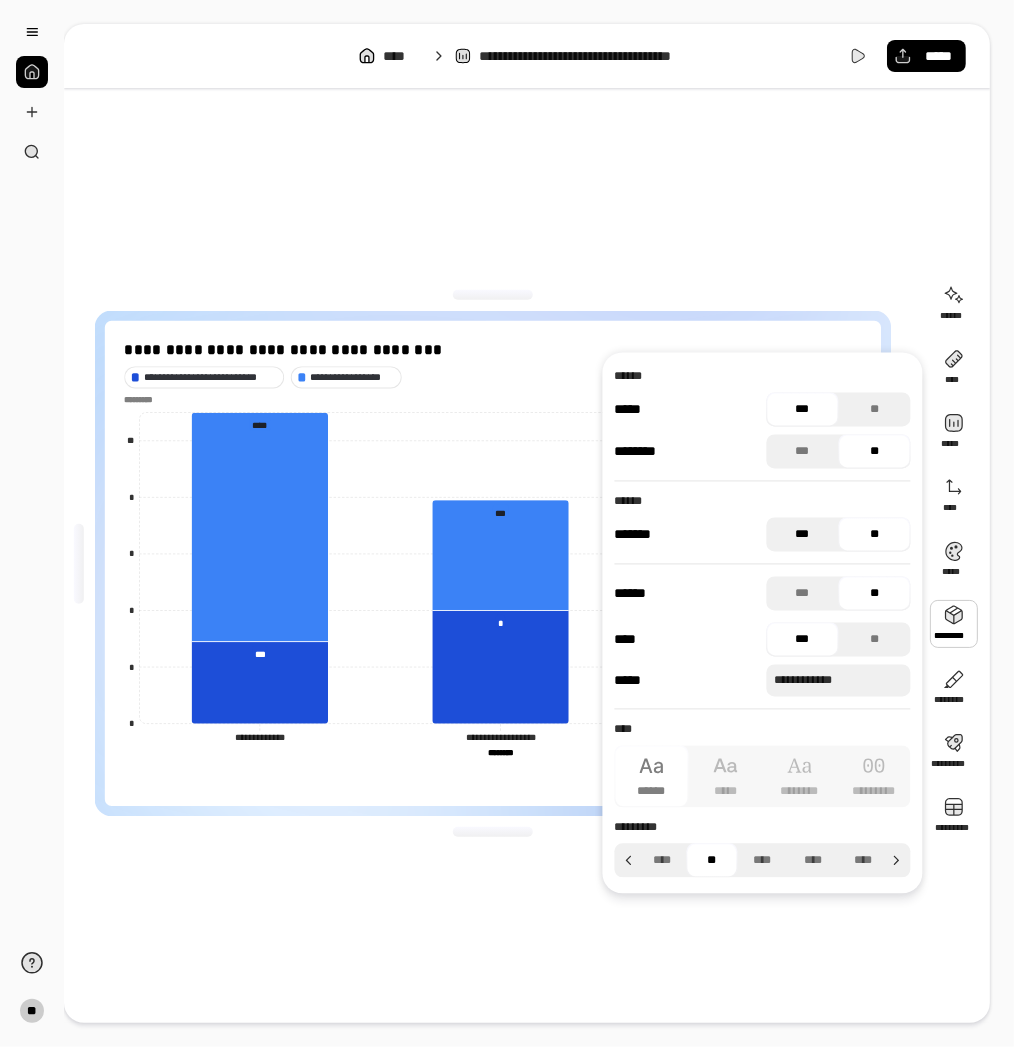 click on "***" at bounding box center (803, 535) 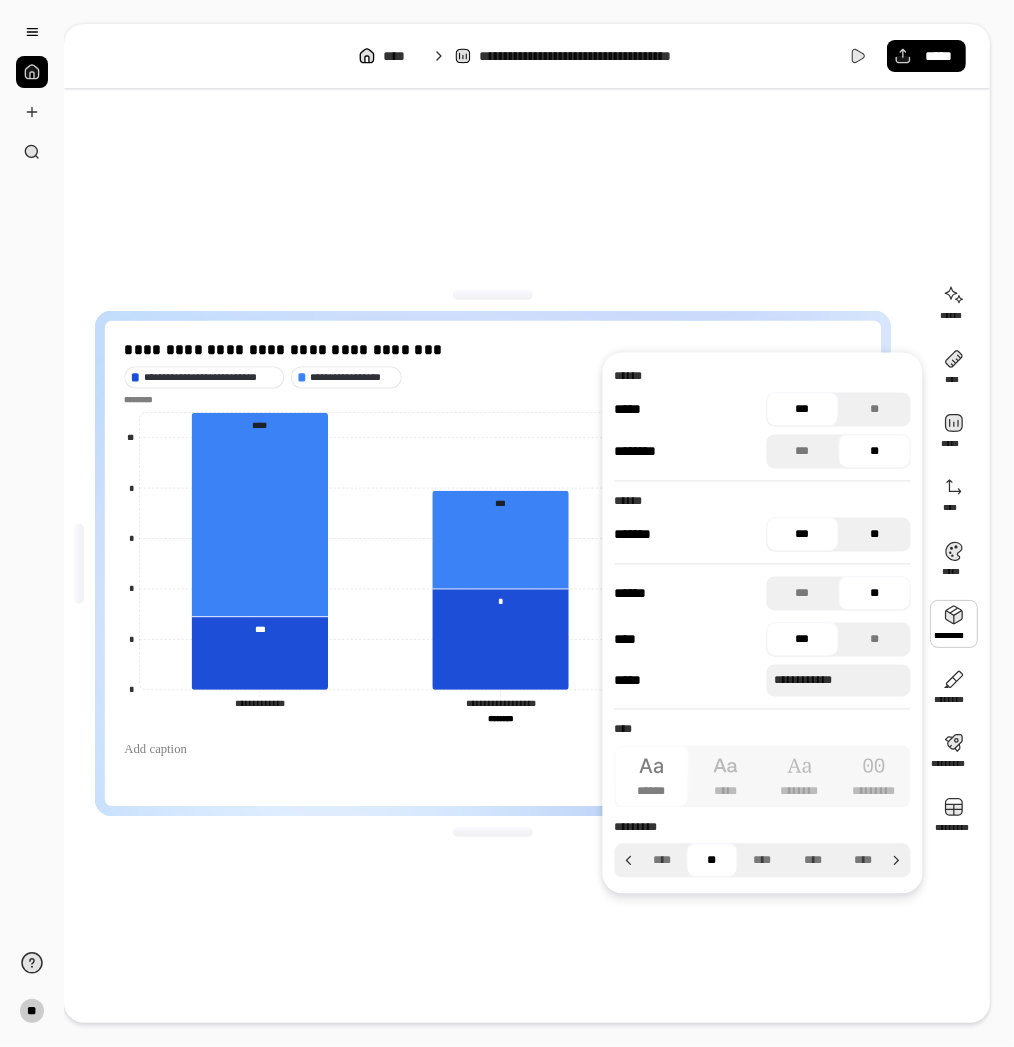 click on "**" at bounding box center (875, 535) 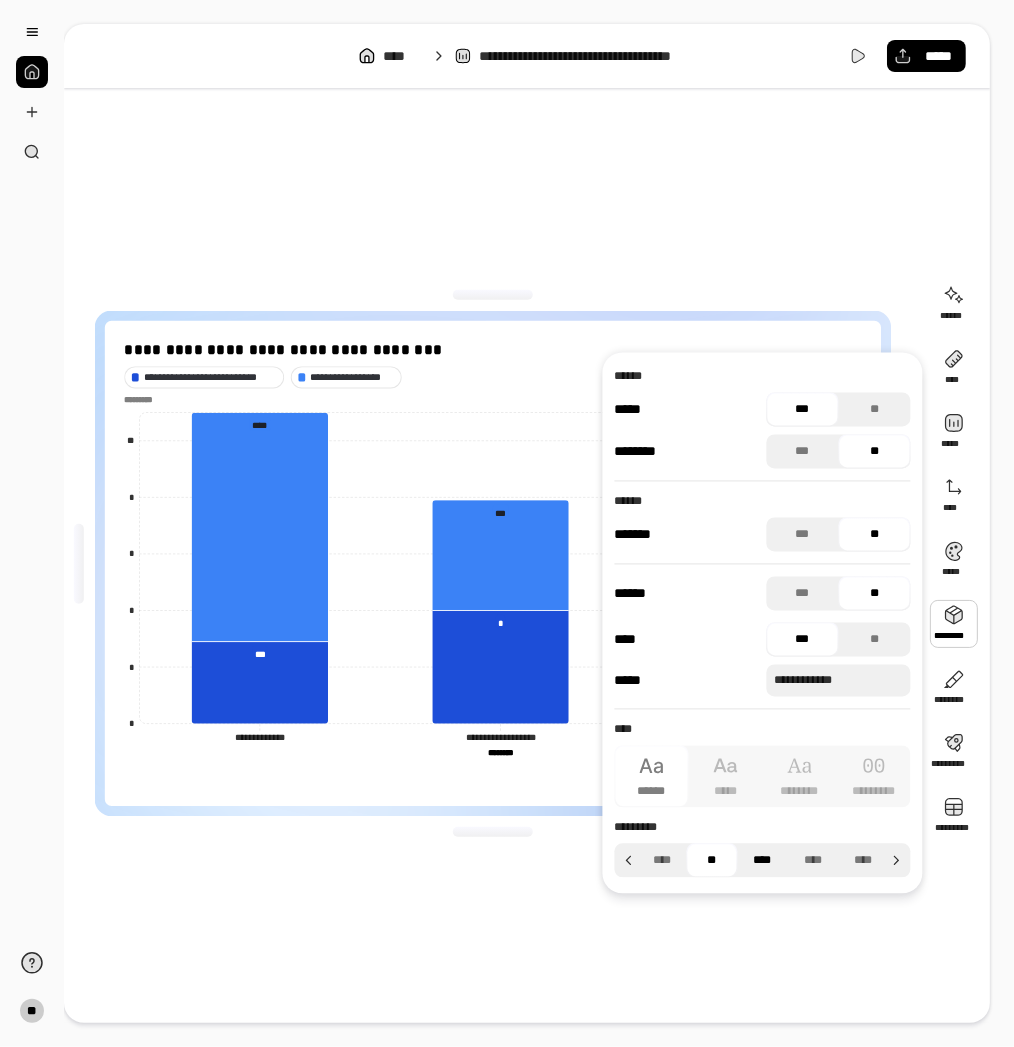 click on "****" at bounding box center [762, 861] 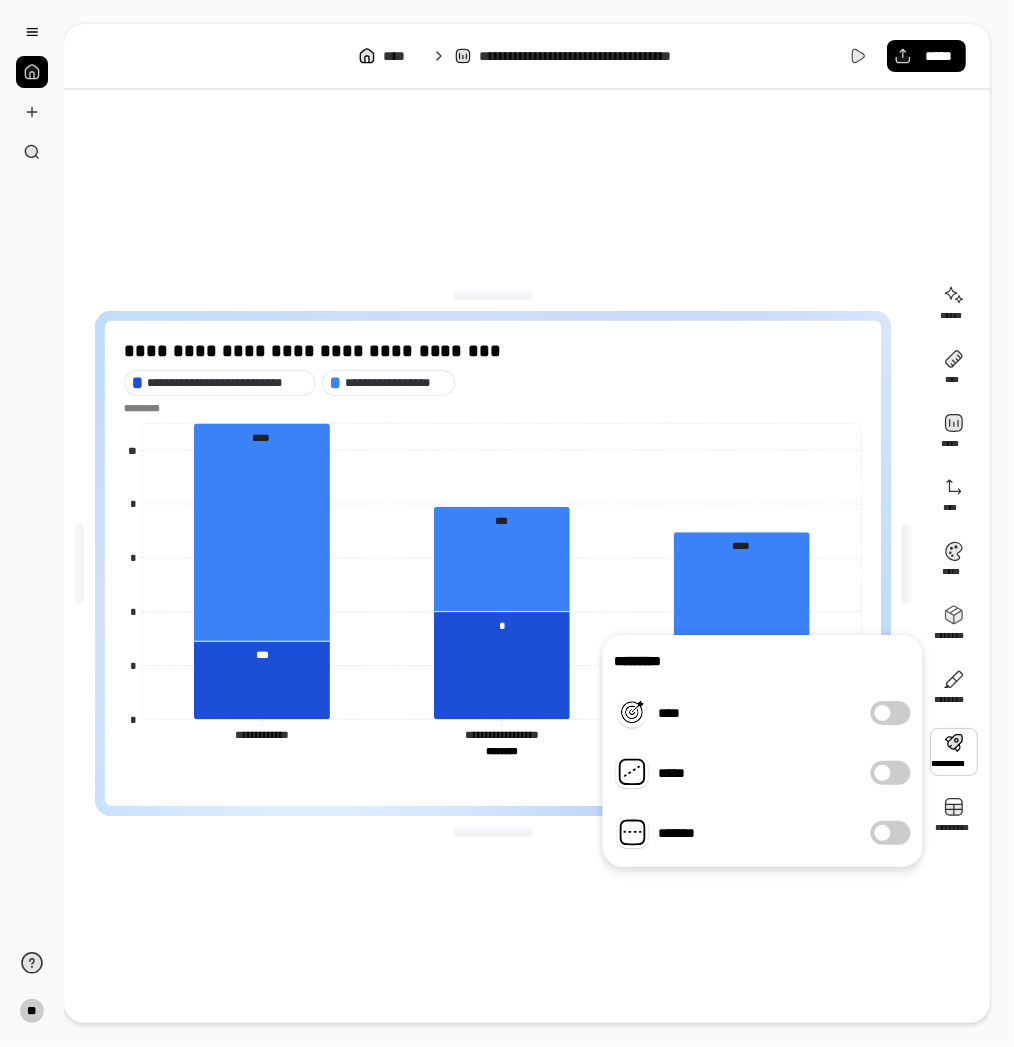 click on "**********" at bounding box center (493, 563) 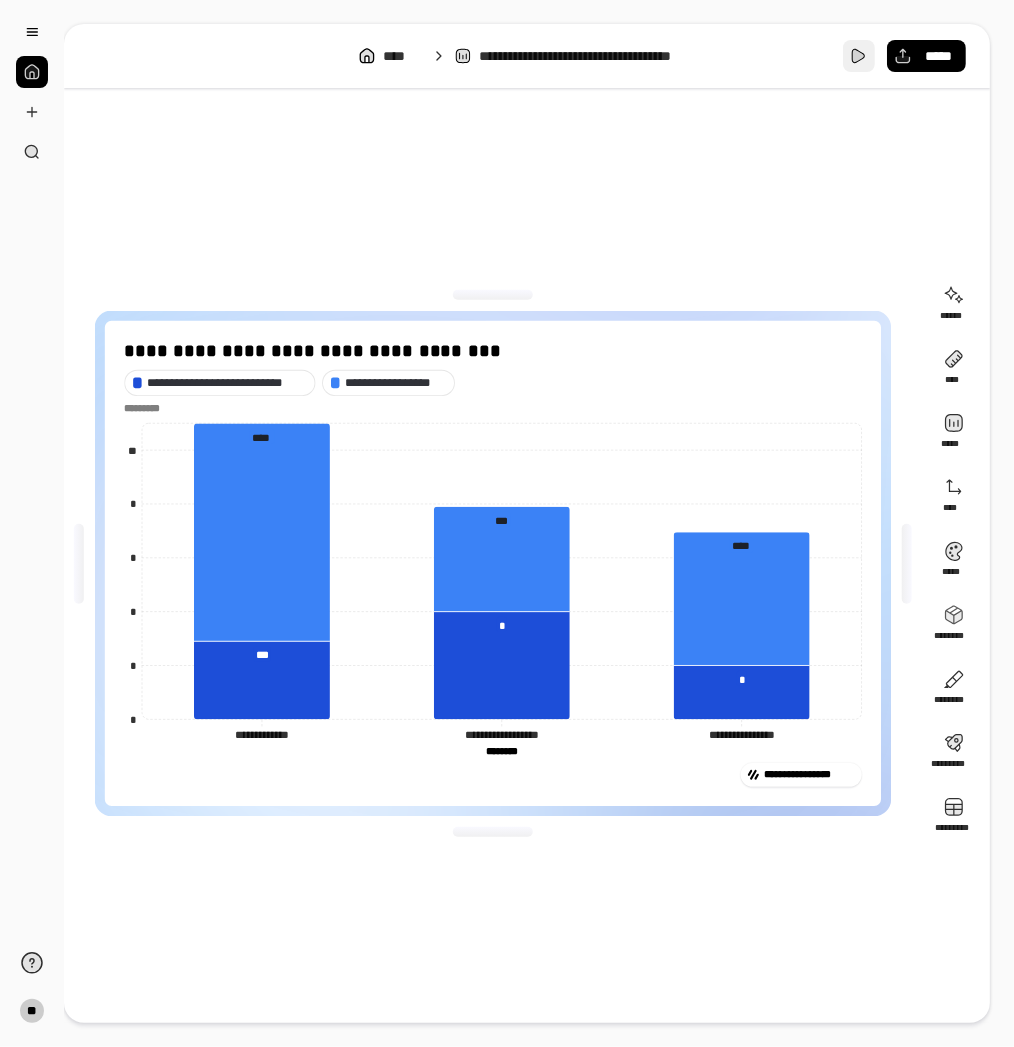 click at bounding box center [859, 56] 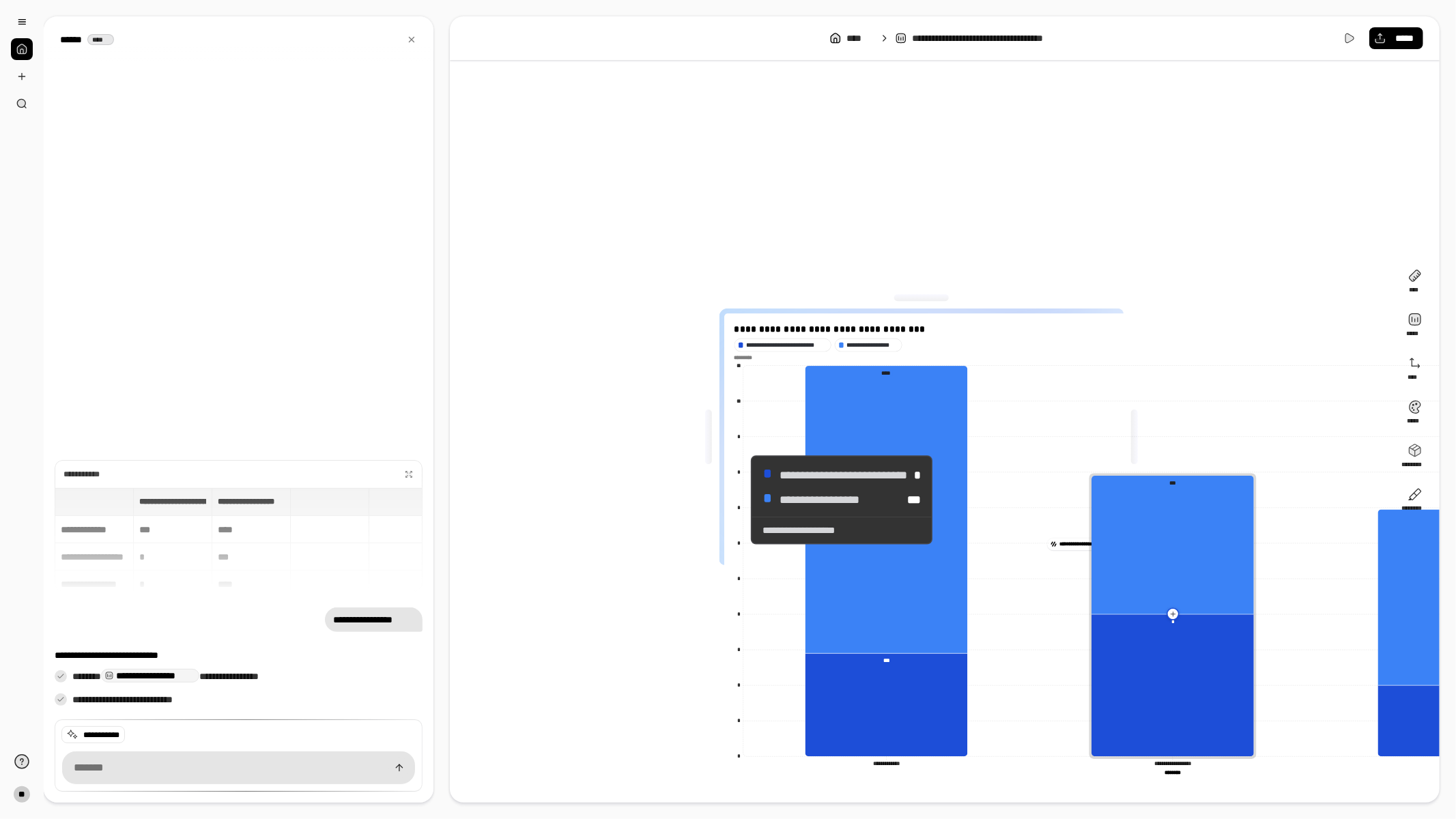 click 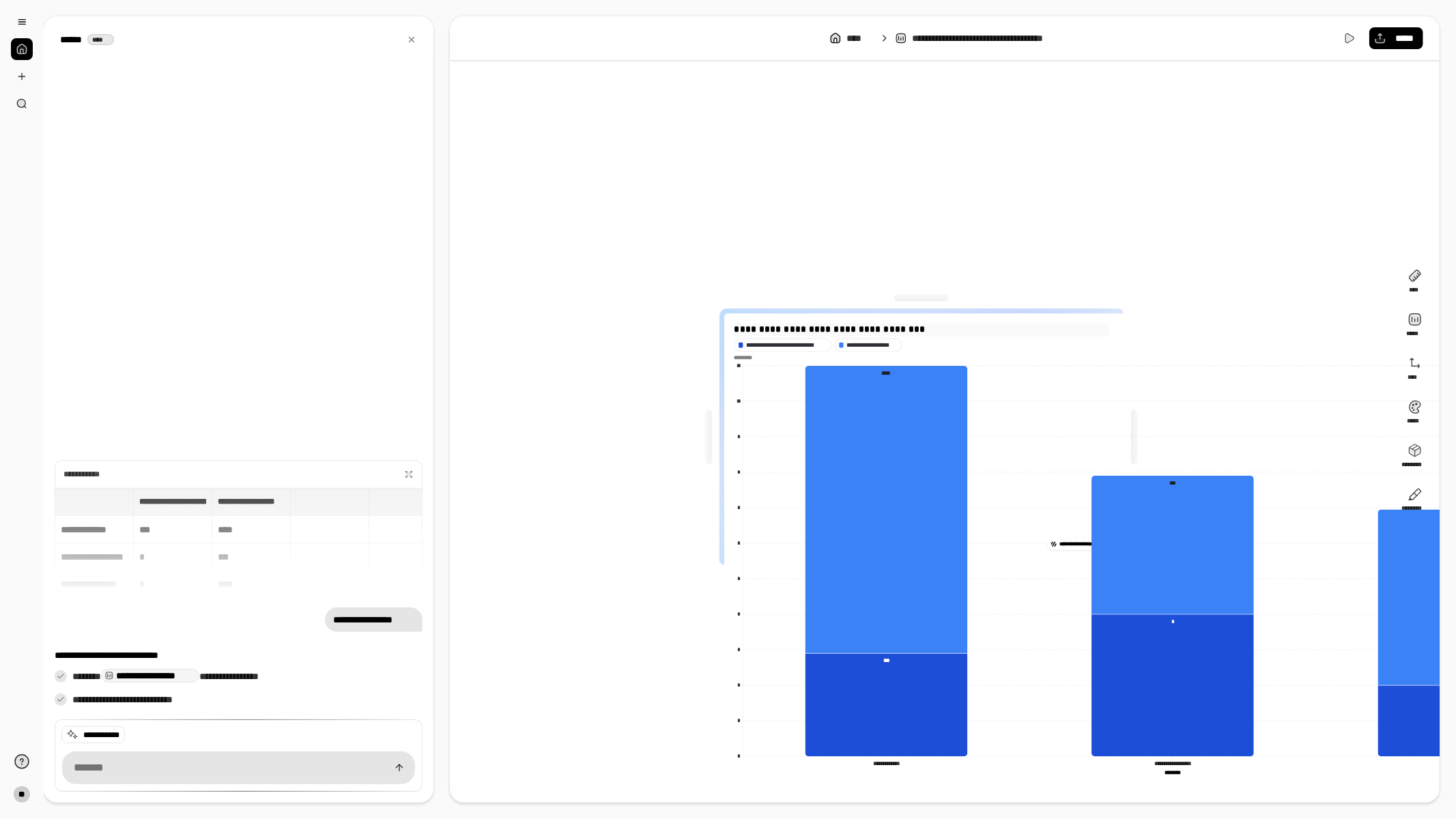 click on "**********" at bounding box center [1169, 329] 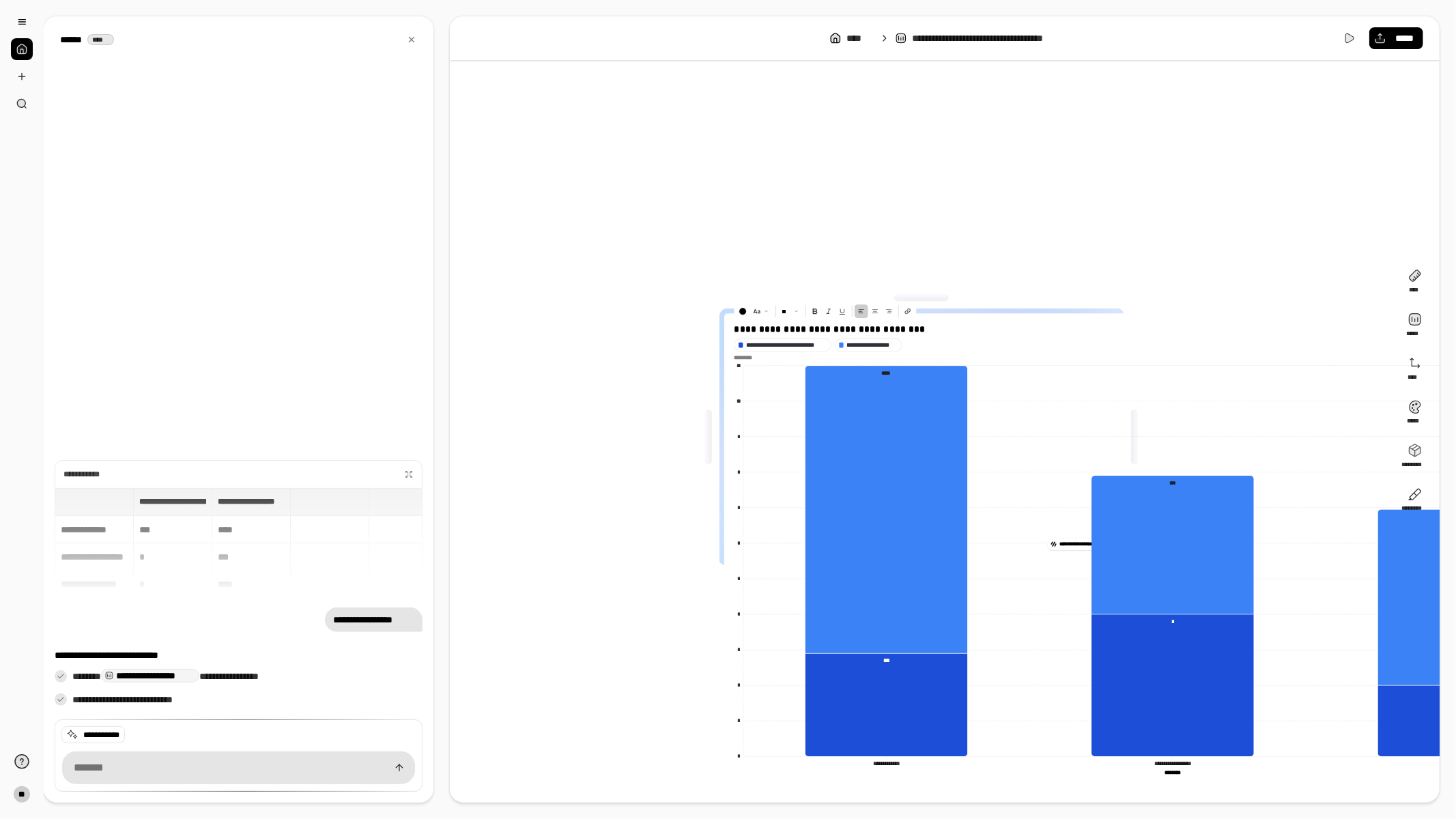 click on "**********" at bounding box center (922, 437) 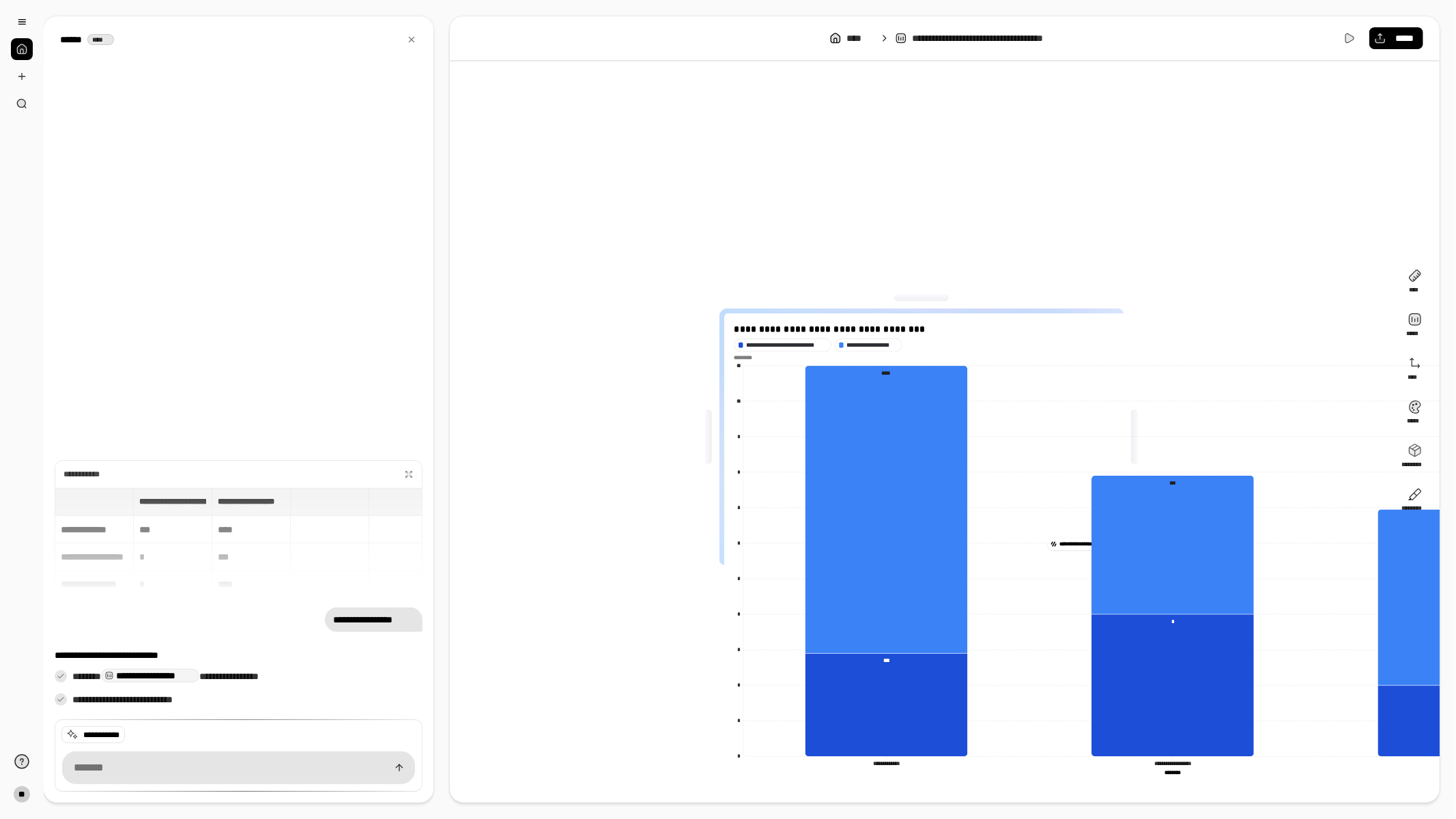 click on "**********" at bounding box center [1169, 345] 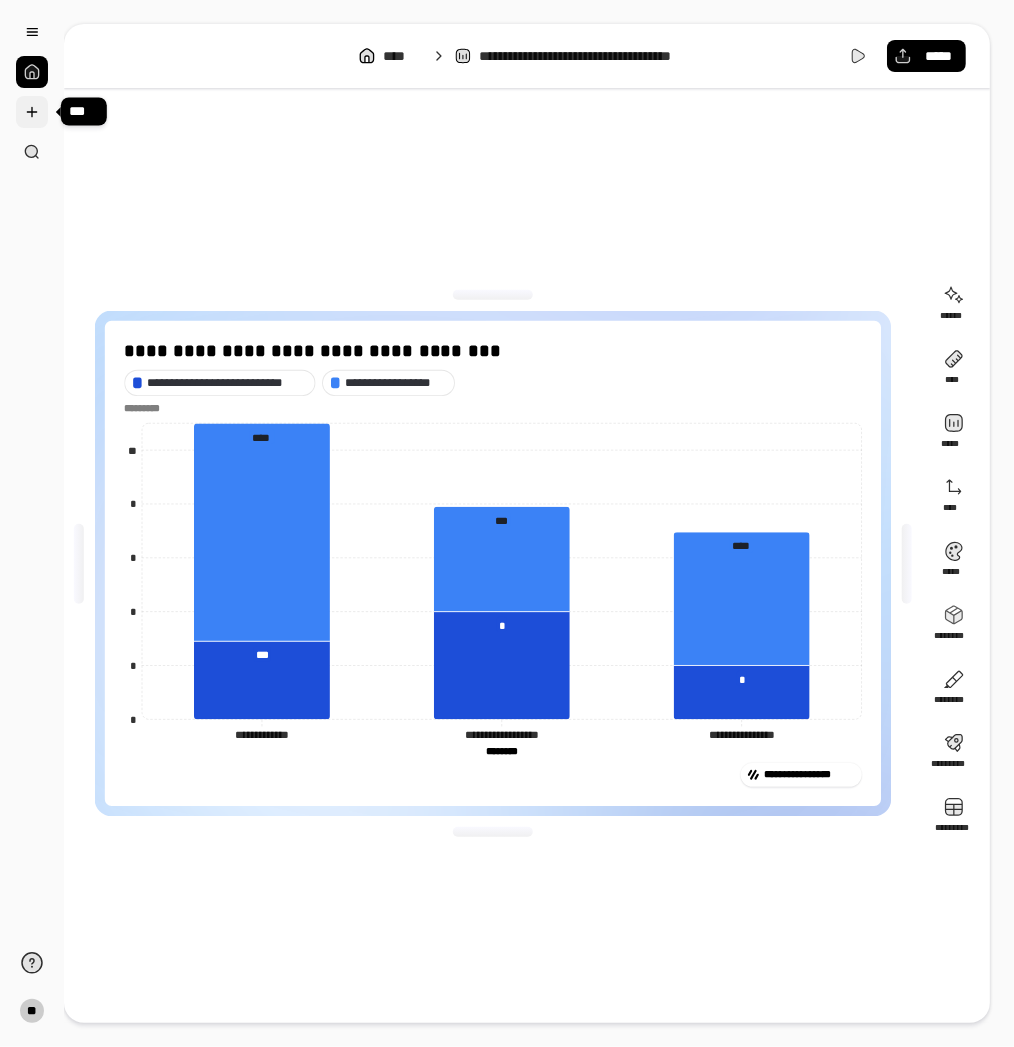 click at bounding box center [32, 112] 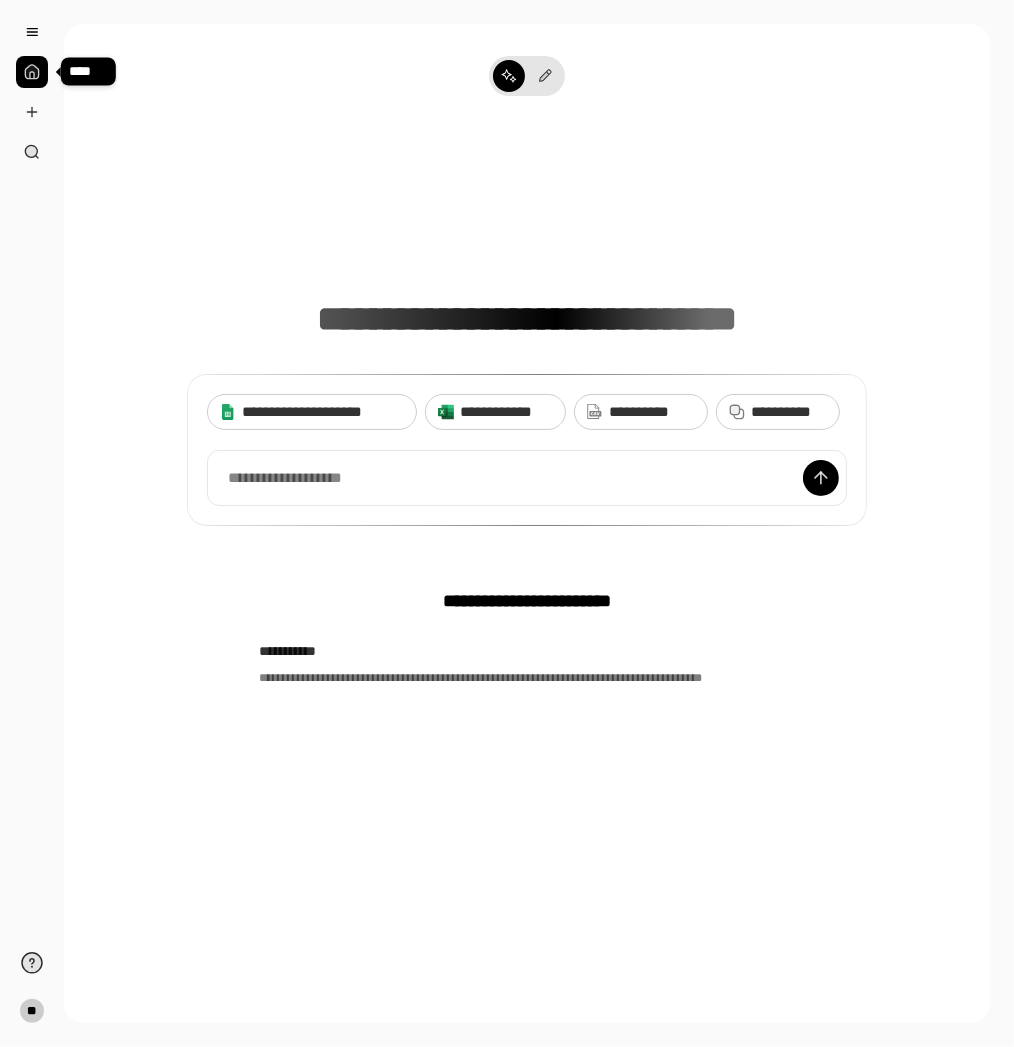 click at bounding box center (32, 72) 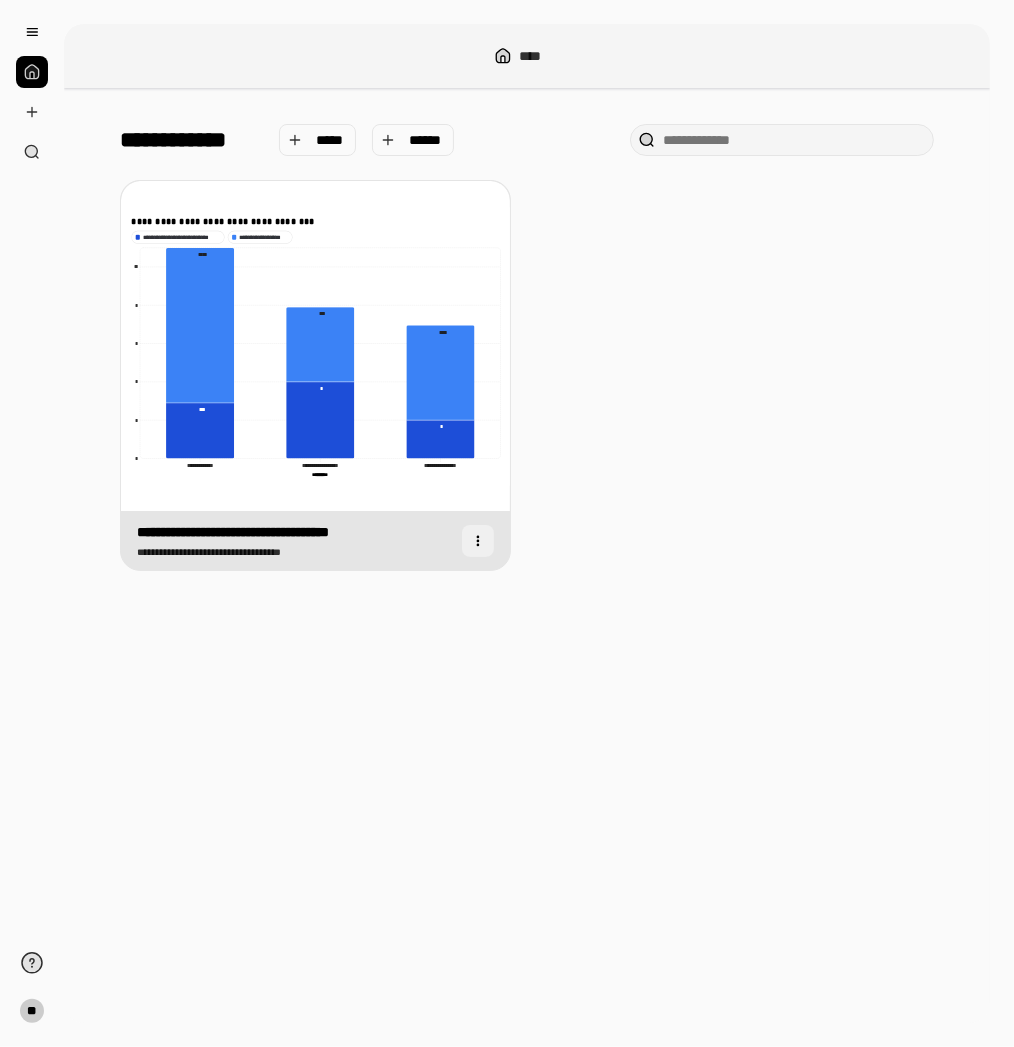 click at bounding box center (478, 541) 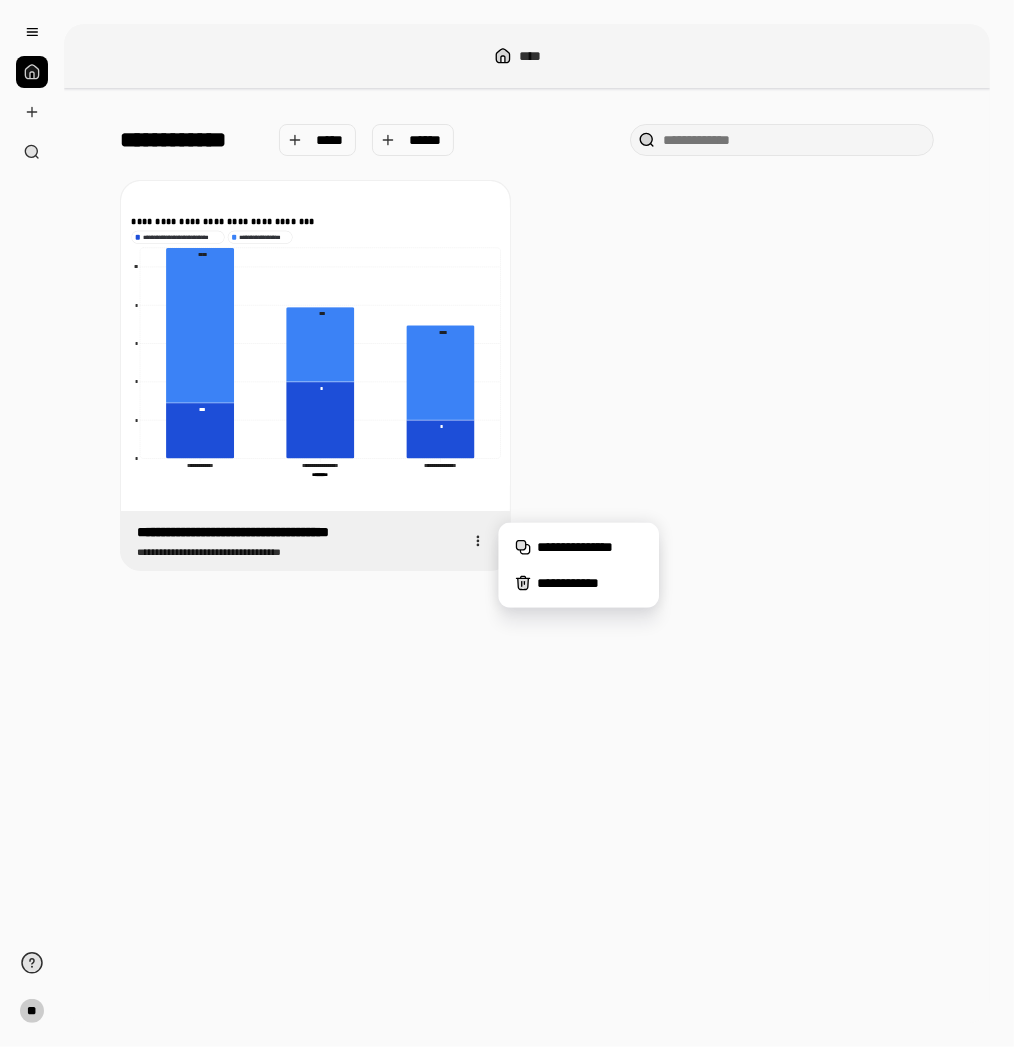 click on "**********" at bounding box center [527, 555] 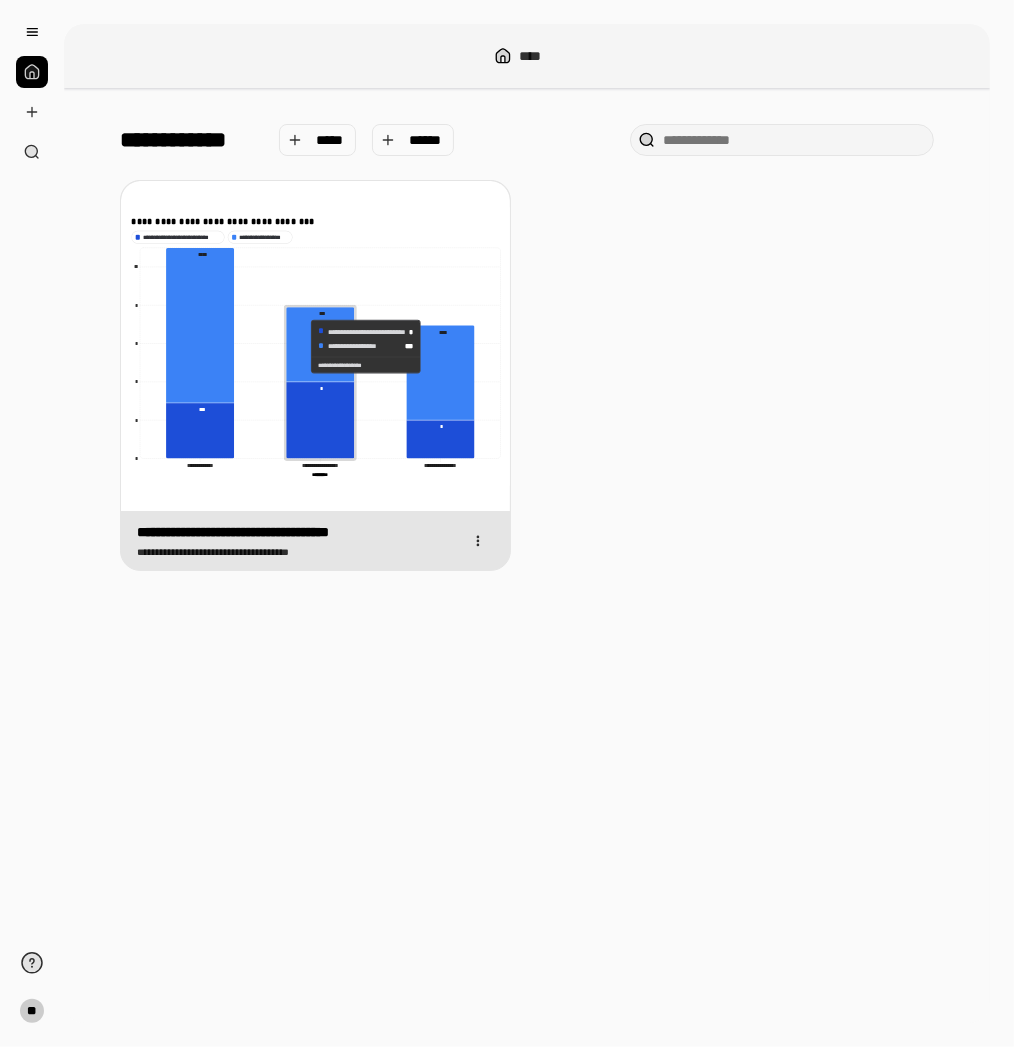 click 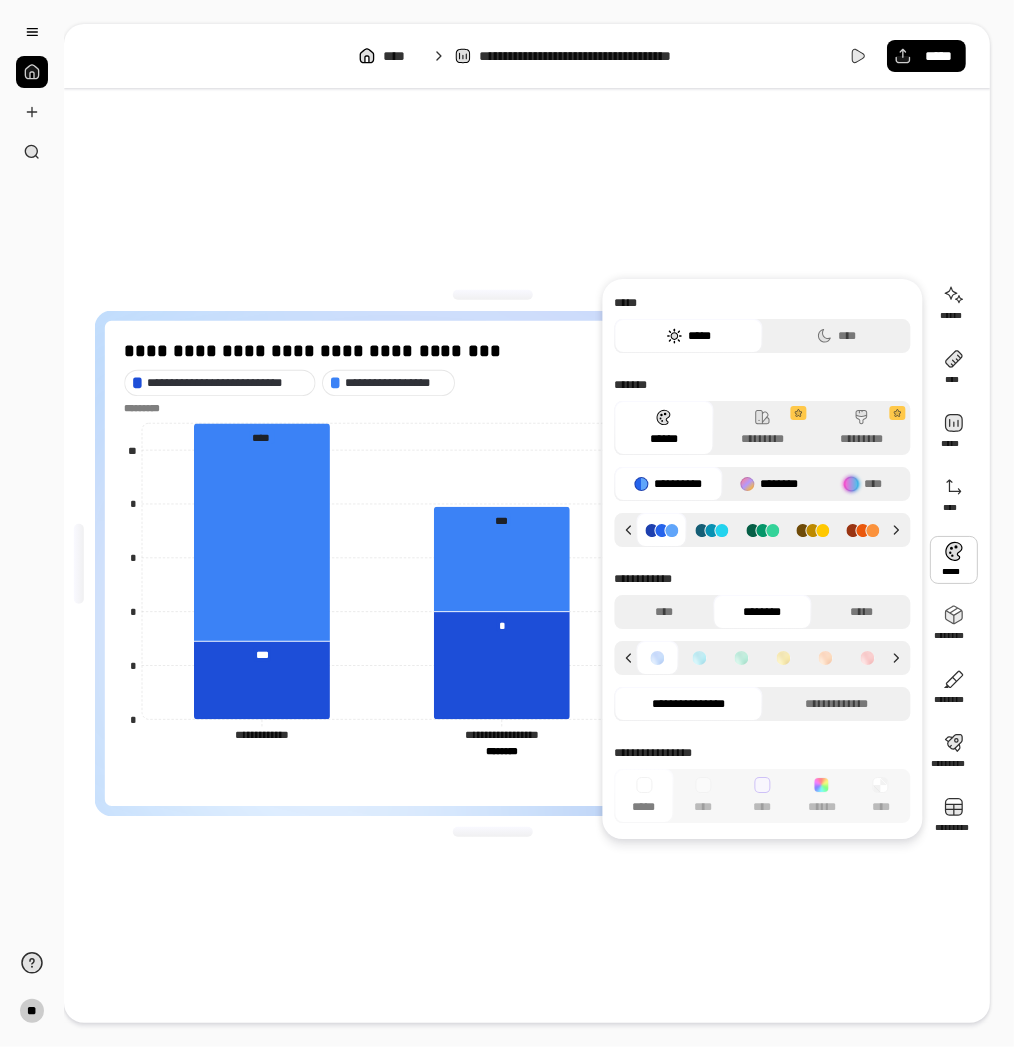 click on "********" at bounding box center (769, 484) 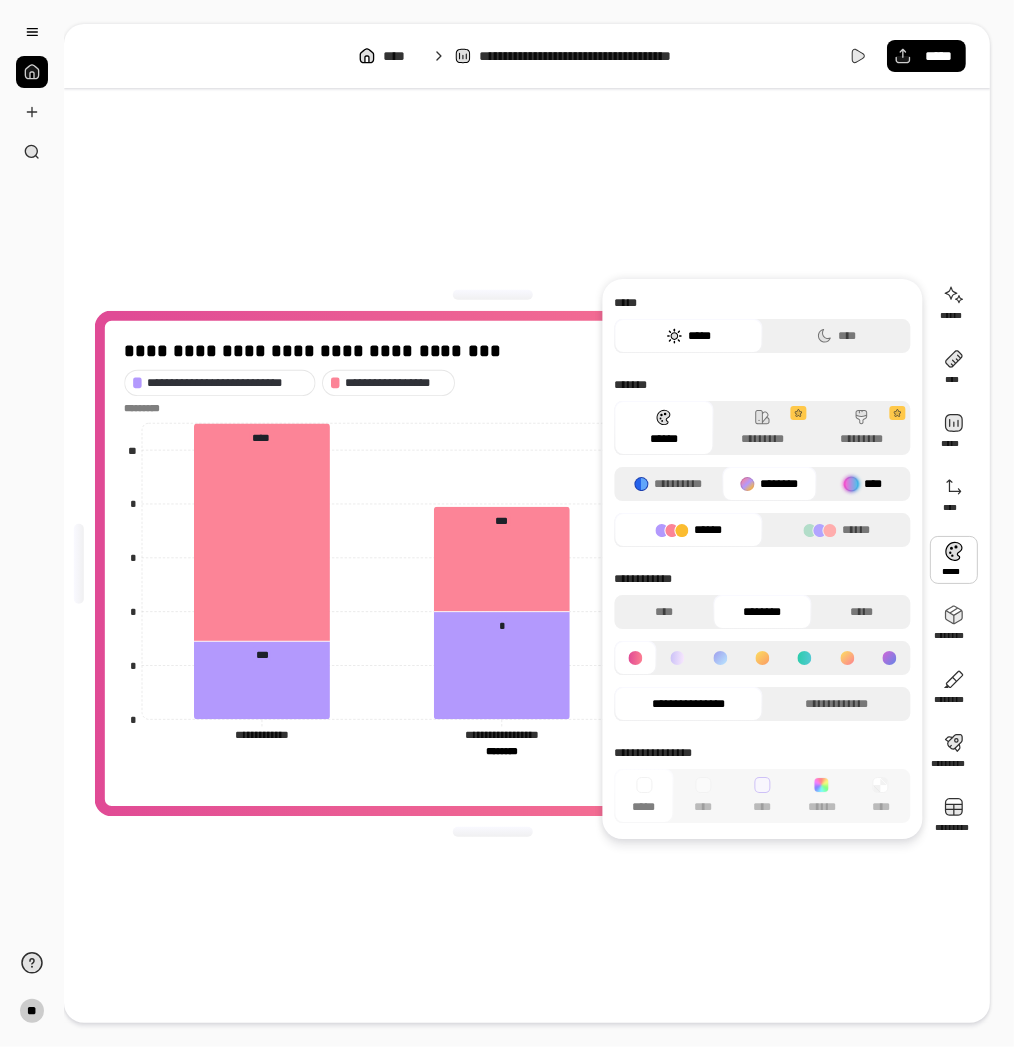 click on "****" at bounding box center [863, 484] 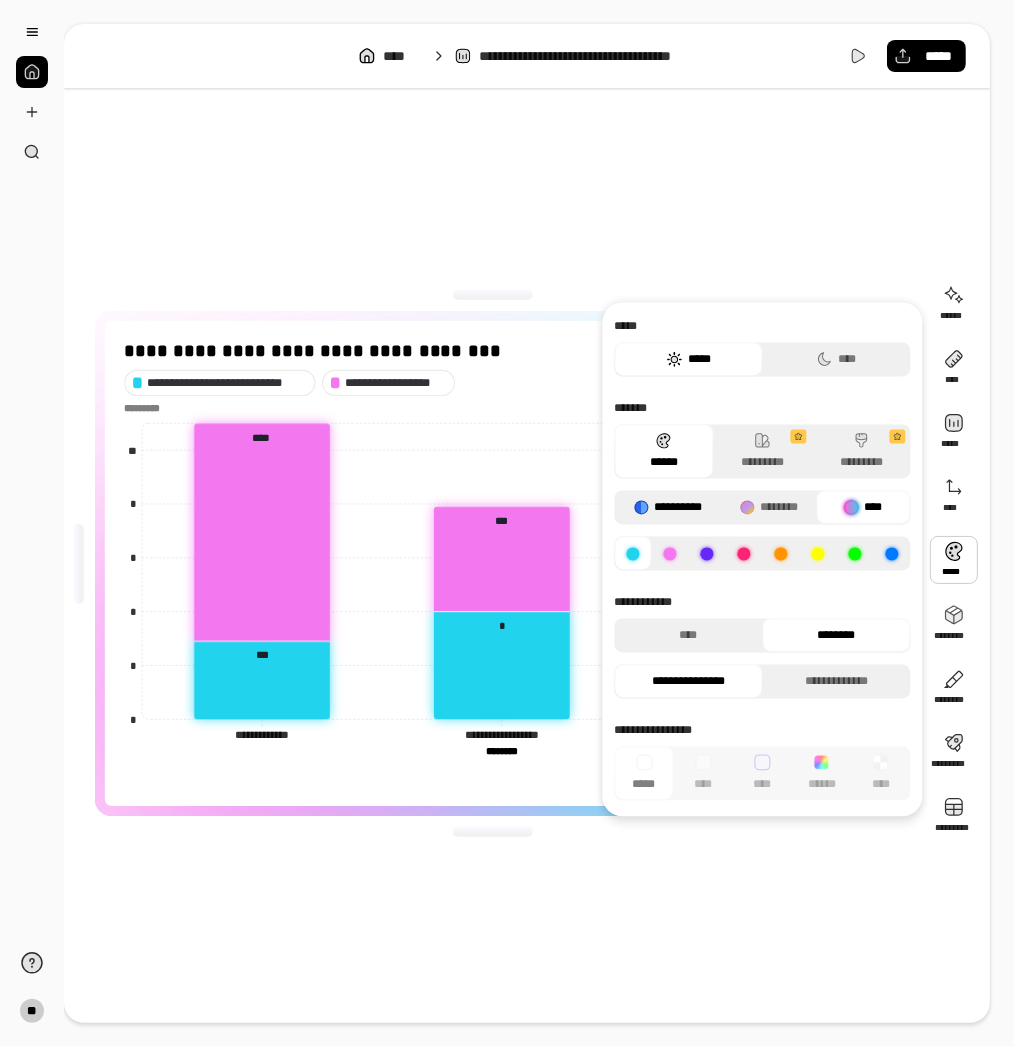 click on "**********" at bounding box center (669, 508) 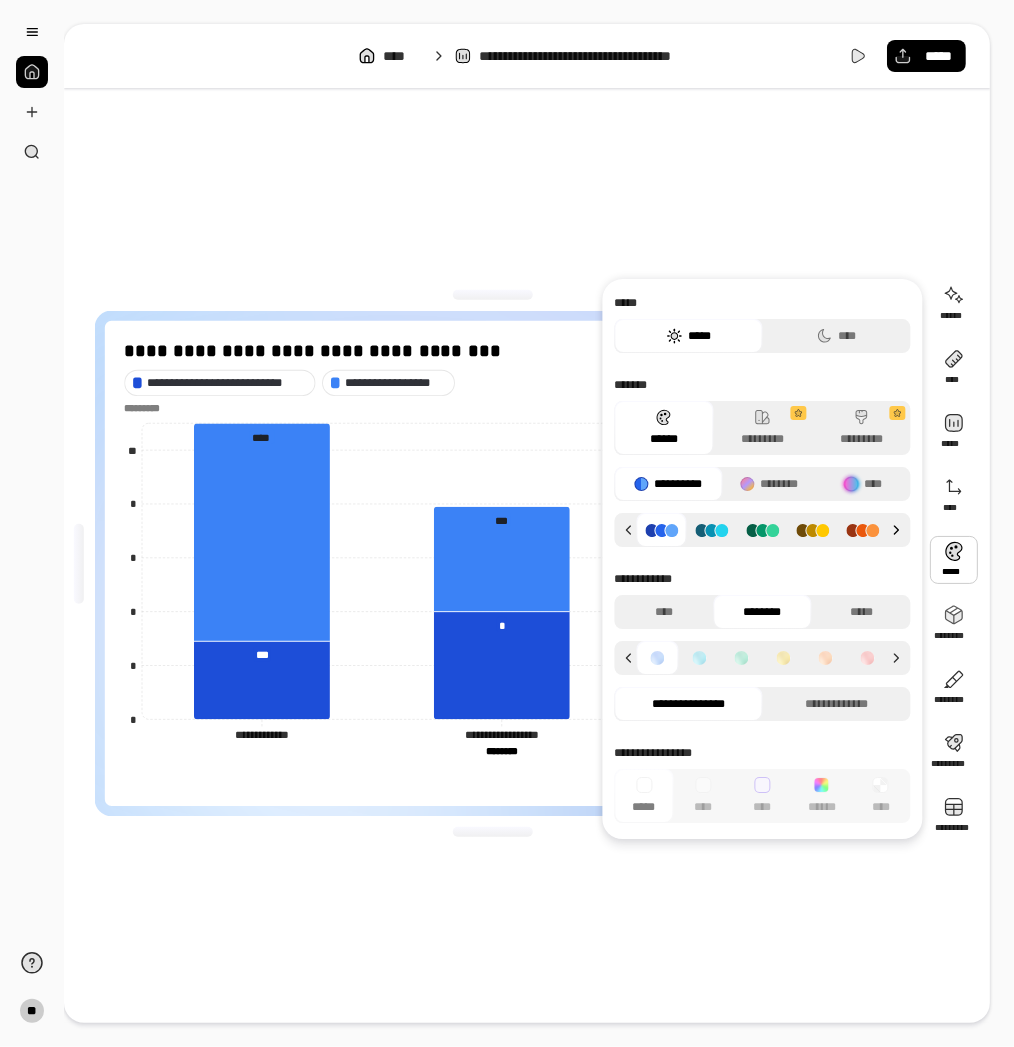 click 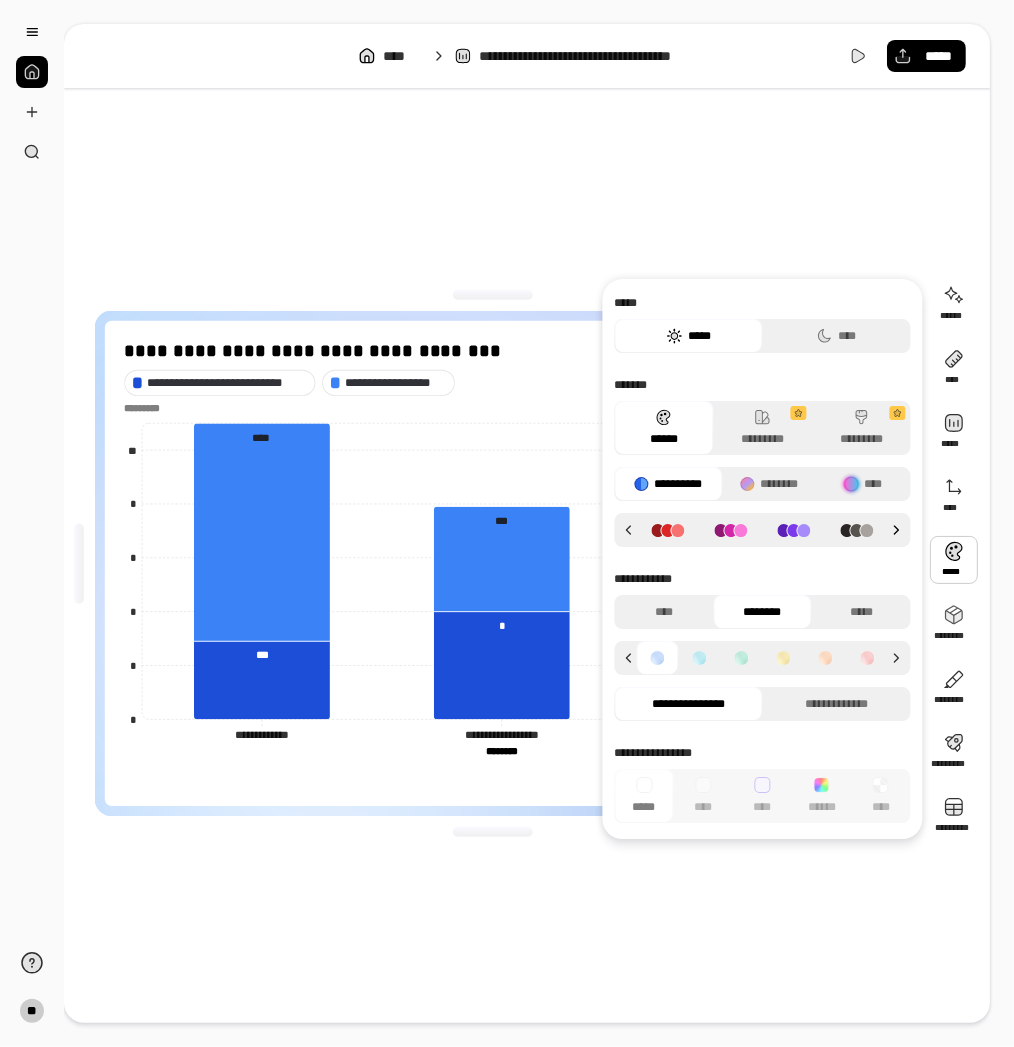 click 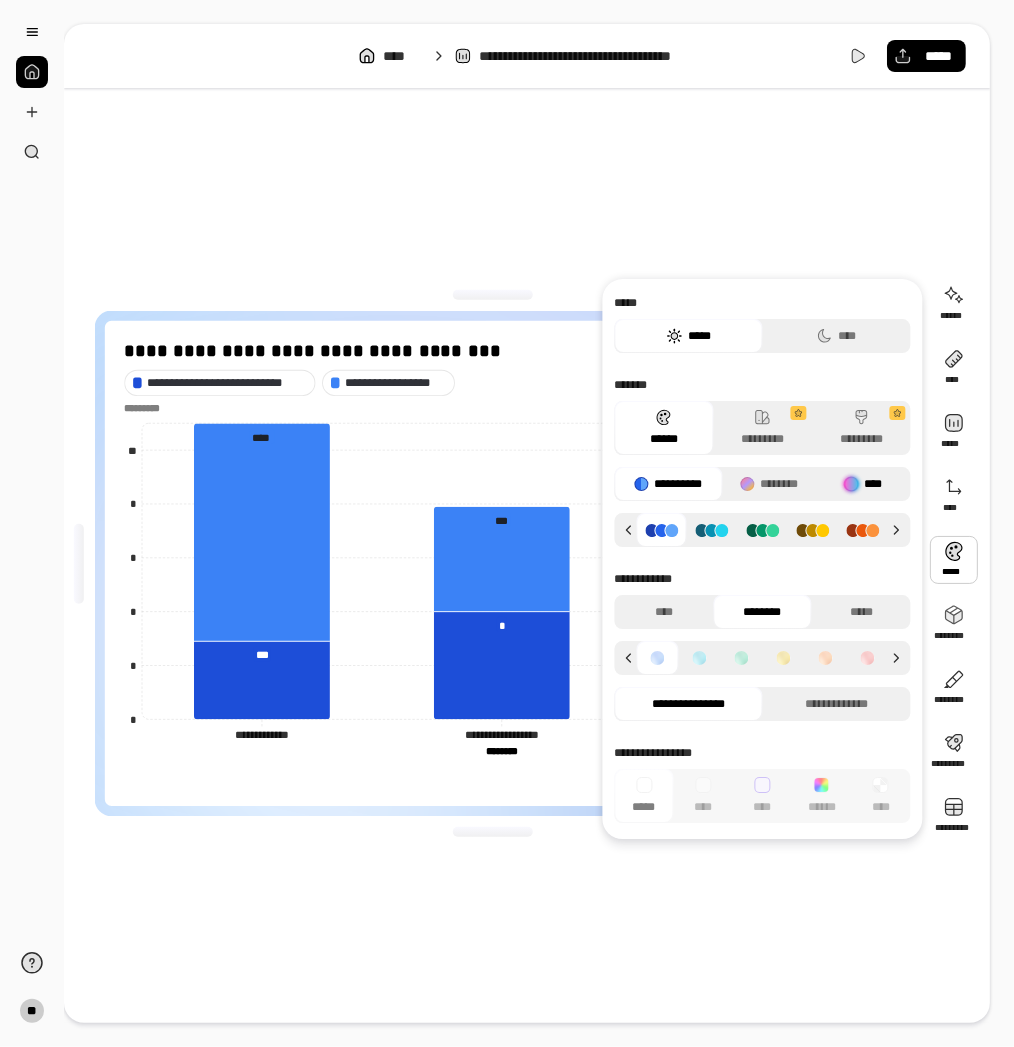 click on "****" at bounding box center [863, 484] 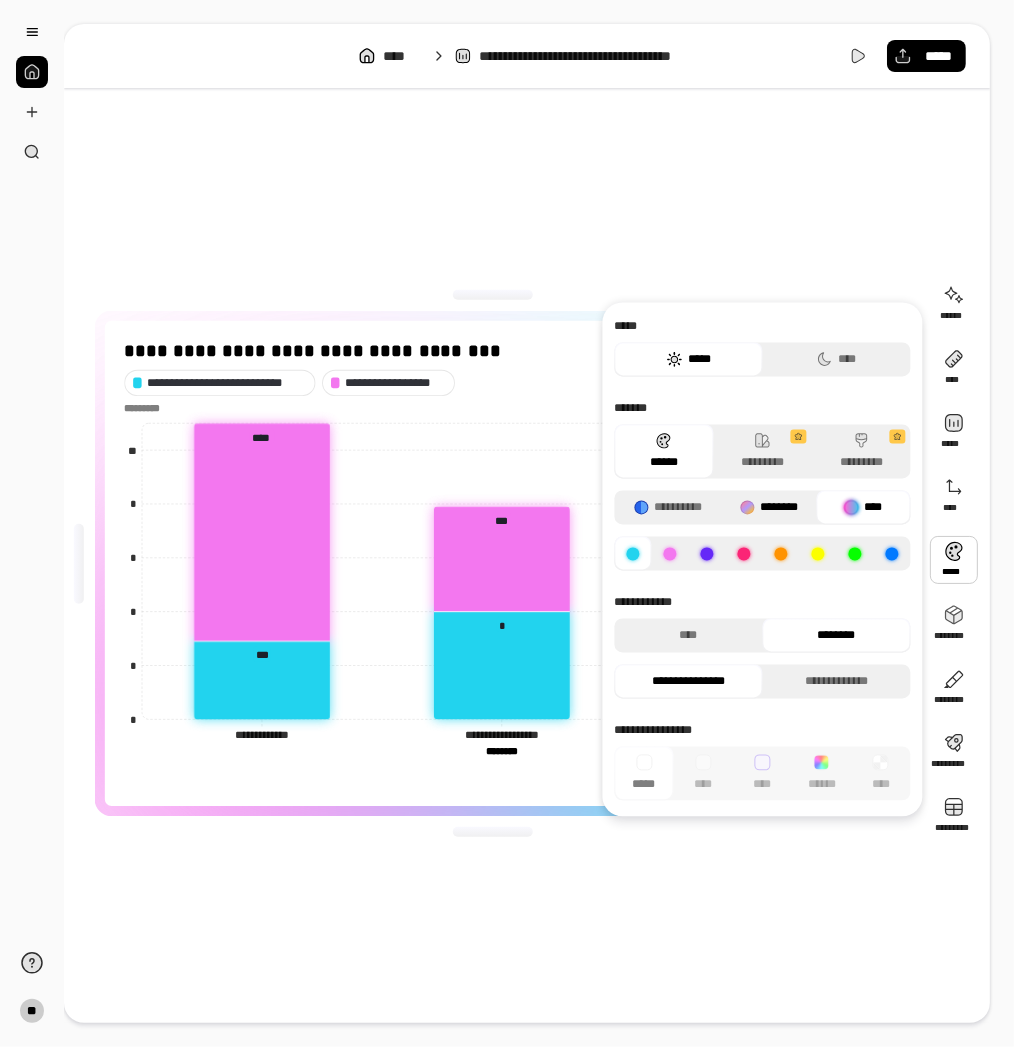 click on "********" at bounding box center [769, 508] 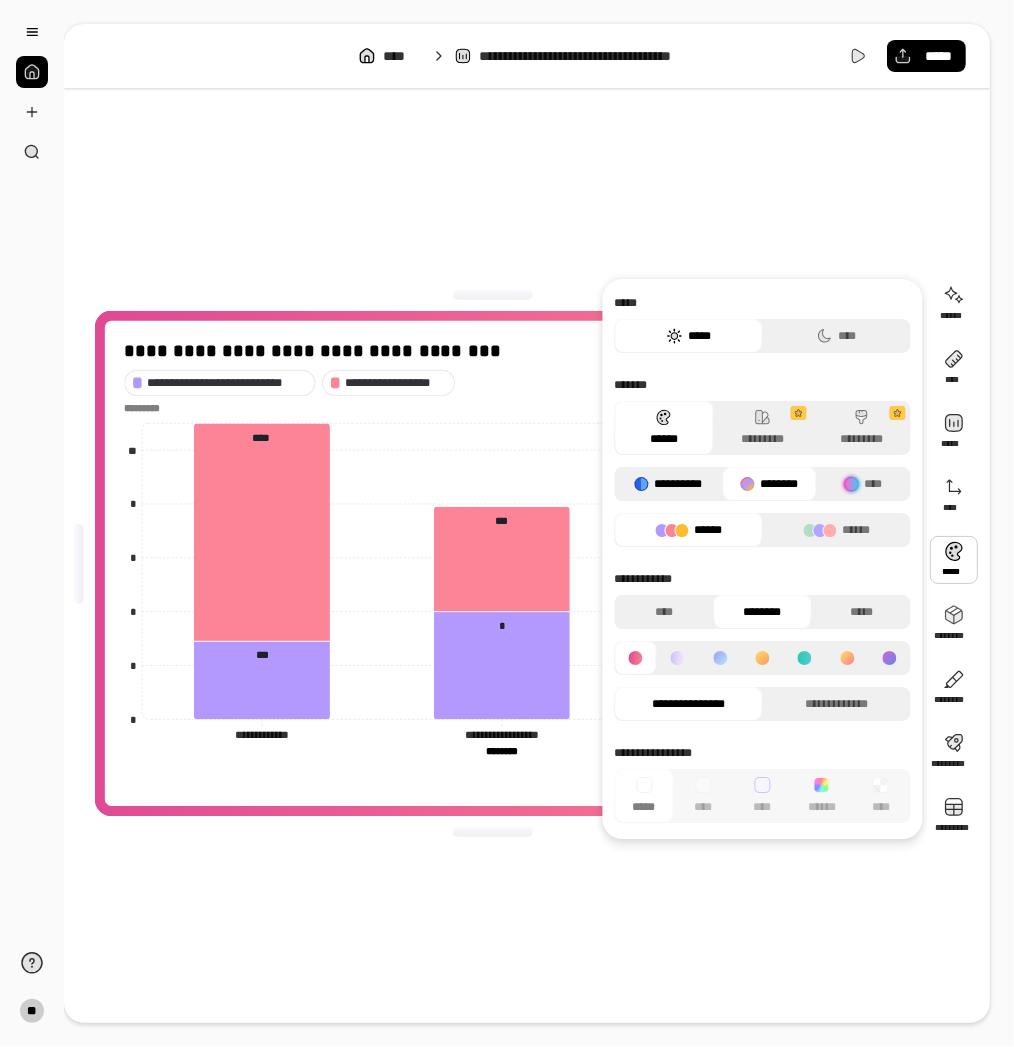 click on "**********" at bounding box center [669, 484] 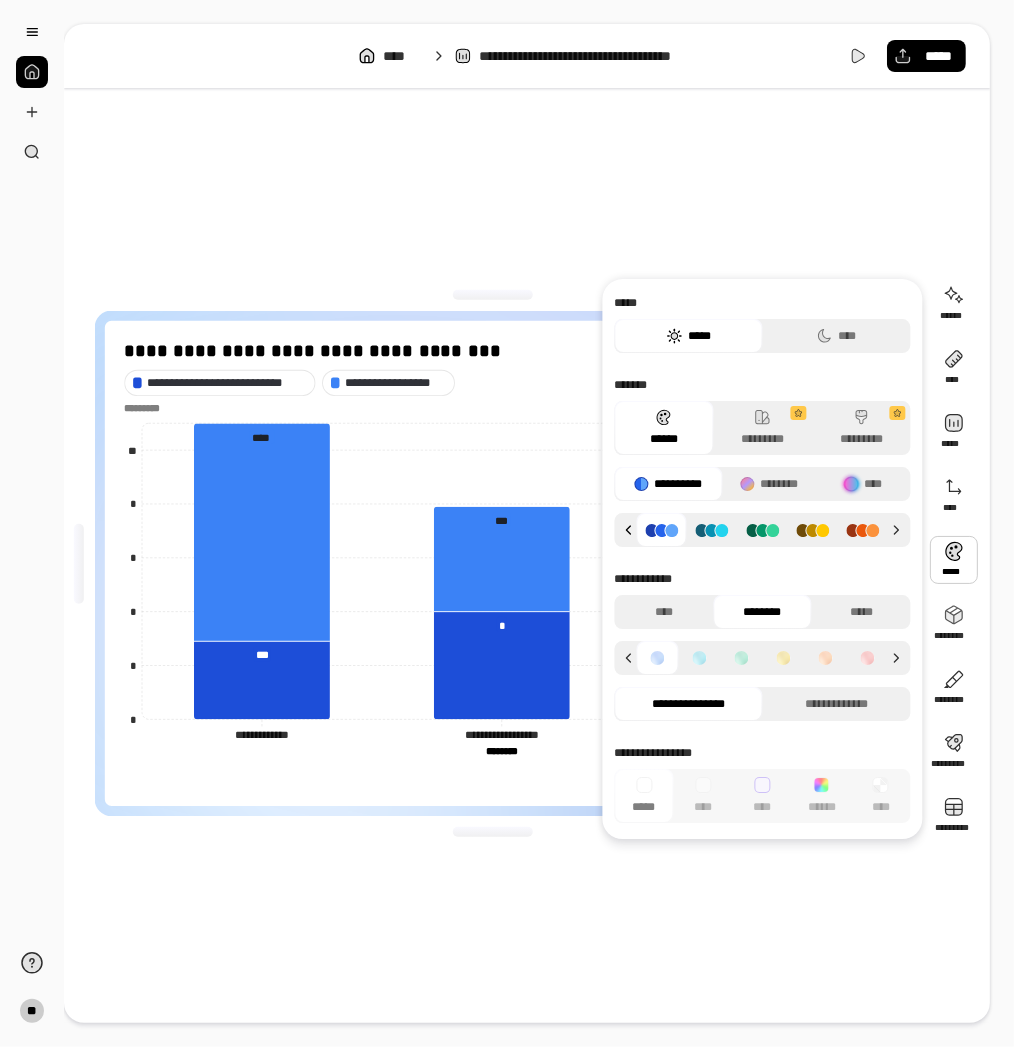 click 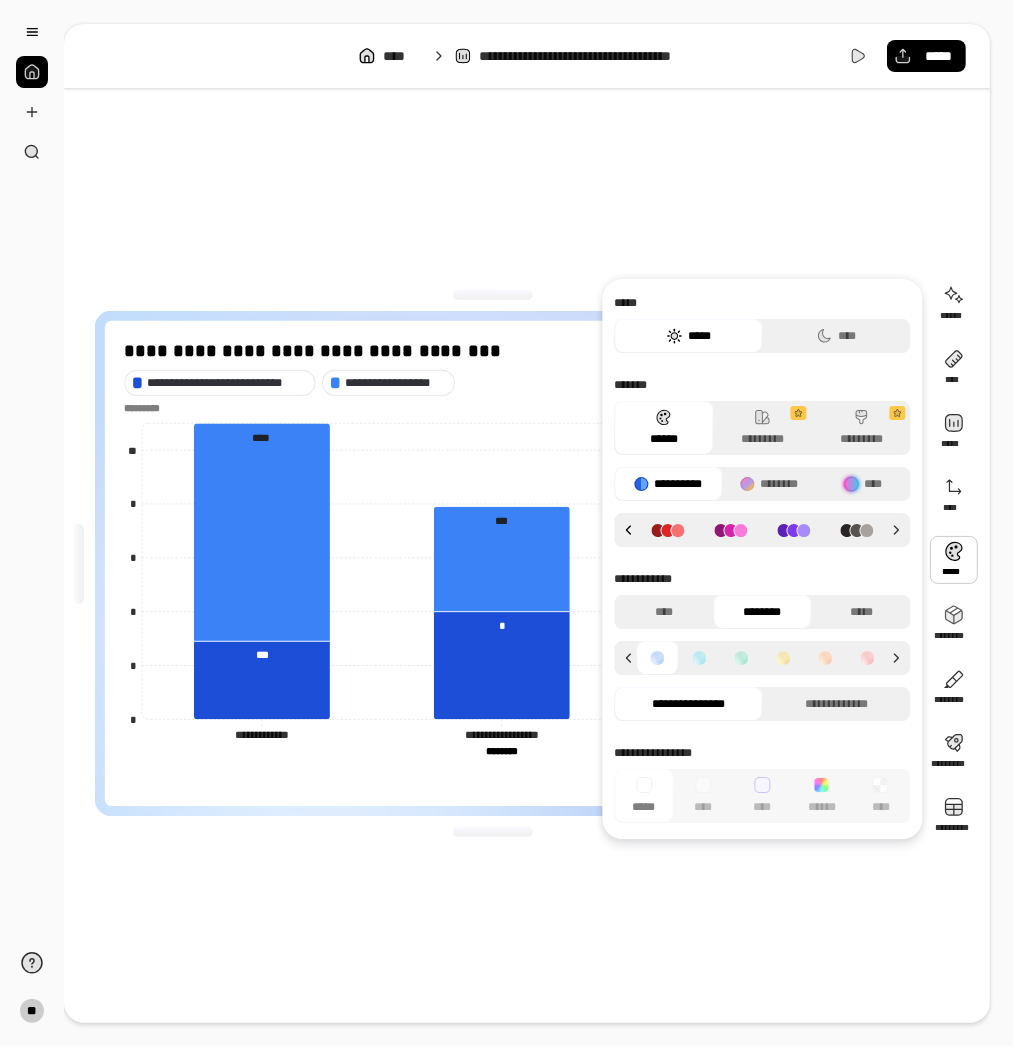 click 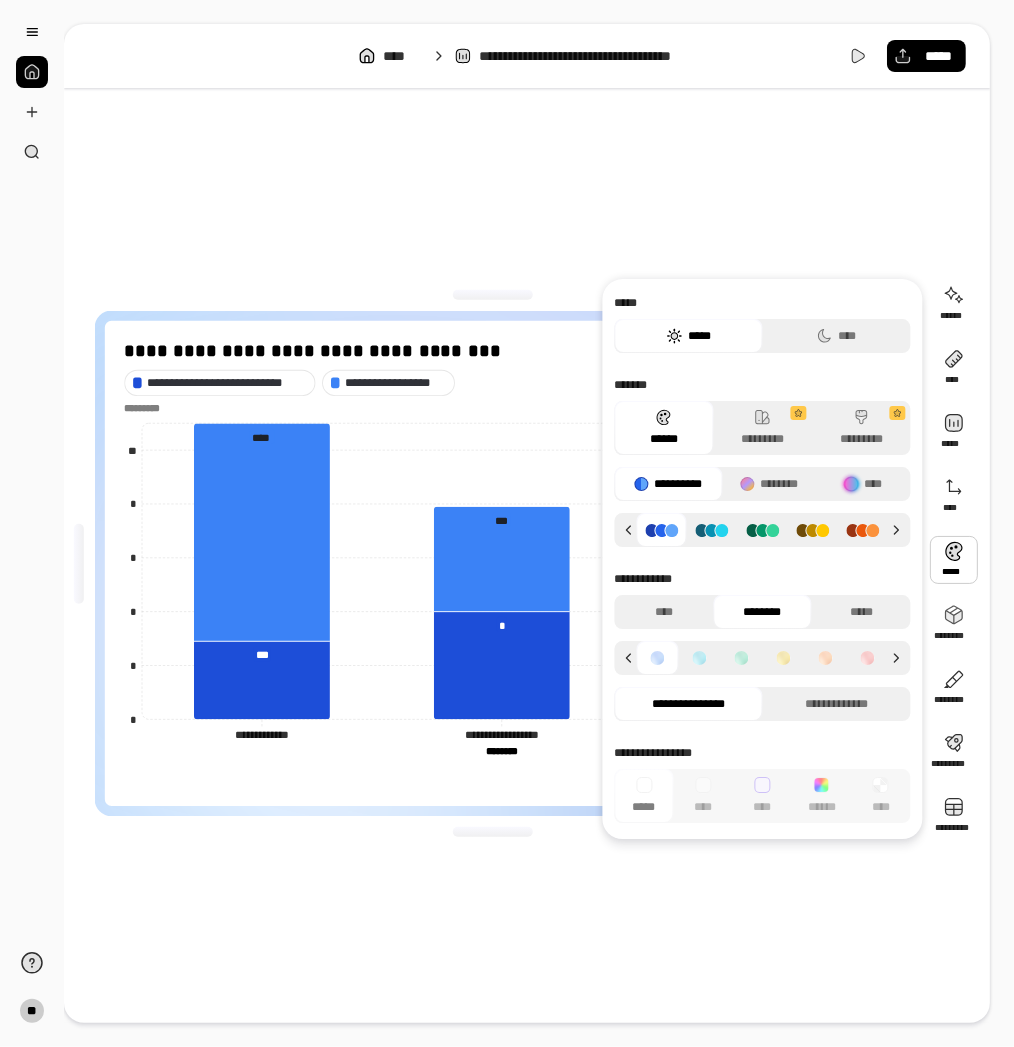 click at bounding box center (712, 530) 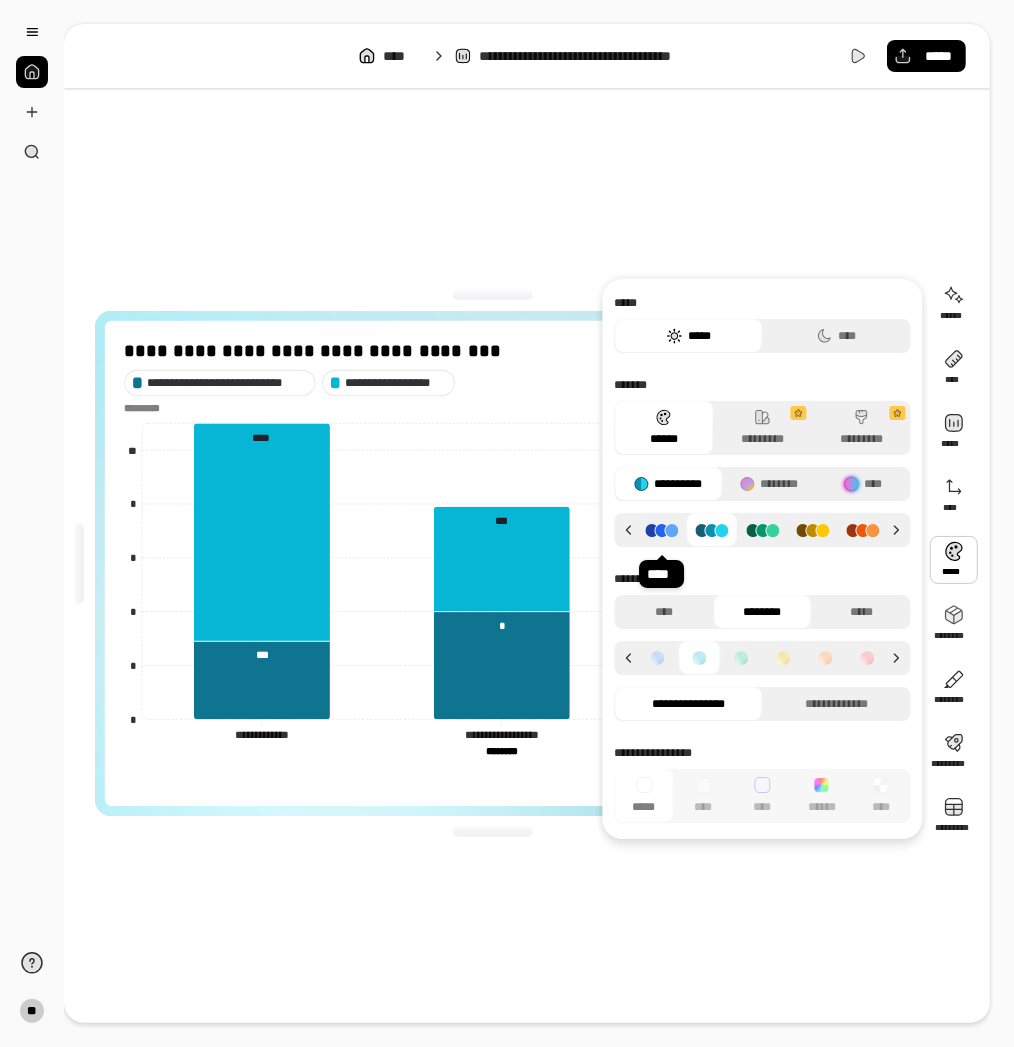 click at bounding box center [662, 530] 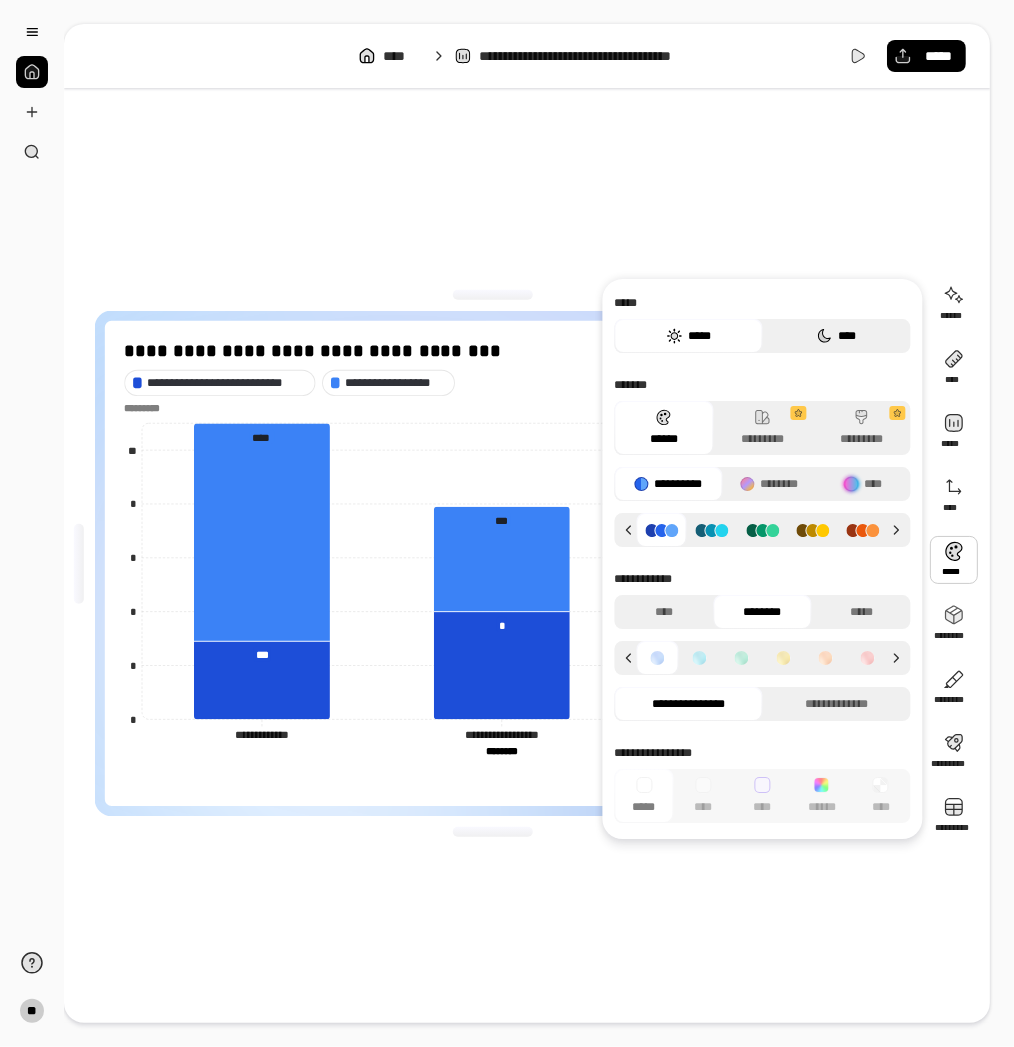 click on "****" at bounding box center (837, 336) 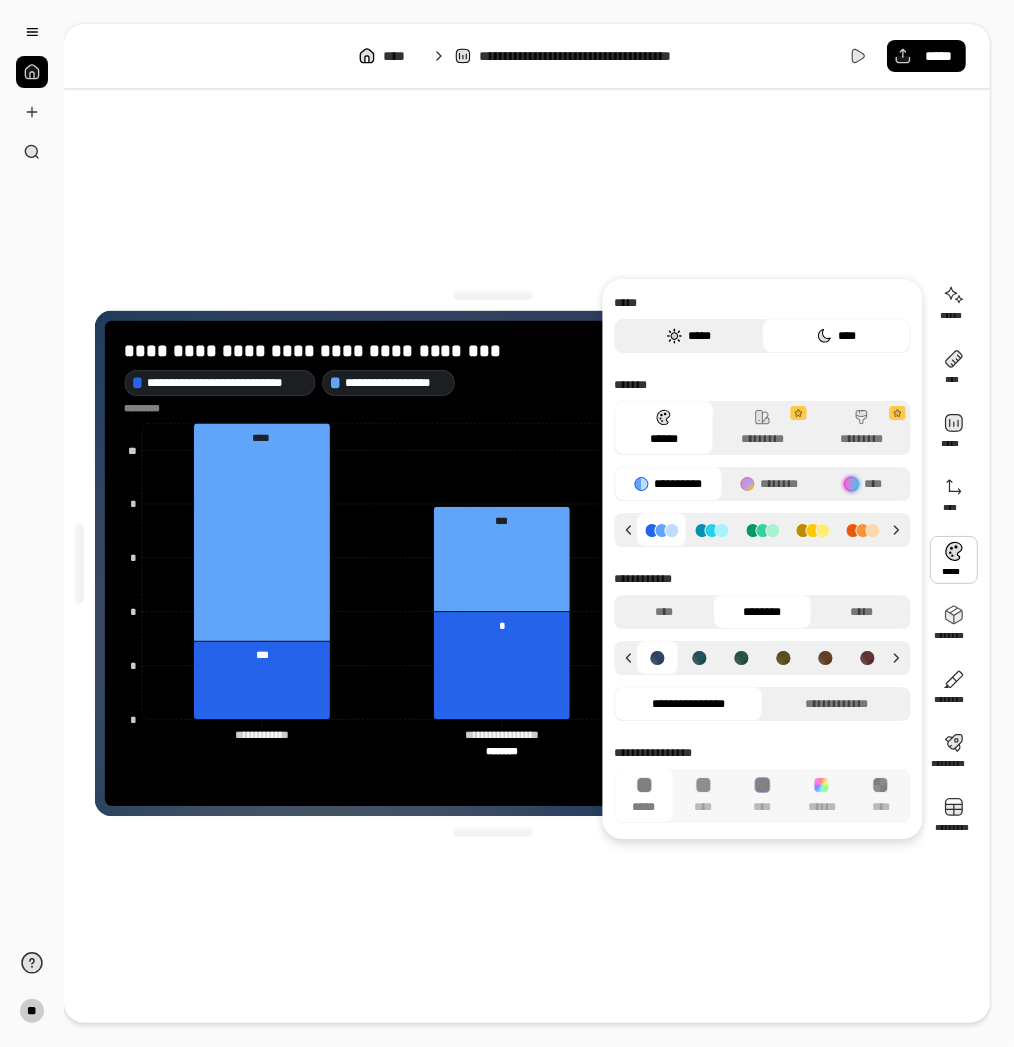 click on "*****" at bounding box center (689, 336) 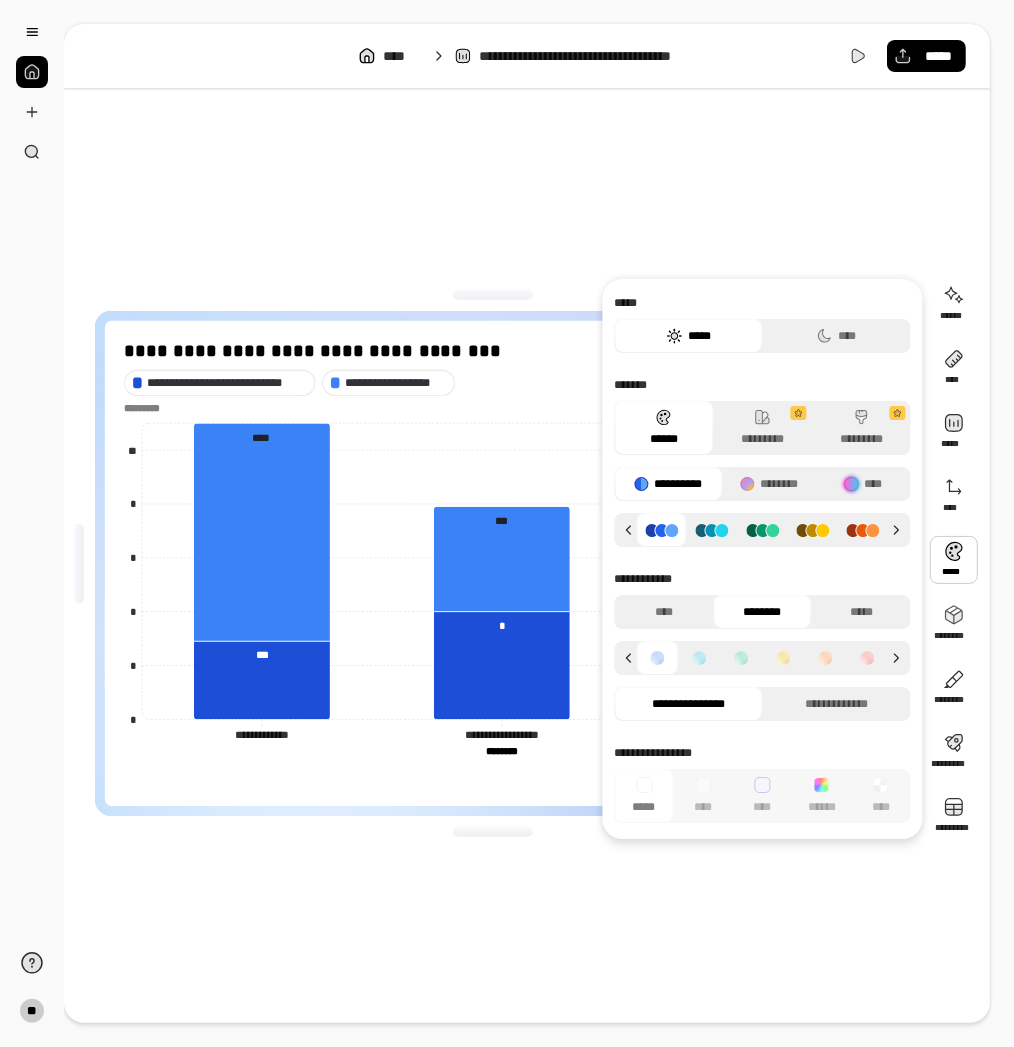 click on "**********" at bounding box center (493, 563) 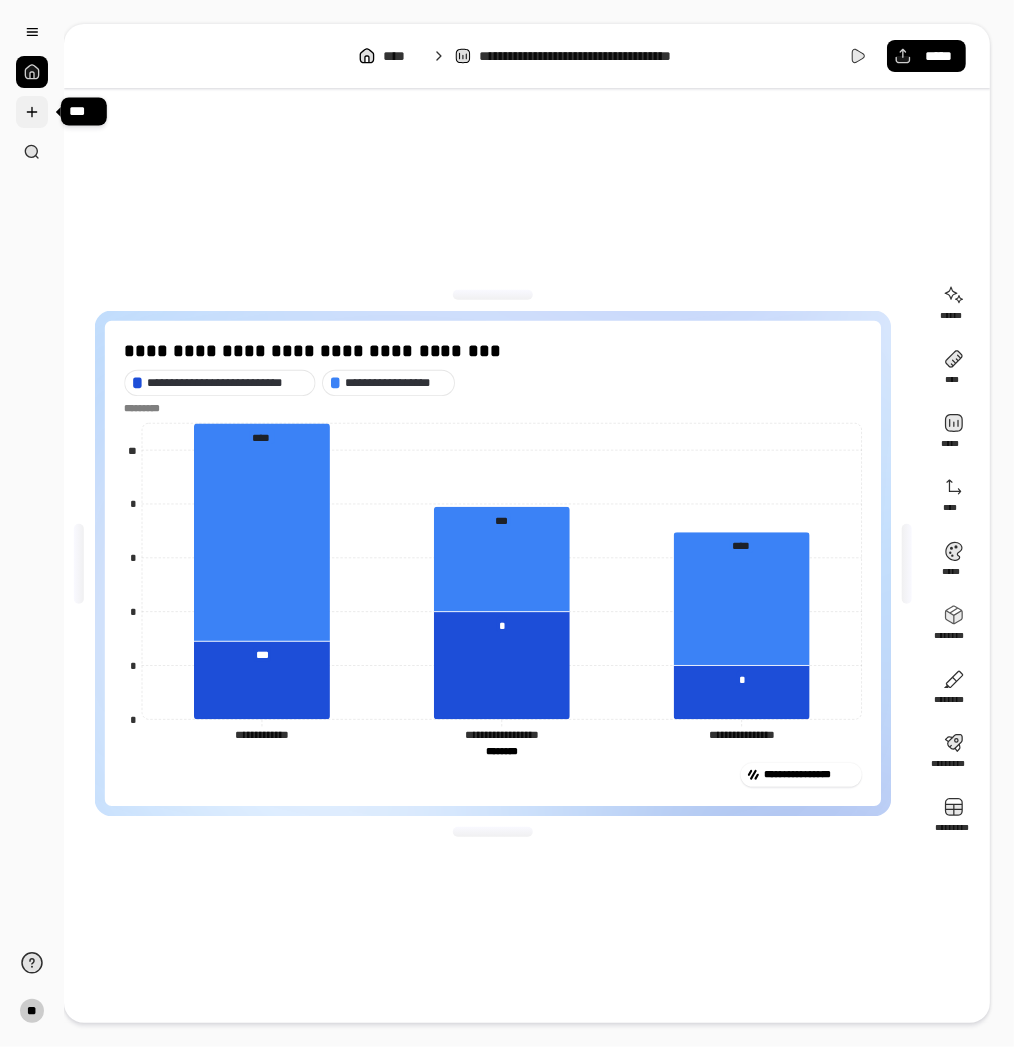click at bounding box center [32, 112] 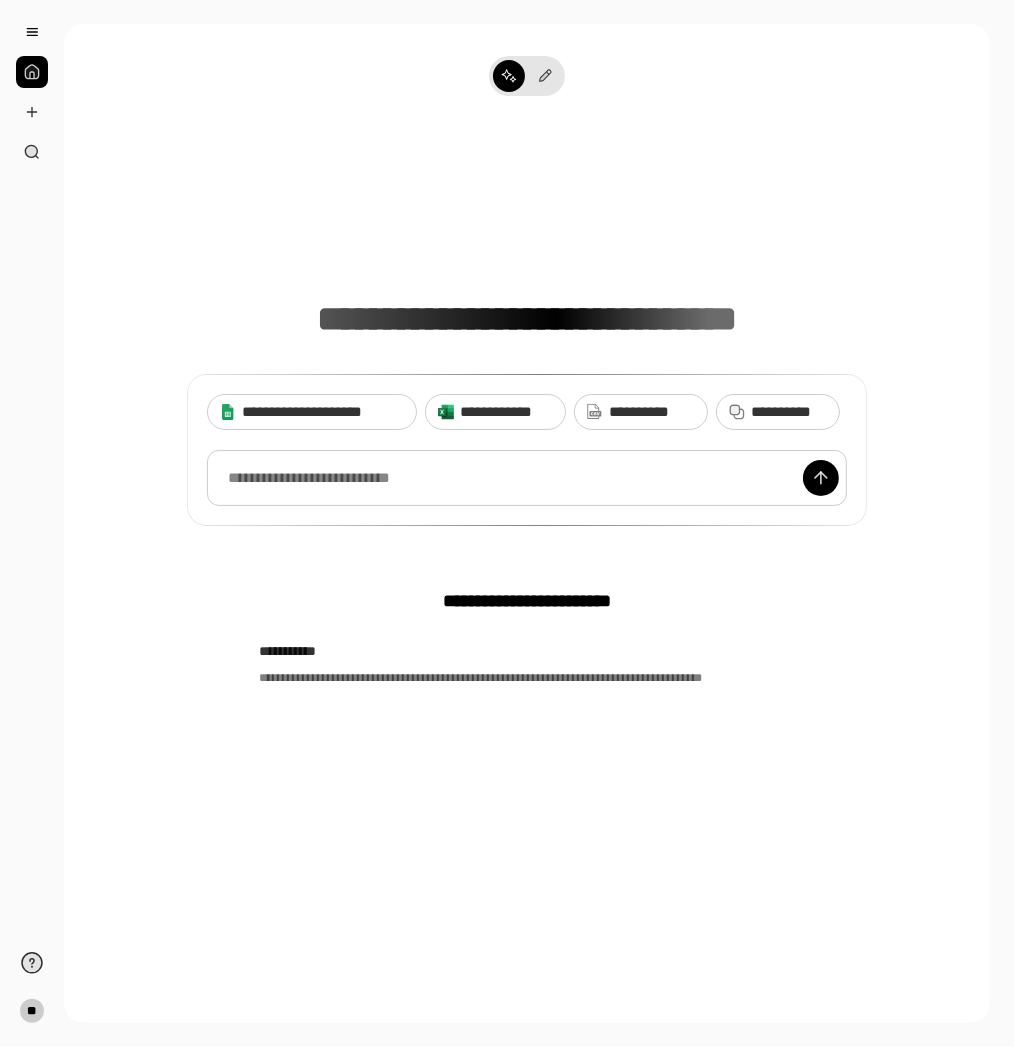 click at bounding box center [527, 478] 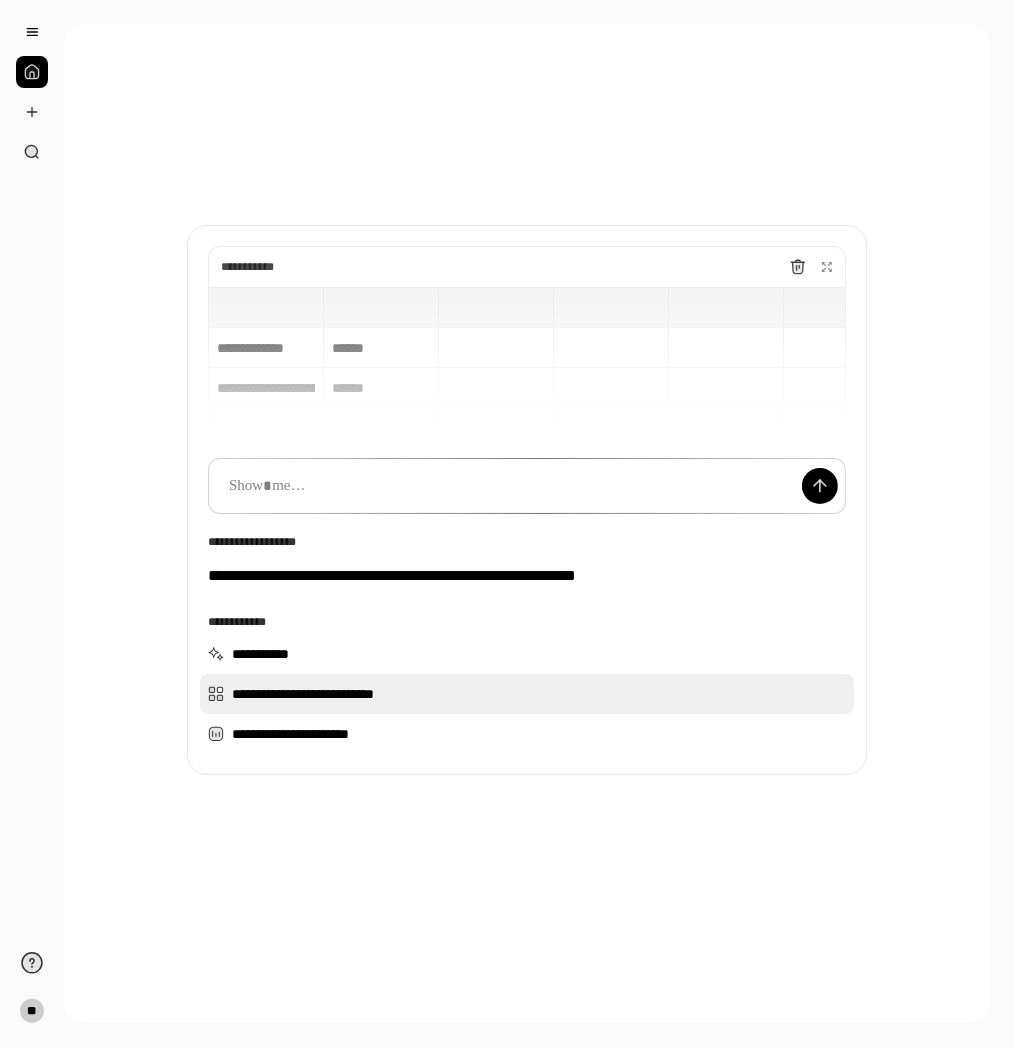 click on "**********" at bounding box center (527, 694) 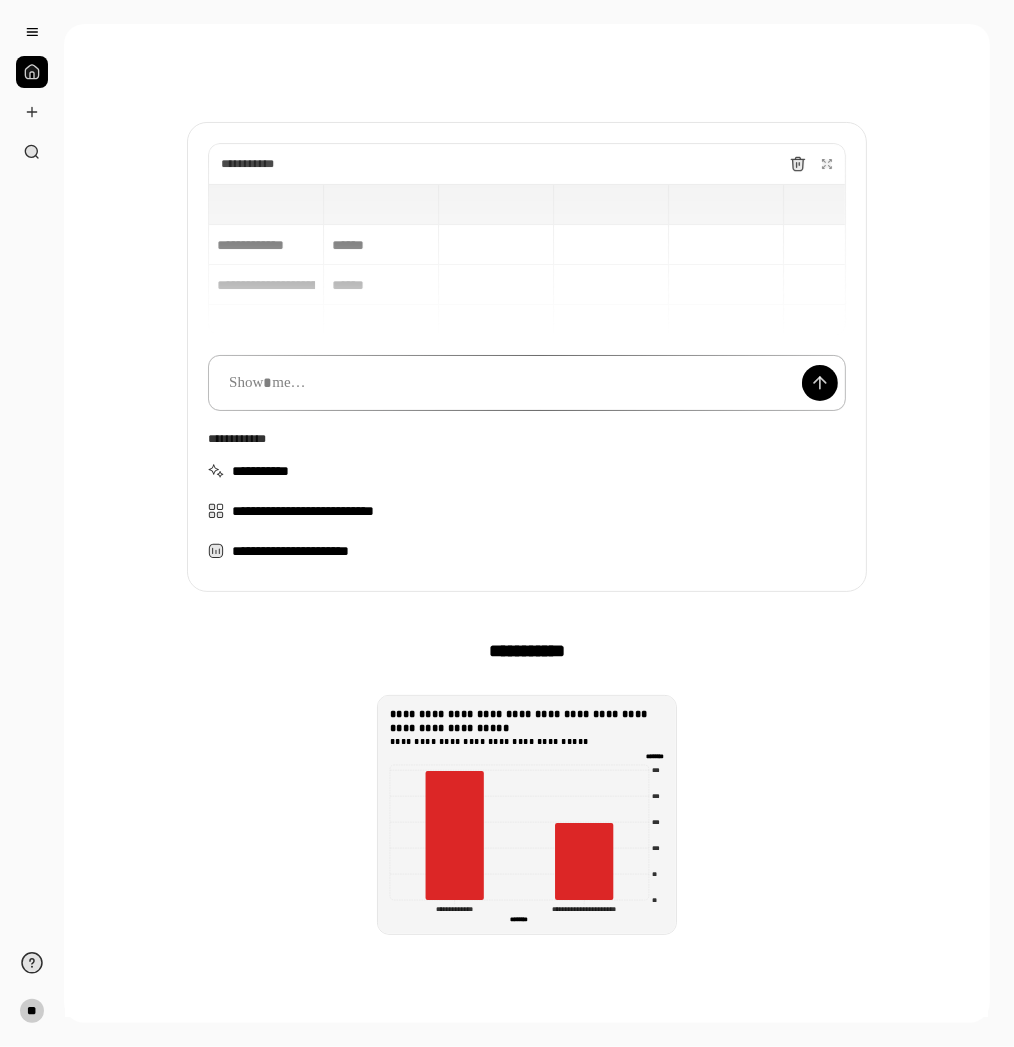 scroll, scrollTop: 100, scrollLeft: 0, axis: vertical 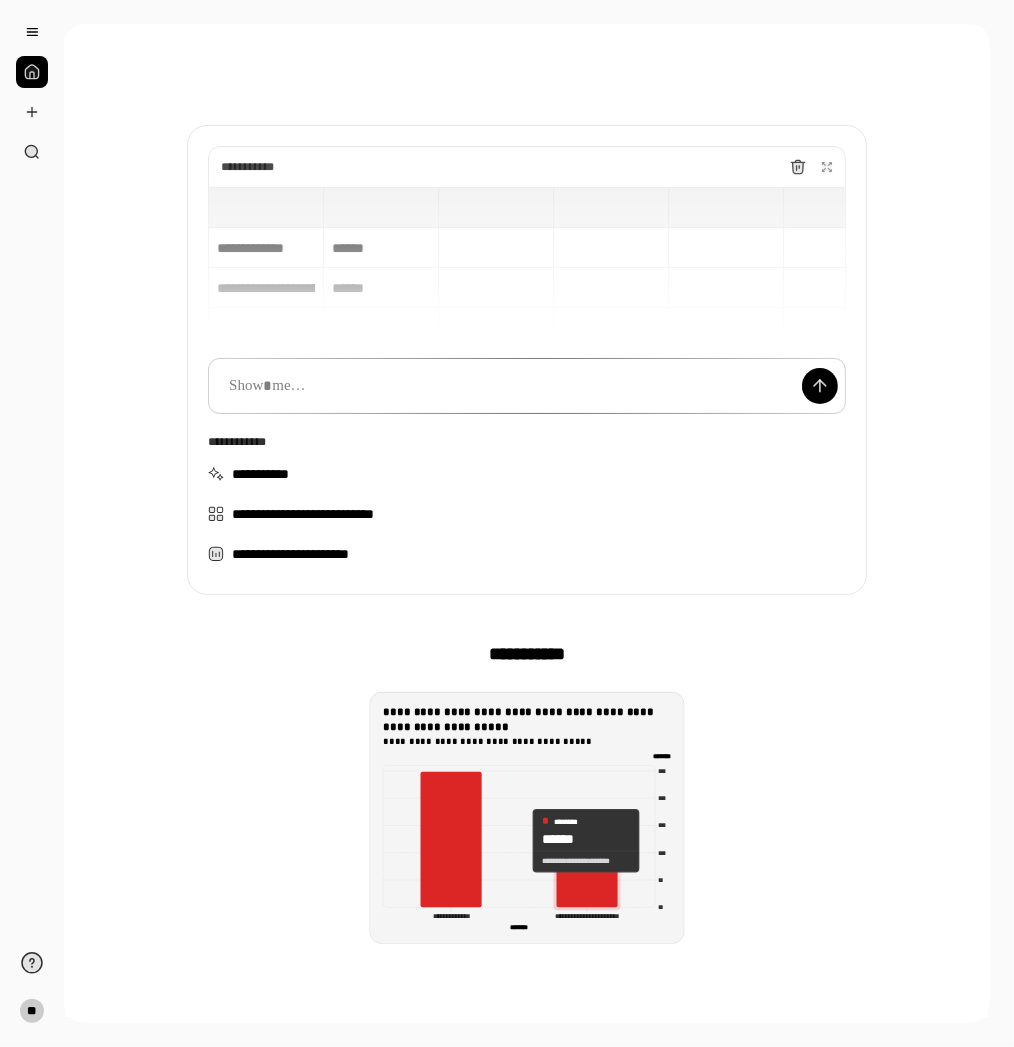 click 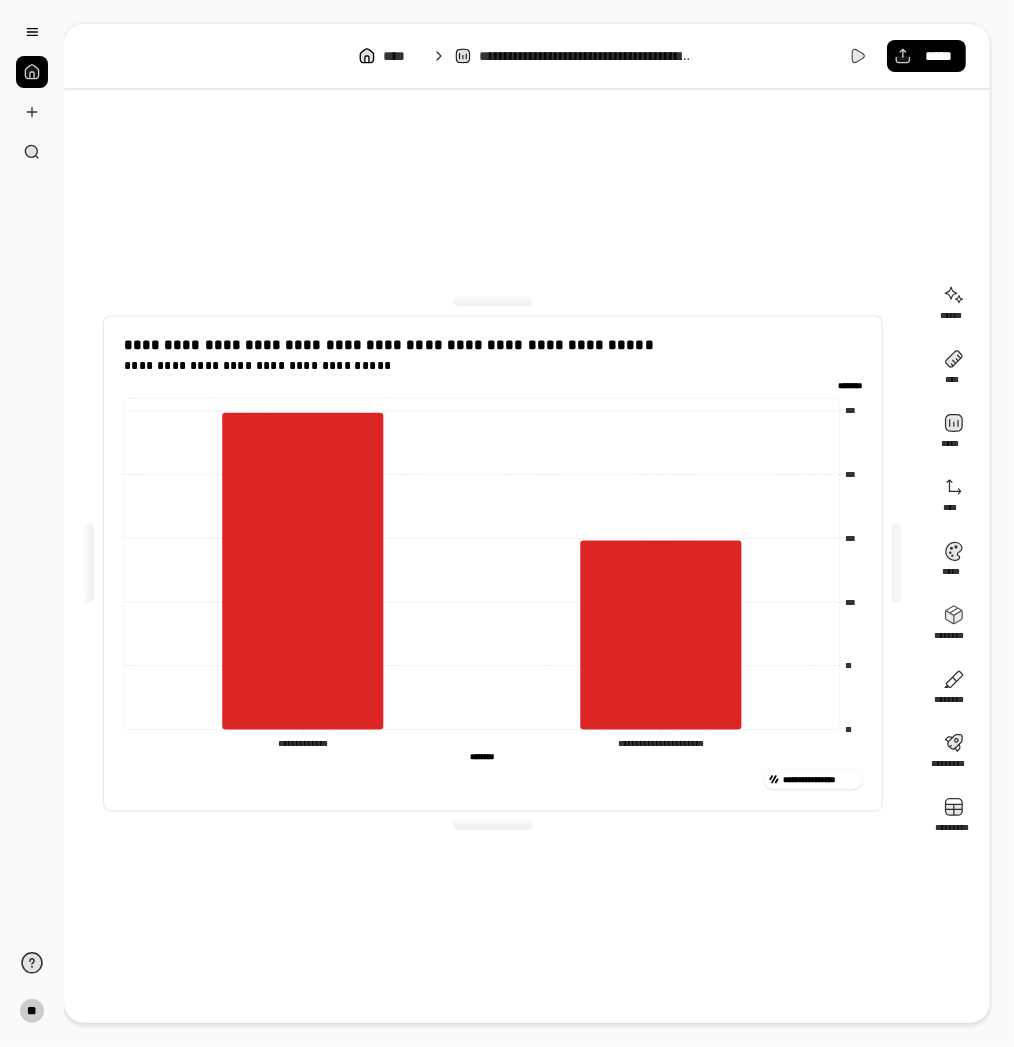 click on "**********" at bounding box center [493, 563] 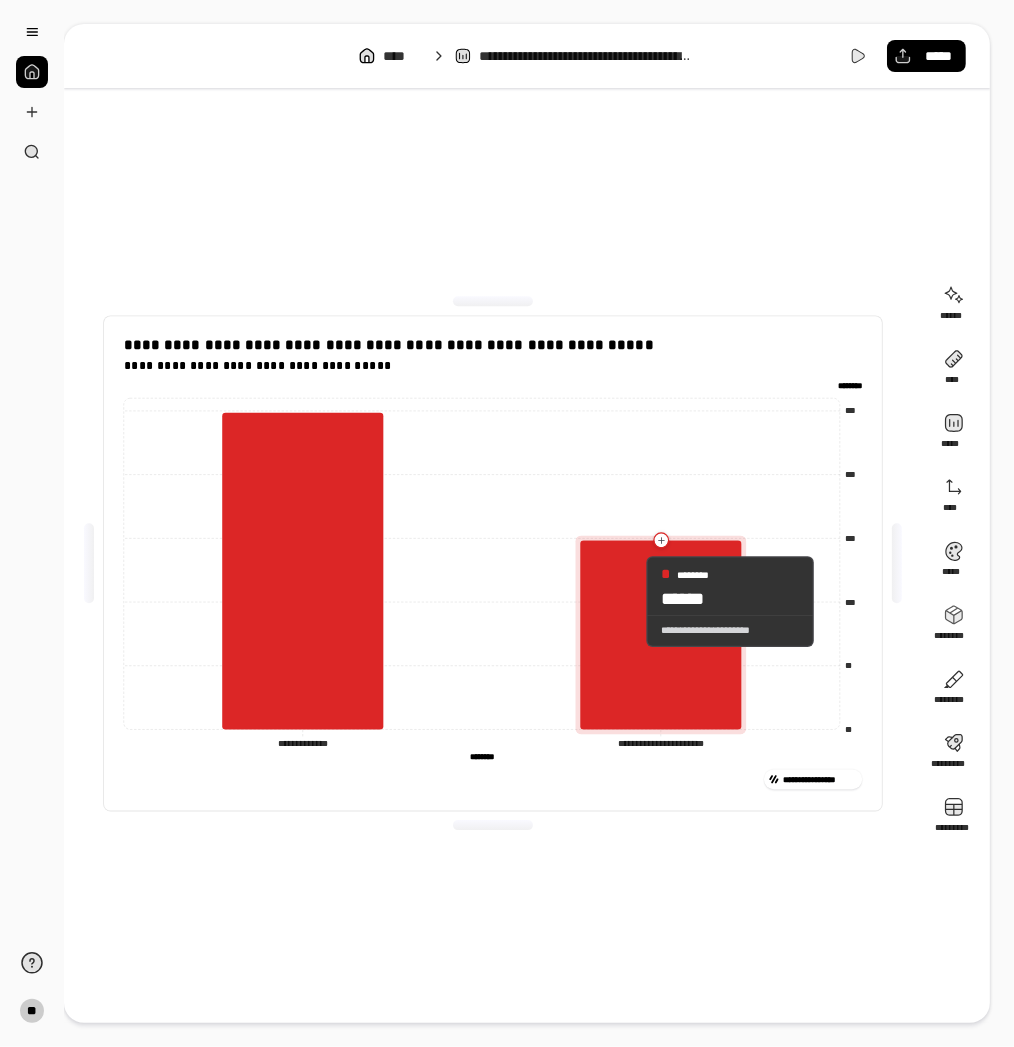 click 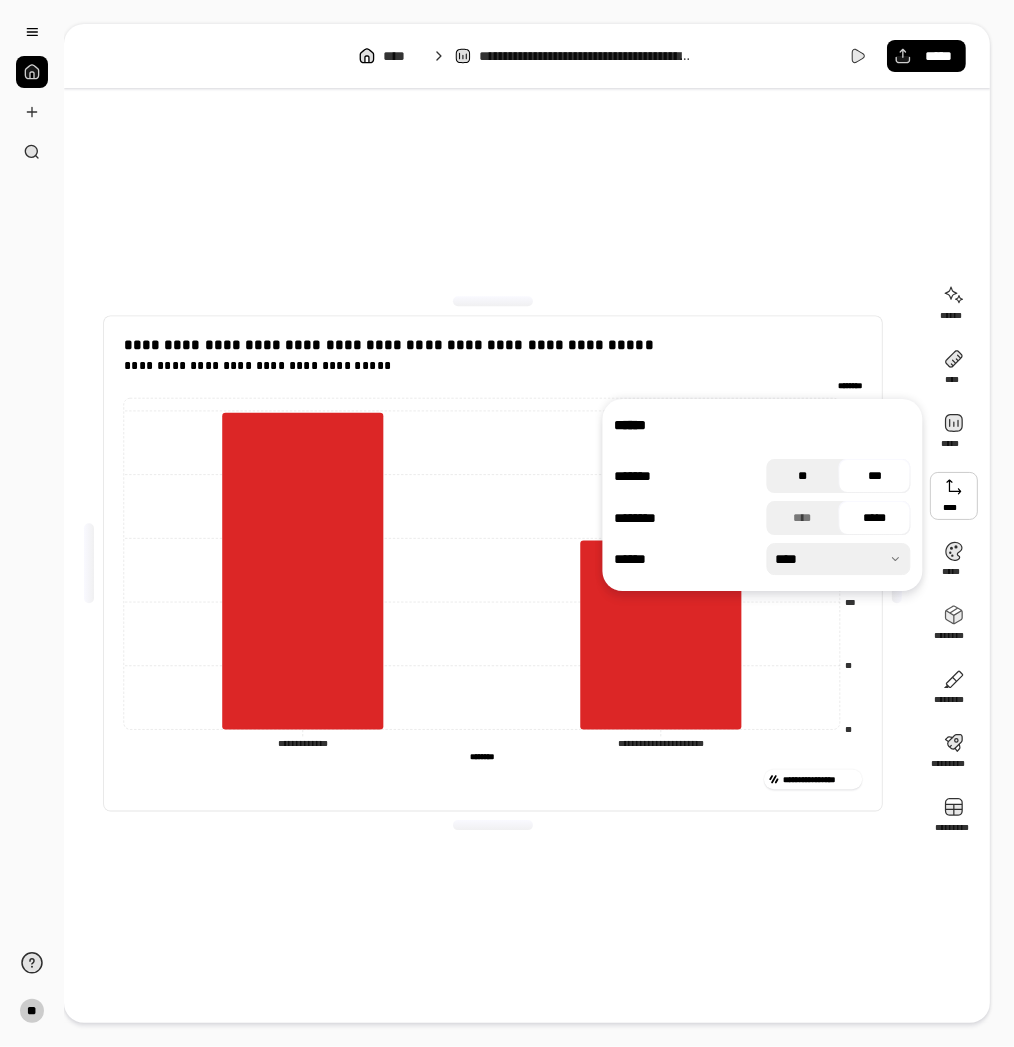 click on "**" at bounding box center [803, 476] 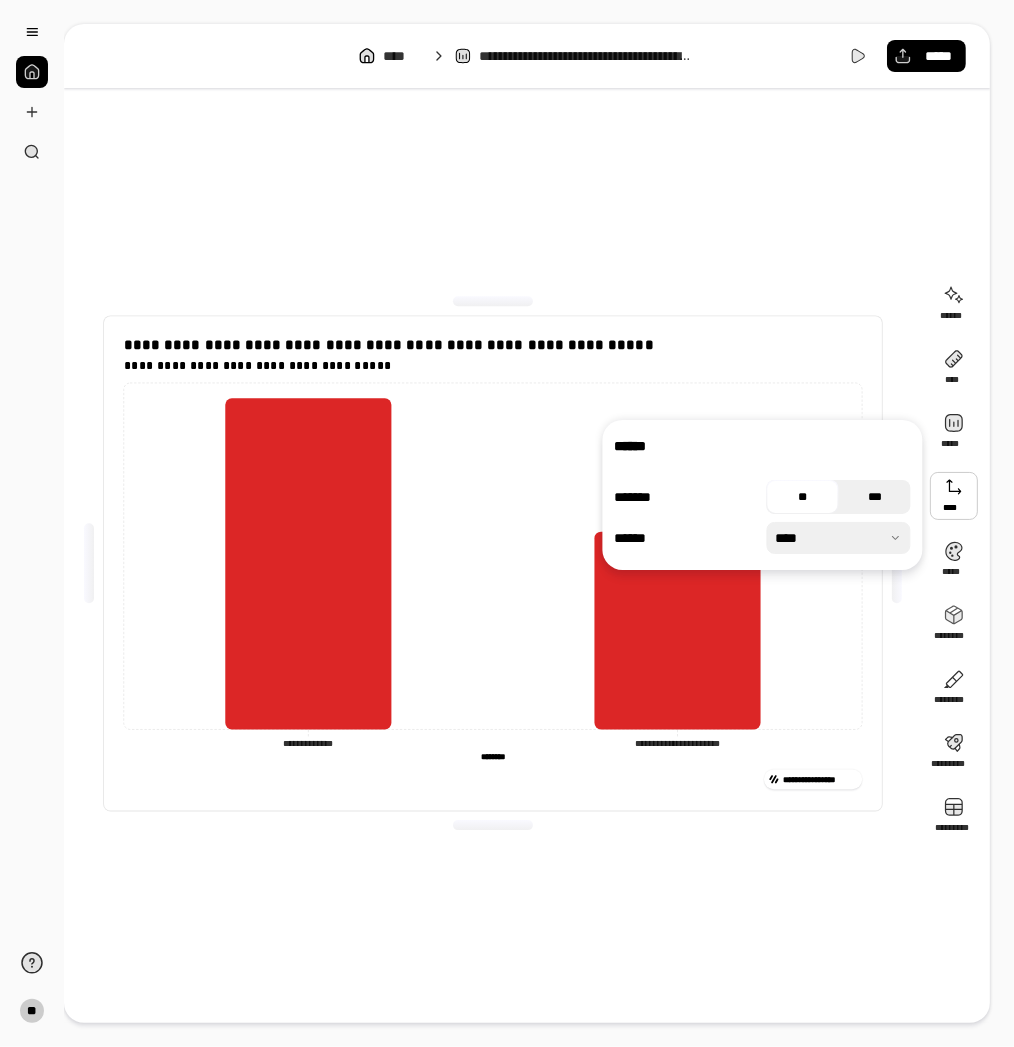 click on "***" at bounding box center [875, 497] 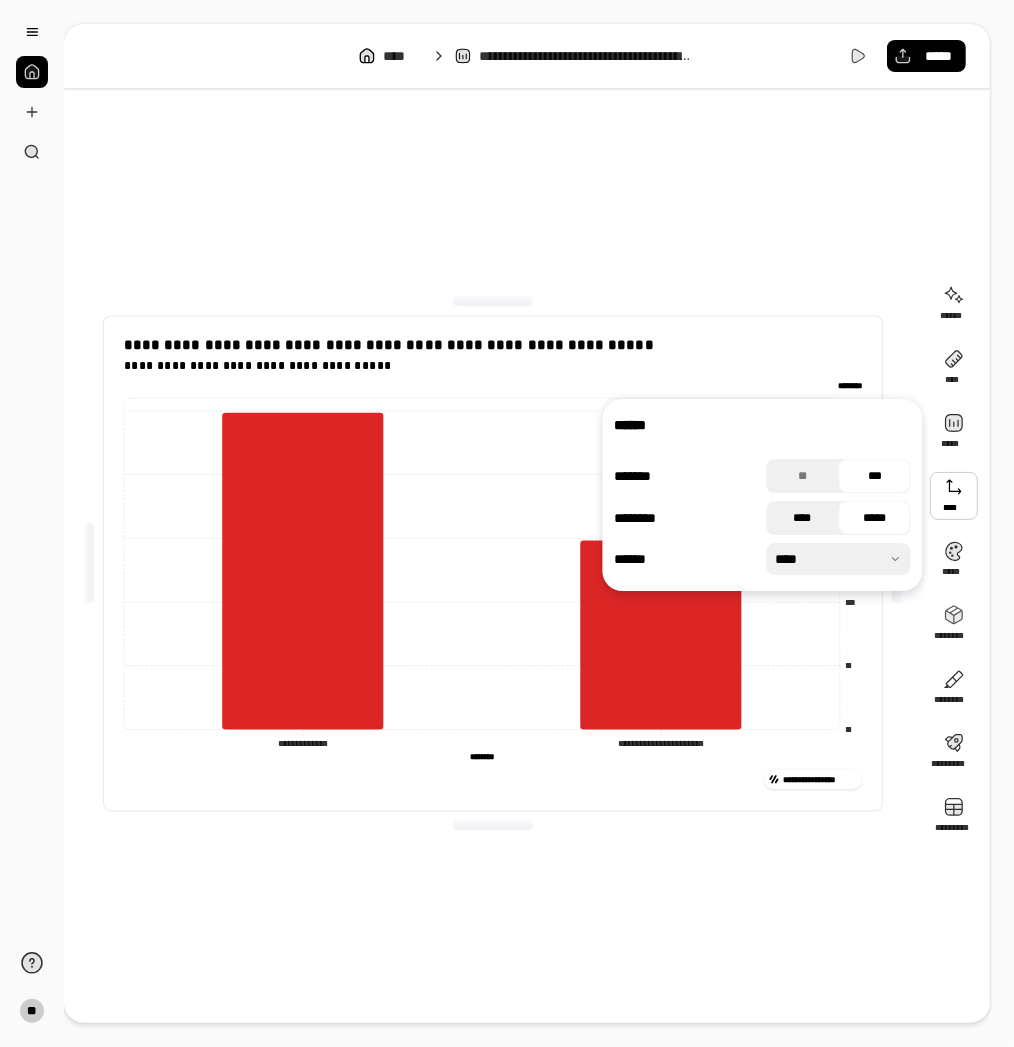 click on "****" at bounding box center (803, 518) 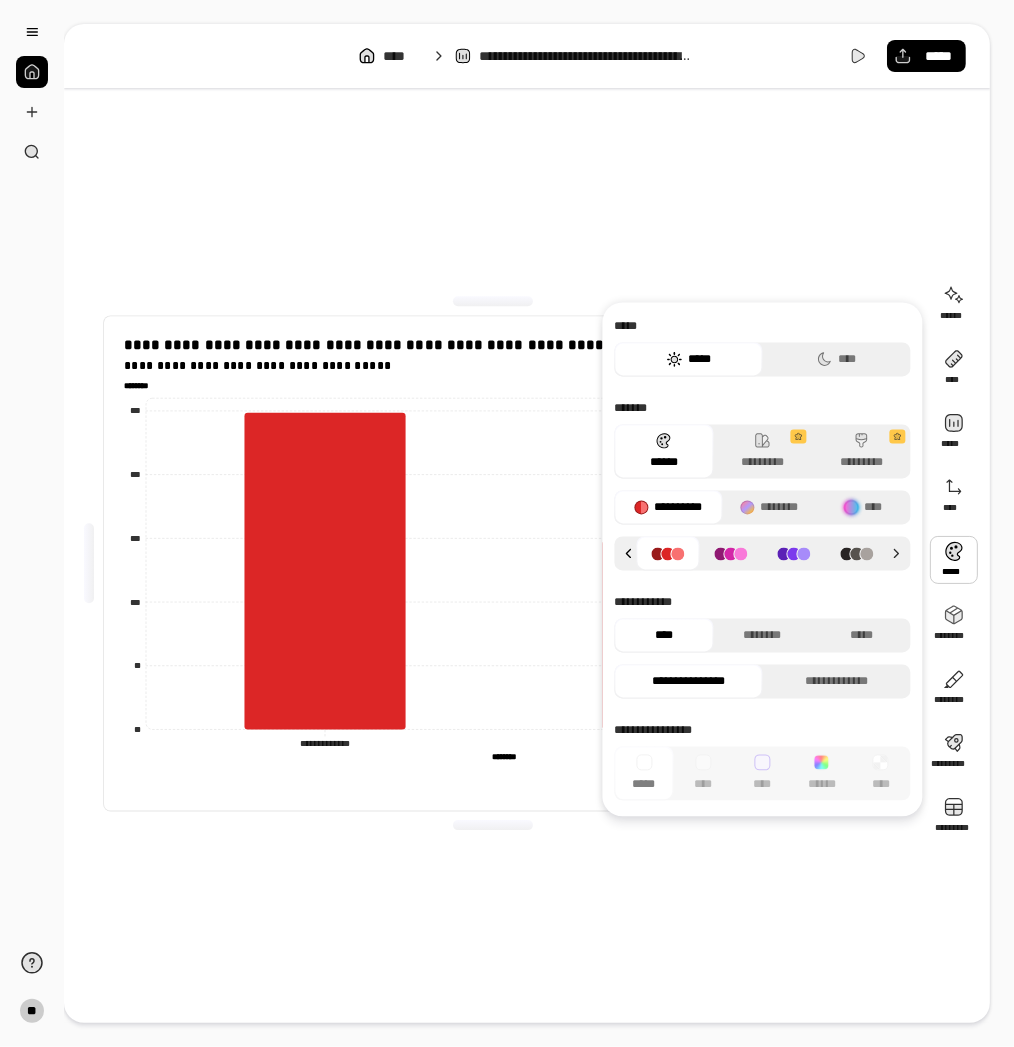 click 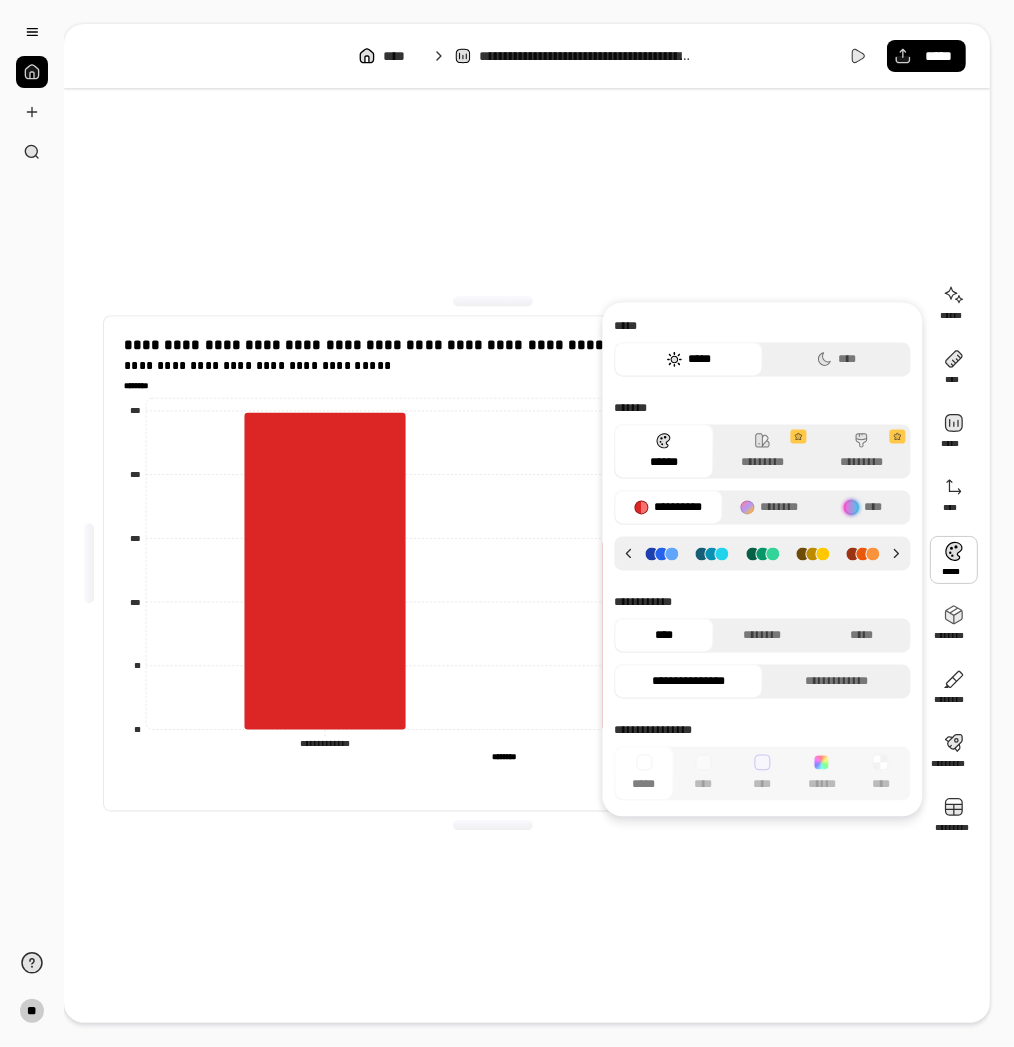 click 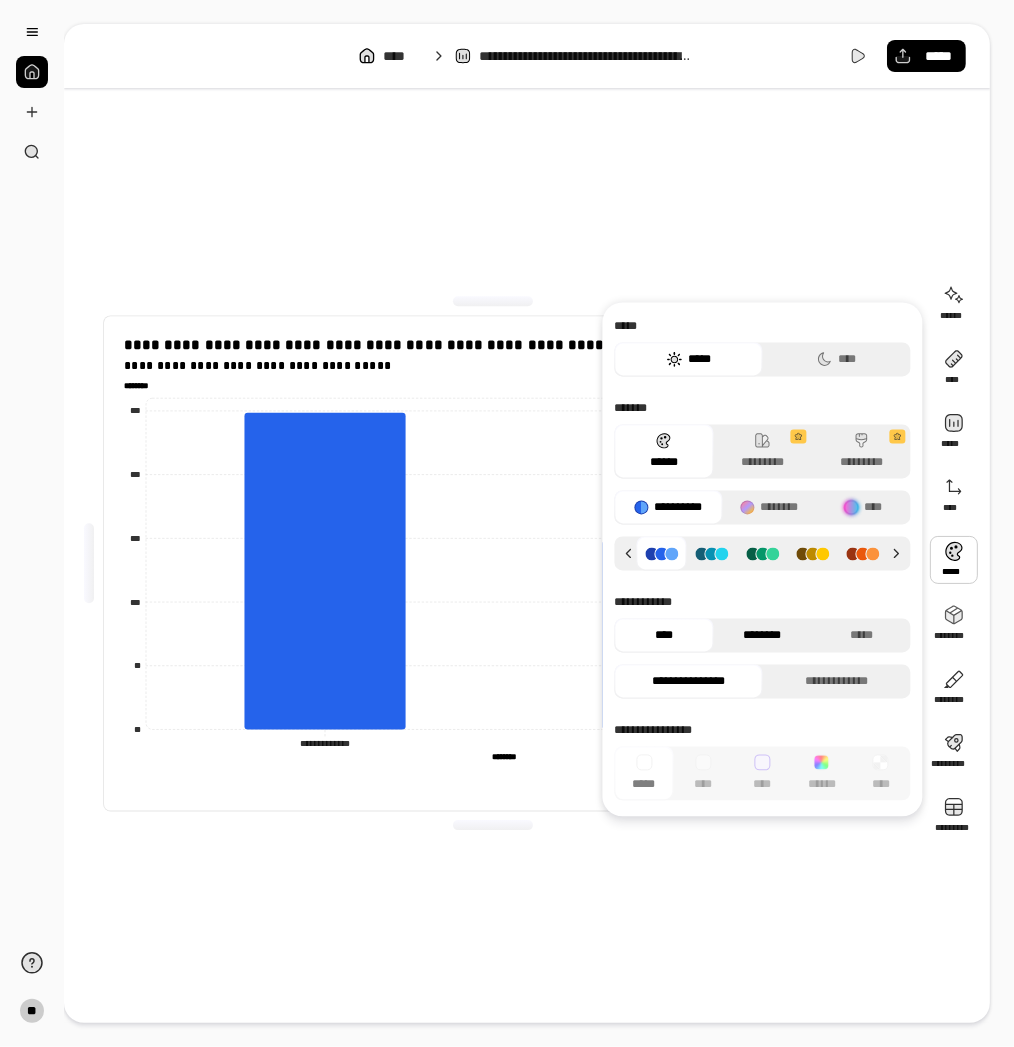 click on "********" at bounding box center [762, 636] 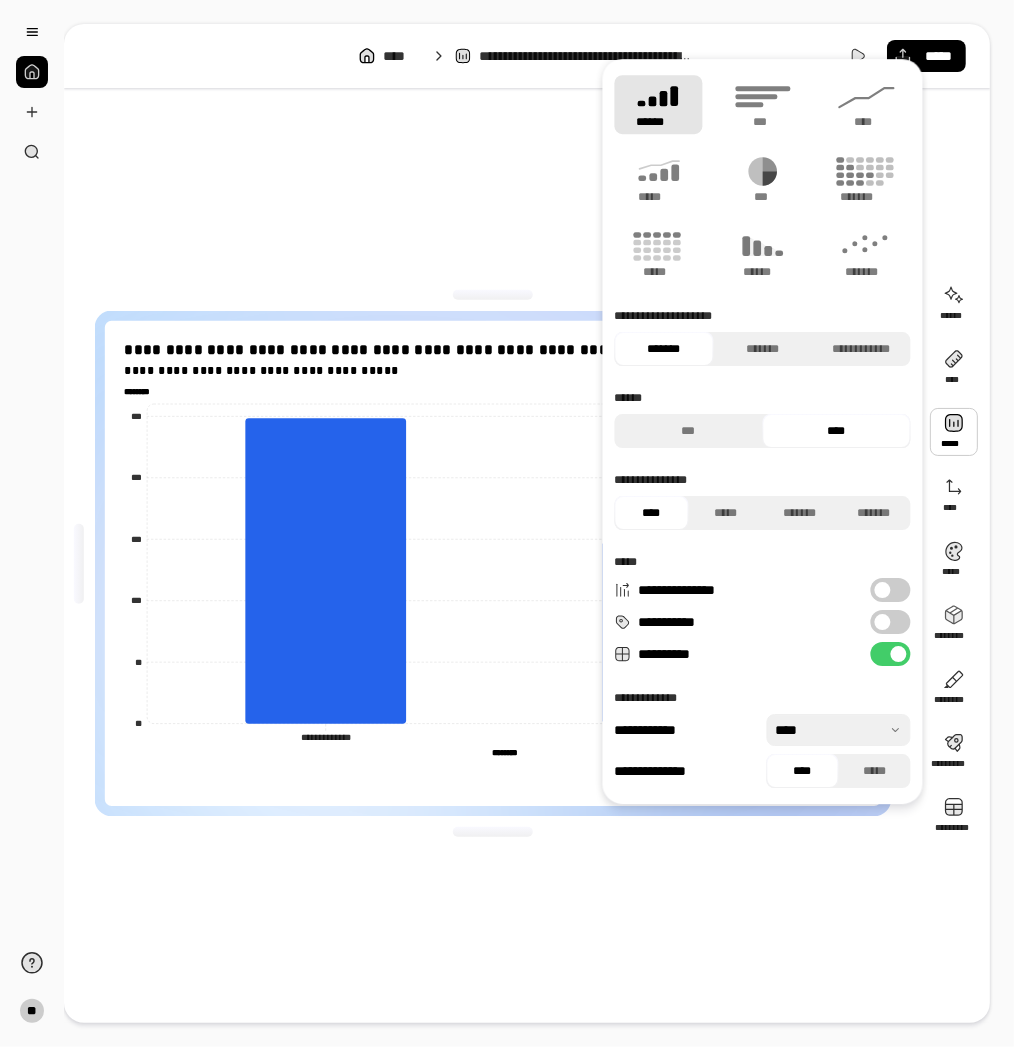 click on "**********" at bounding box center (891, 622) 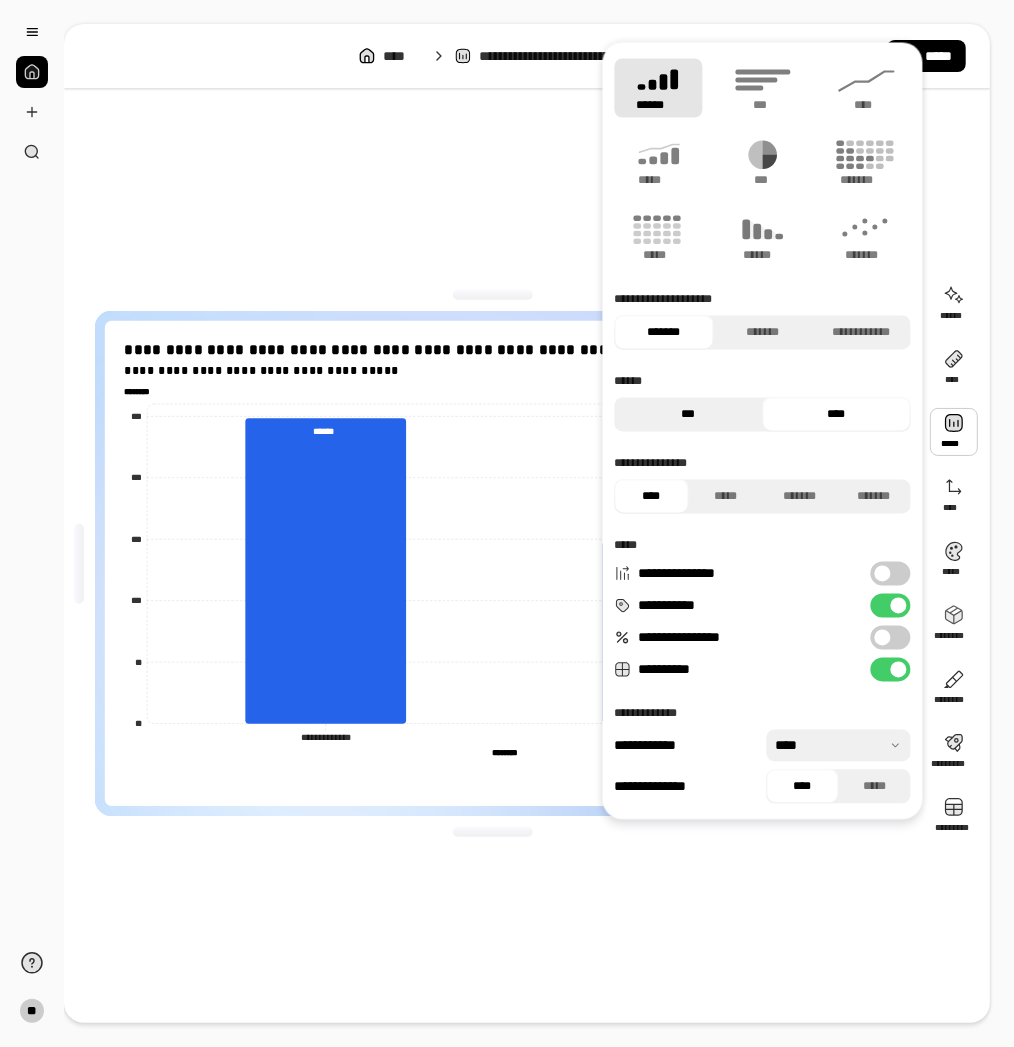 click on "***" at bounding box center [689, 415] 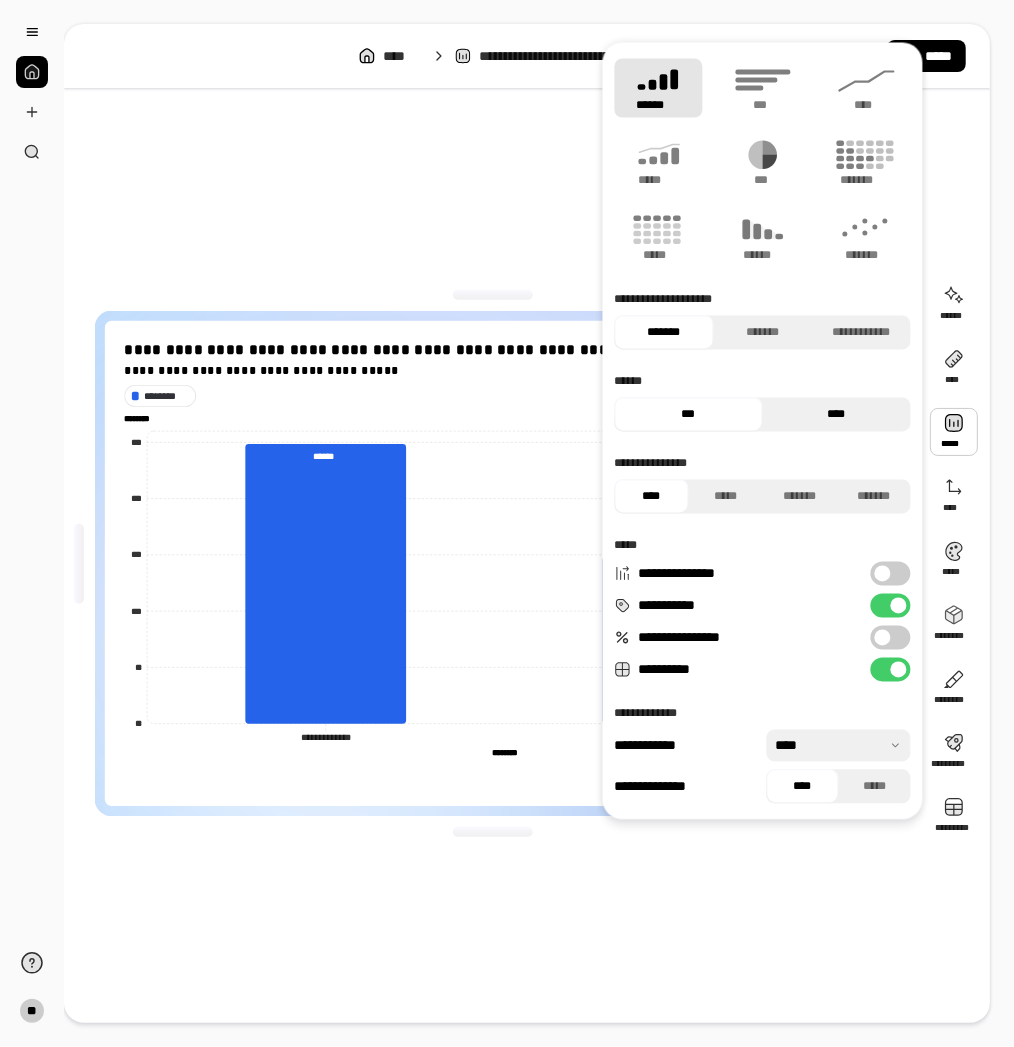 click on "****" at bounding box center [837, 415] 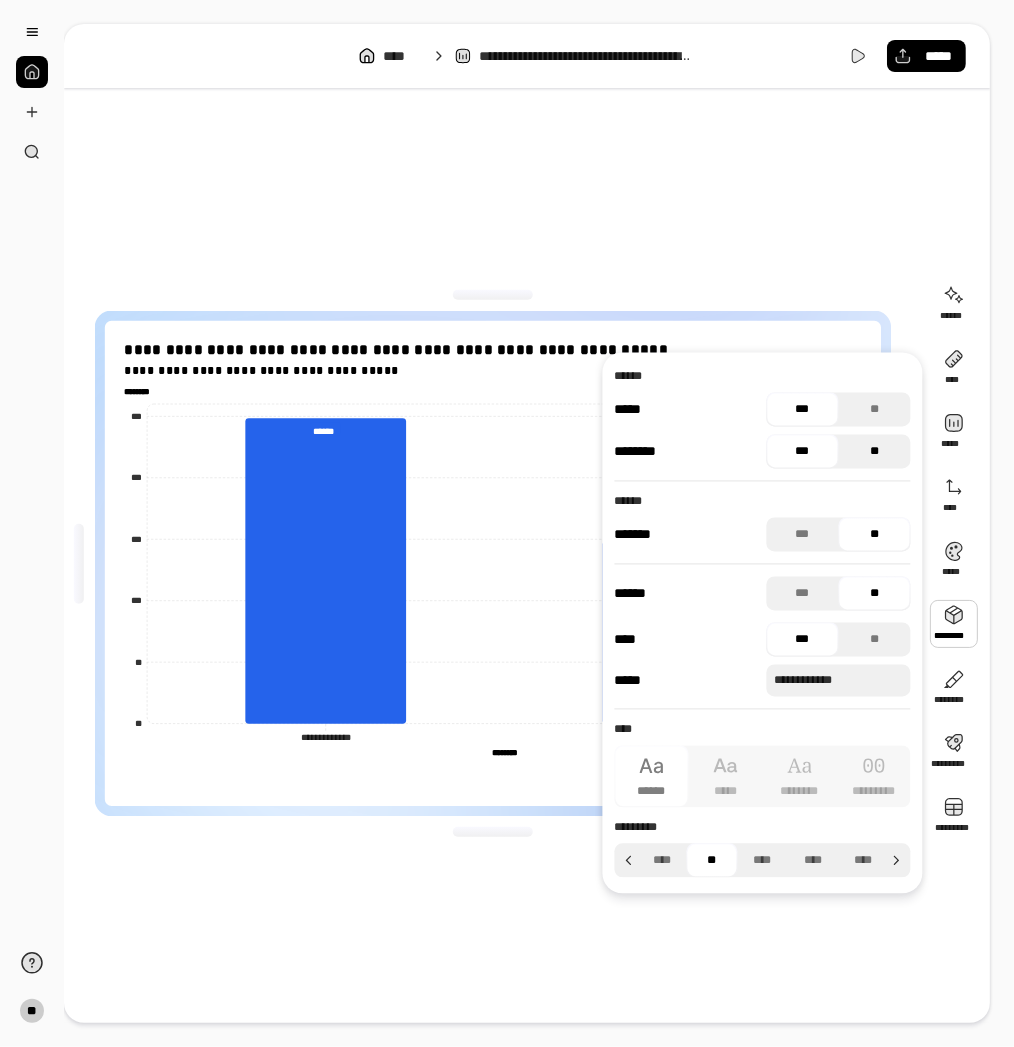click on "**" at bounding box center [875, 452] 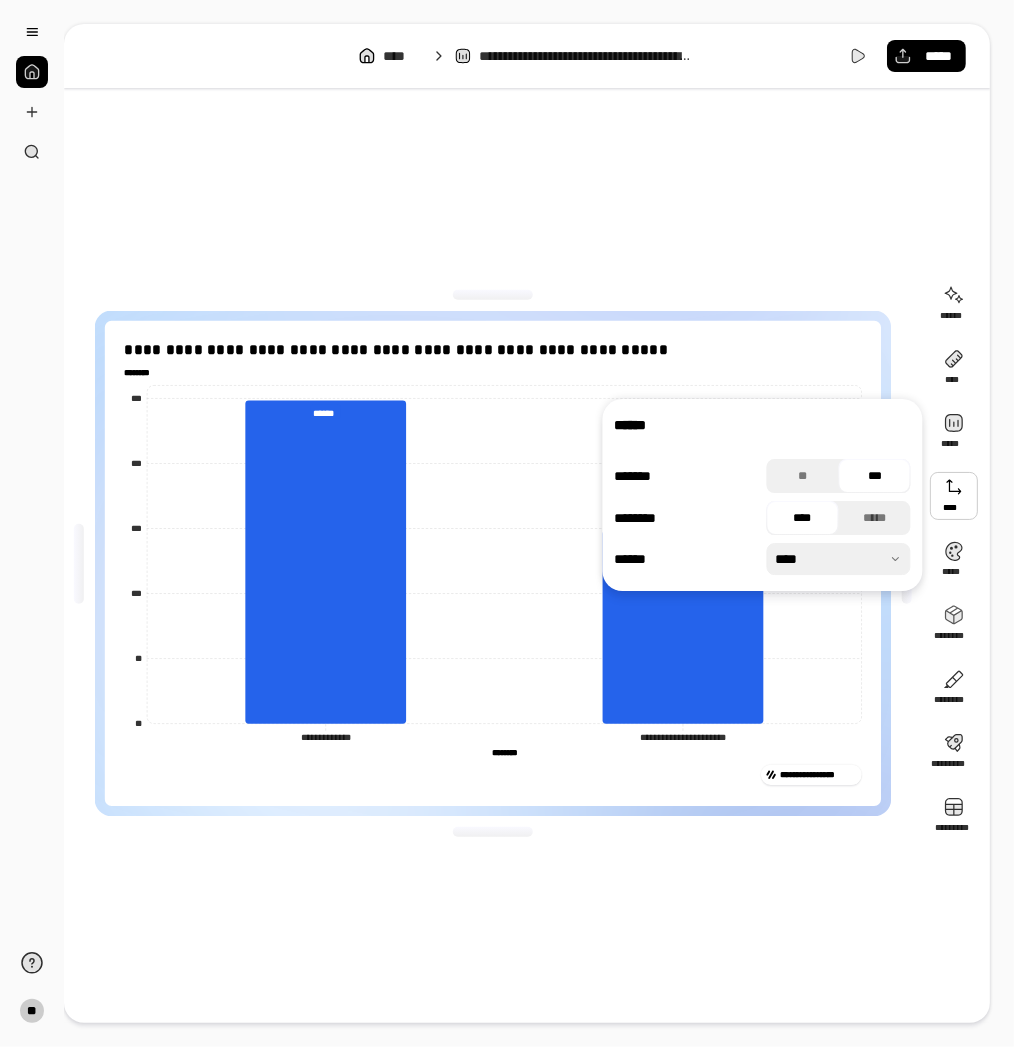 click on "**********" at bounding box center (493, 563) 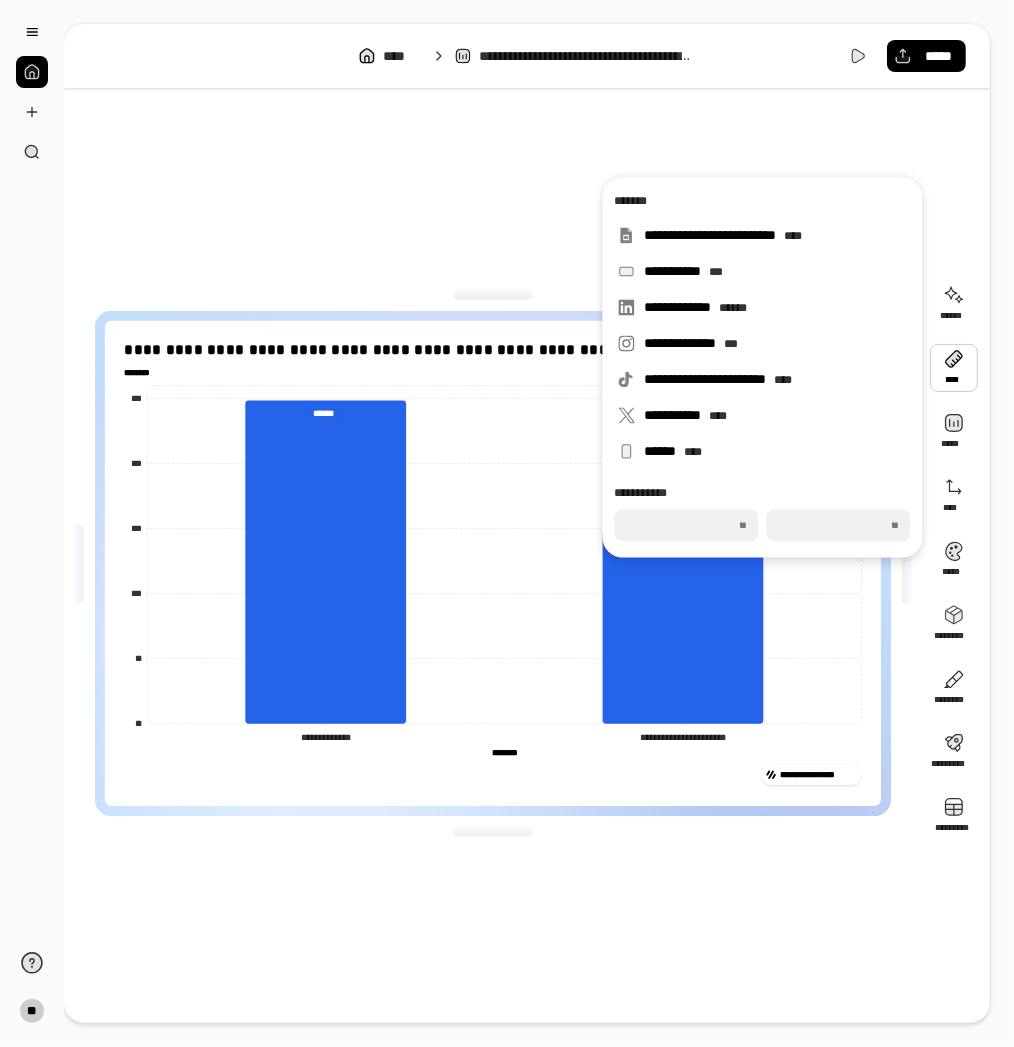 click on "******** ********" 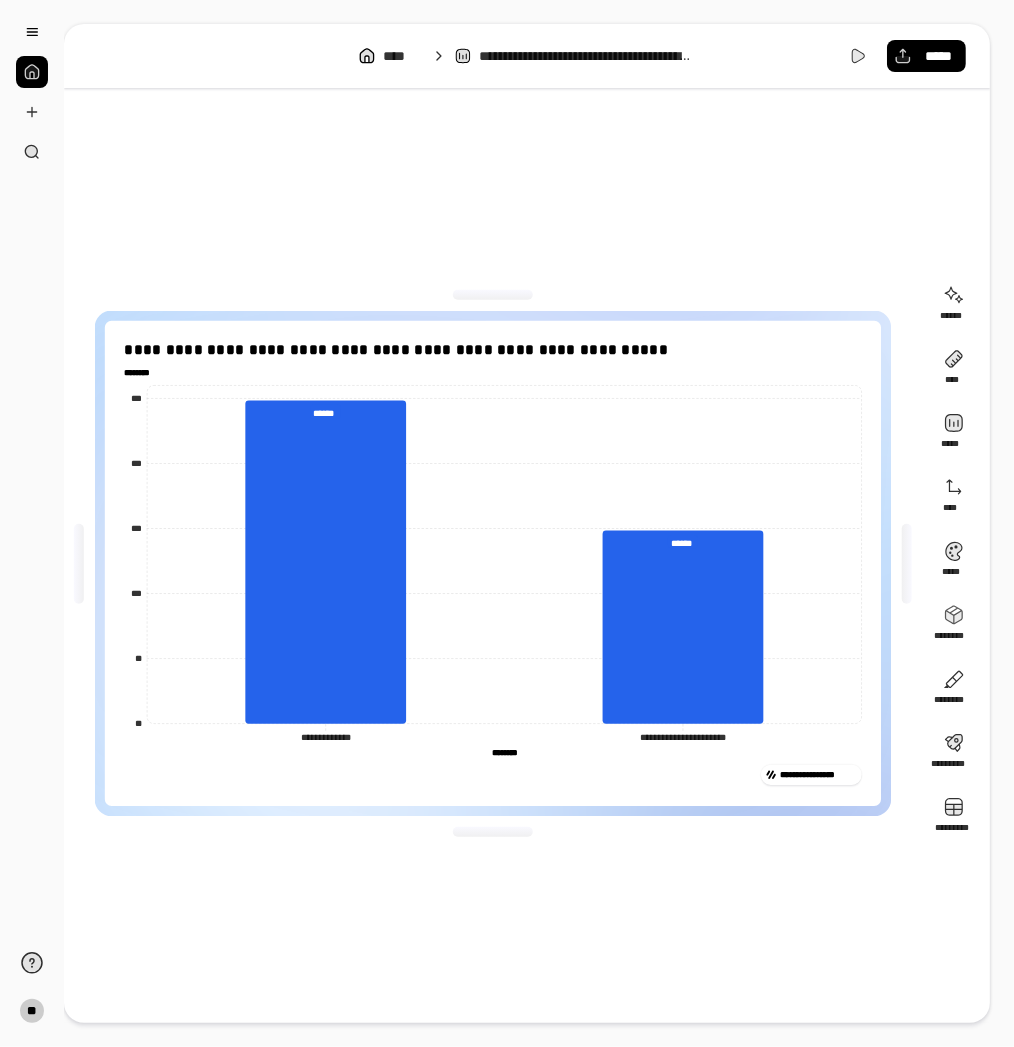 click on "******** ********" 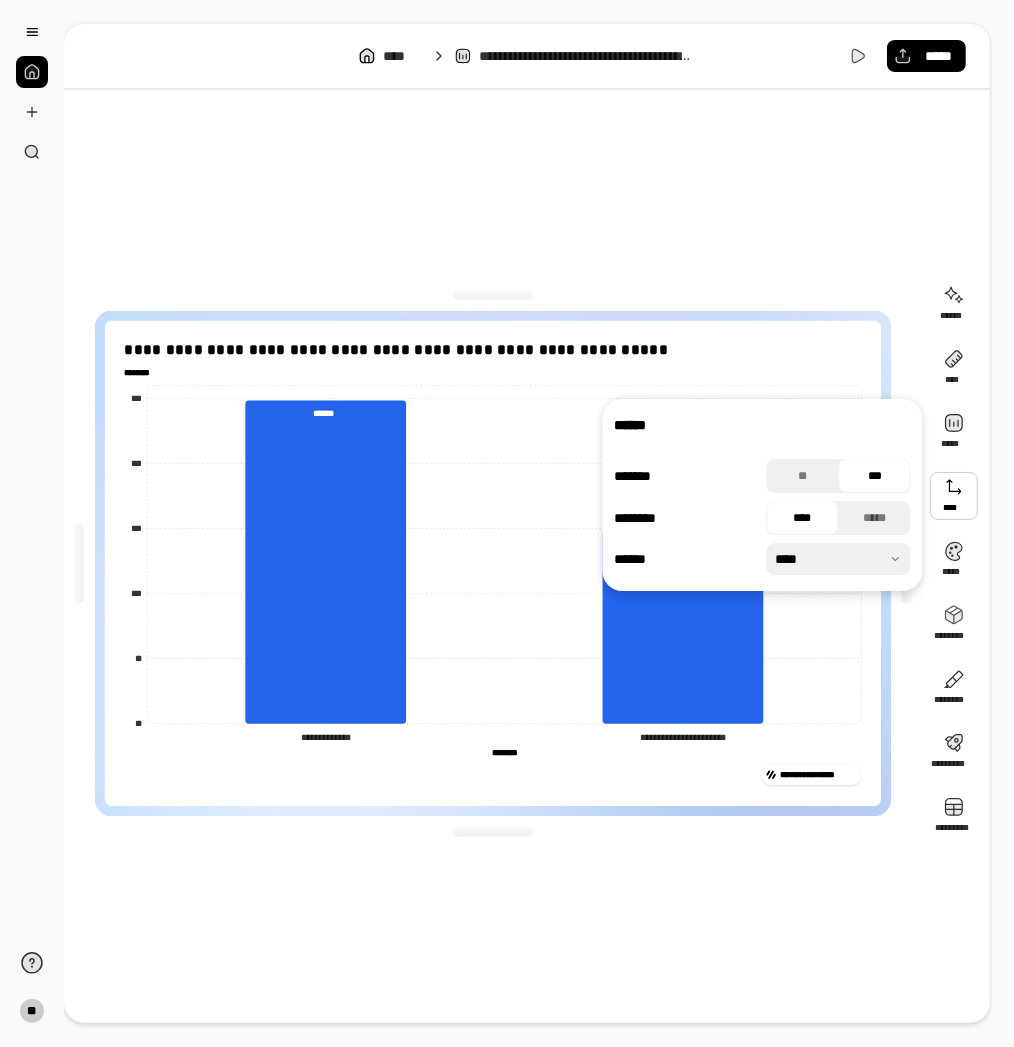 click at bounding box center (839, 559) 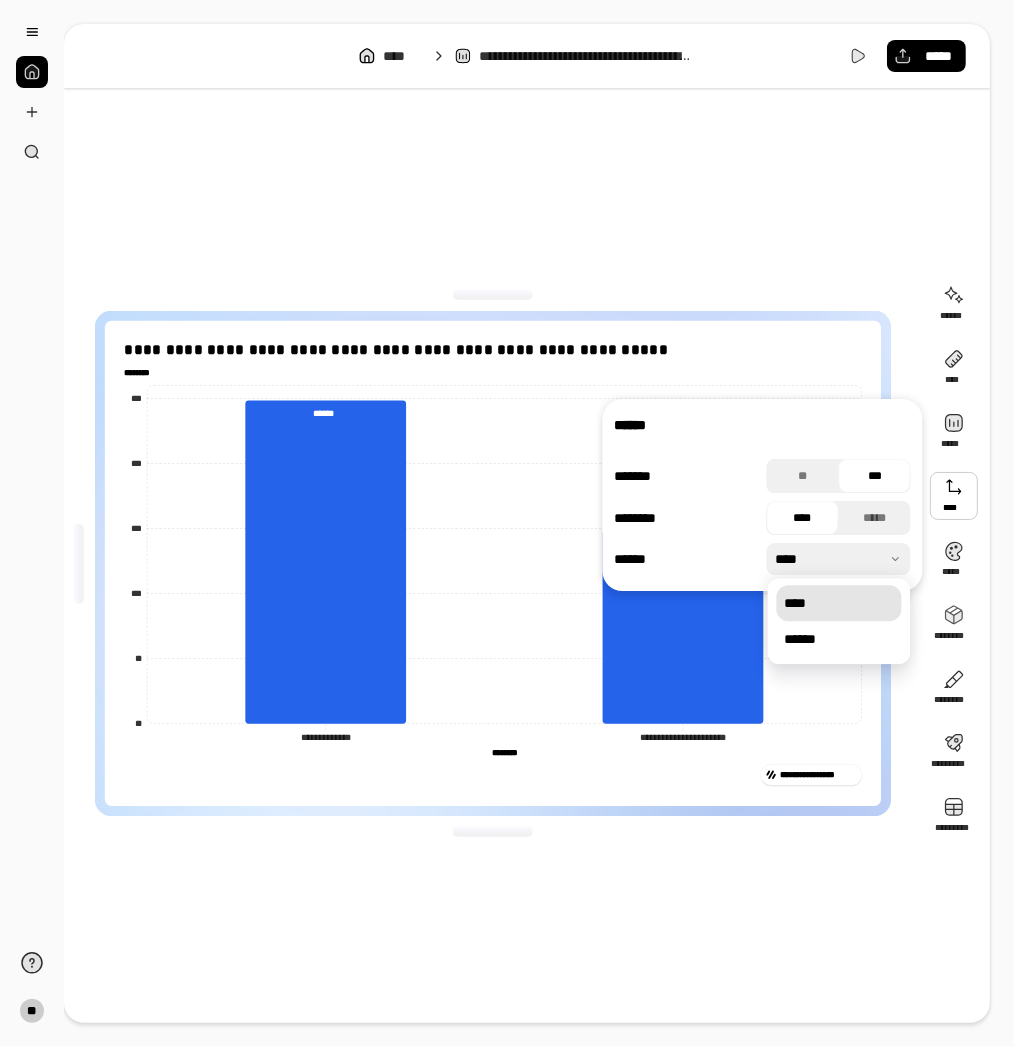 click on "******" at bounding box center (763, 425) 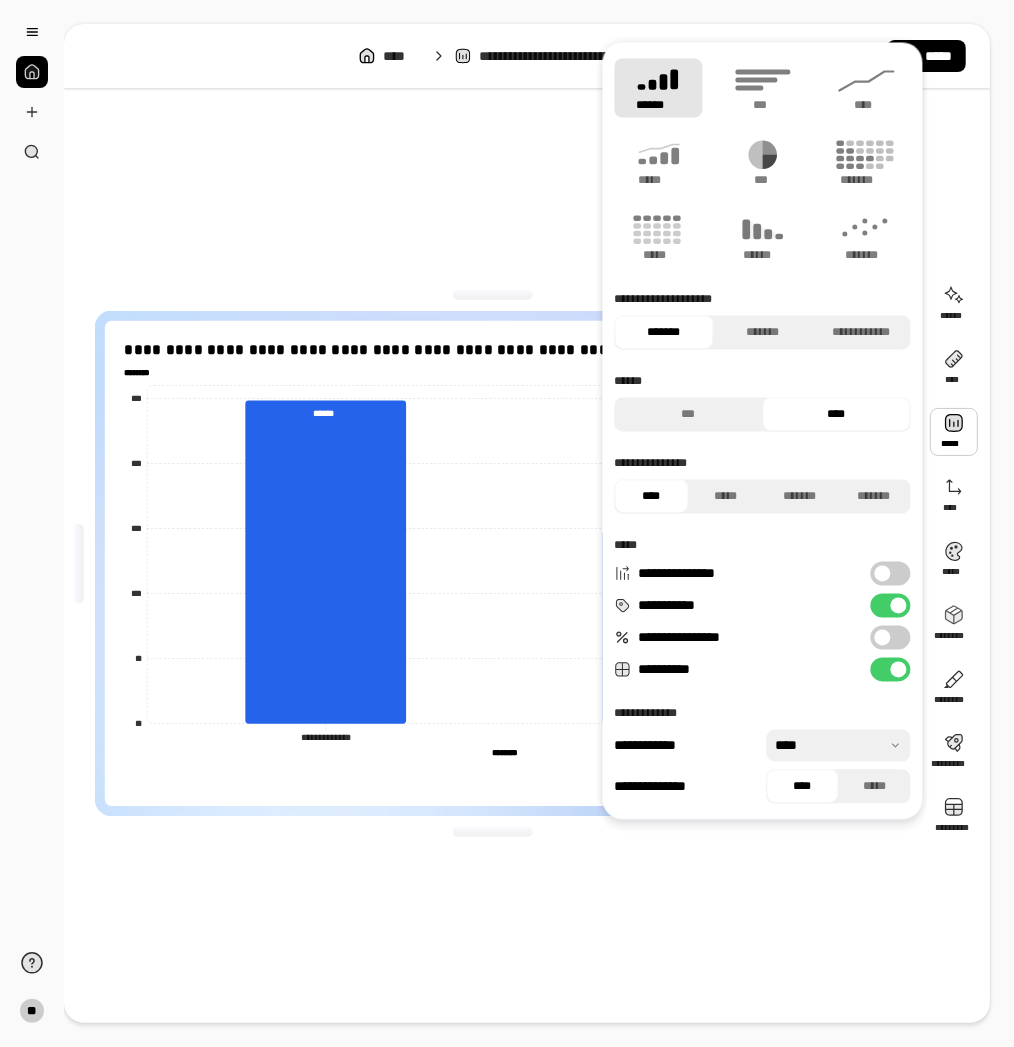 click at bounding box center (954, 432) 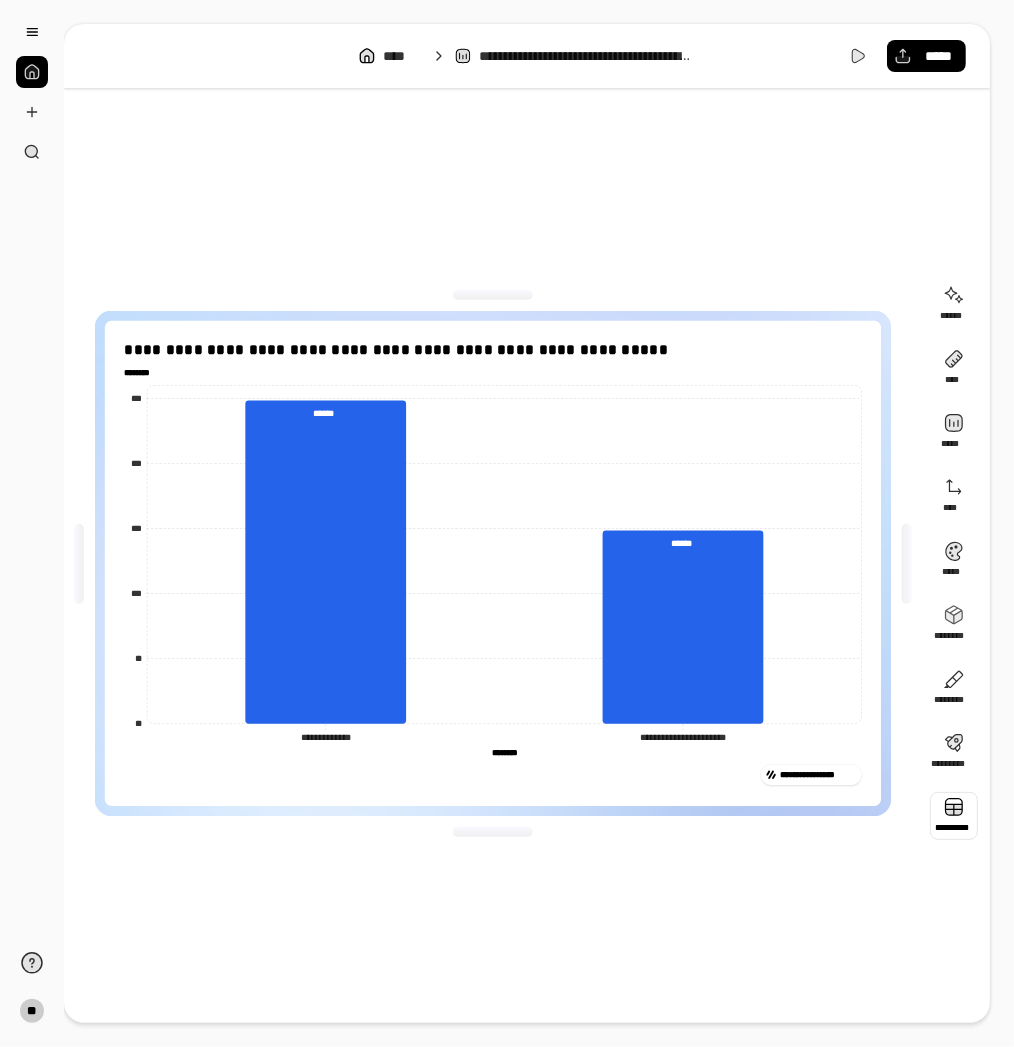 click at bounding box center [954, 816] 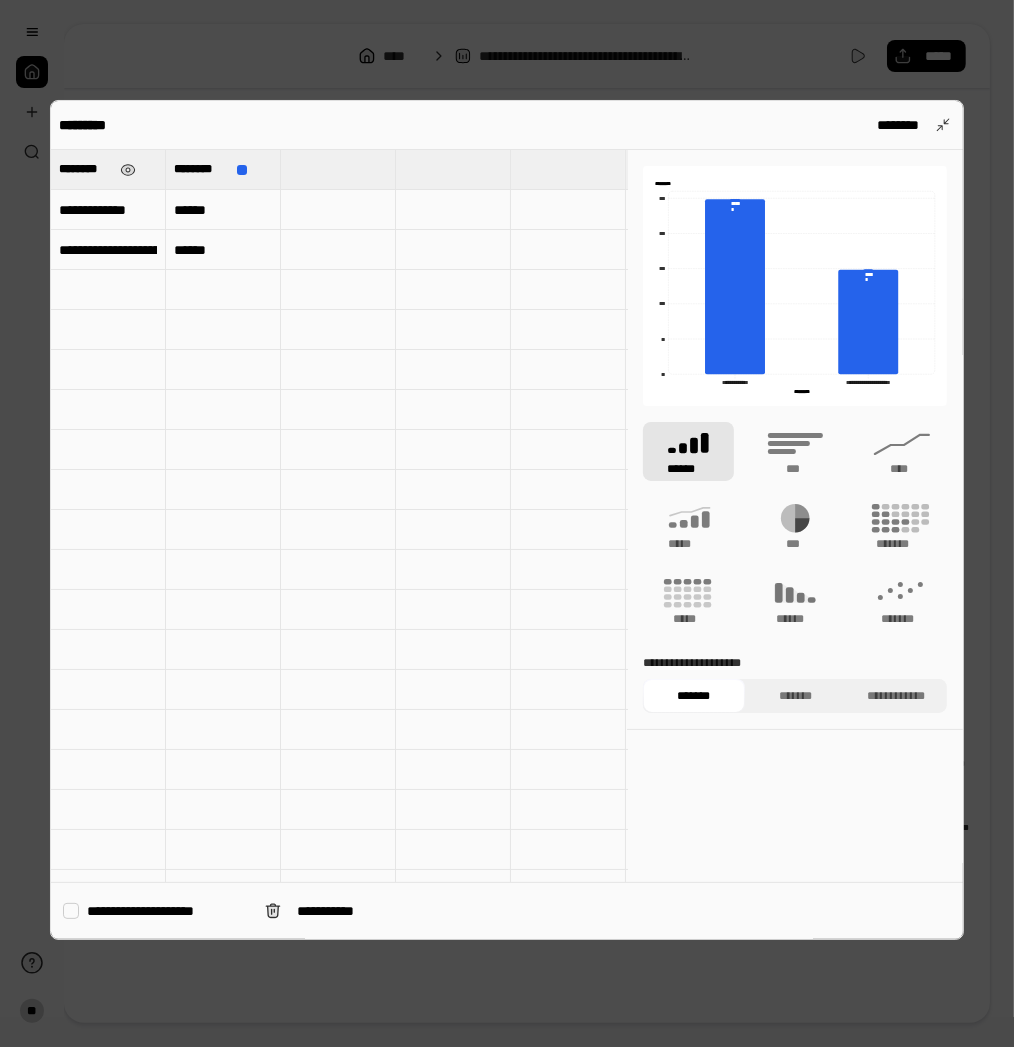 click on "********" at bounding box center (108, 169) 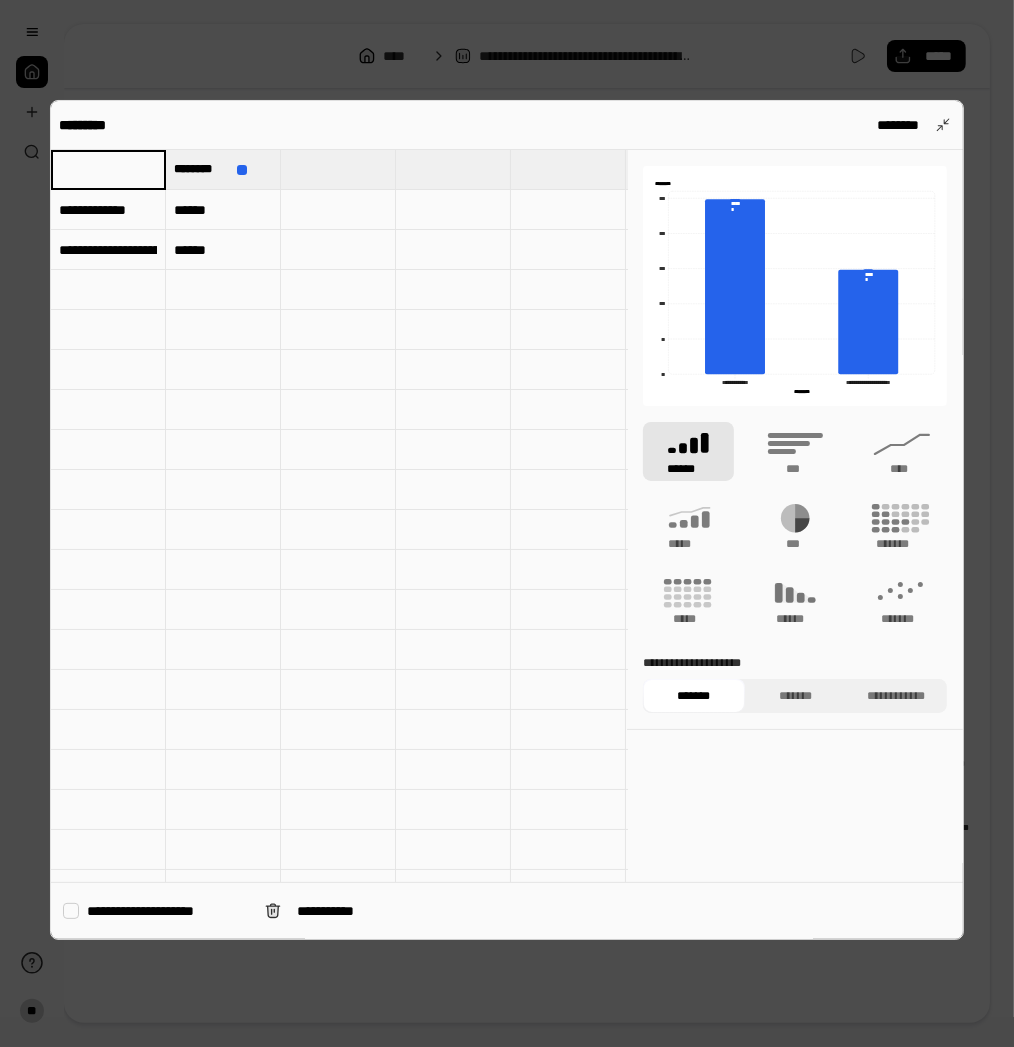 type 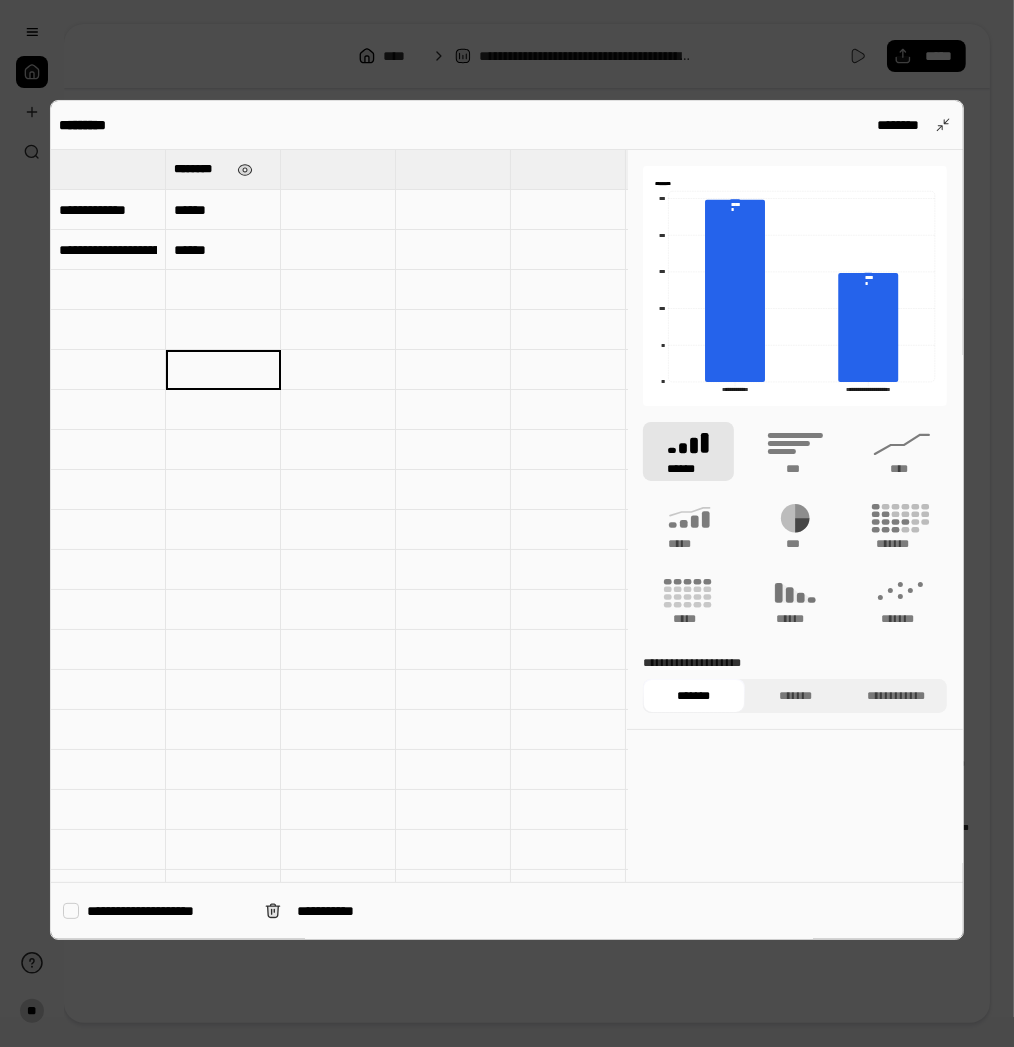 click on "********" at bounding box center (201, 169) 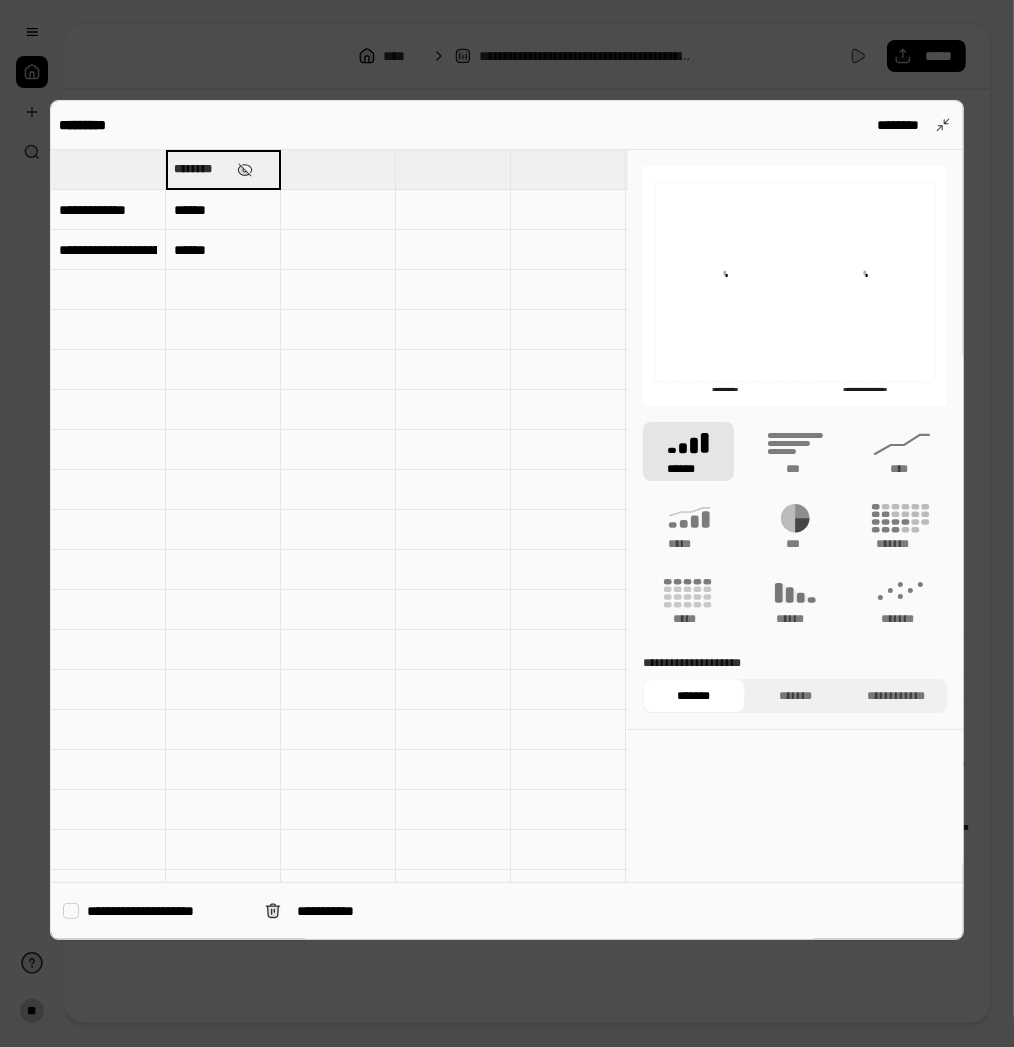 drag, startPoint x: 227, startPoint y: 168, endPoint x: 212, endPoint y: 161, distance: 16.552946 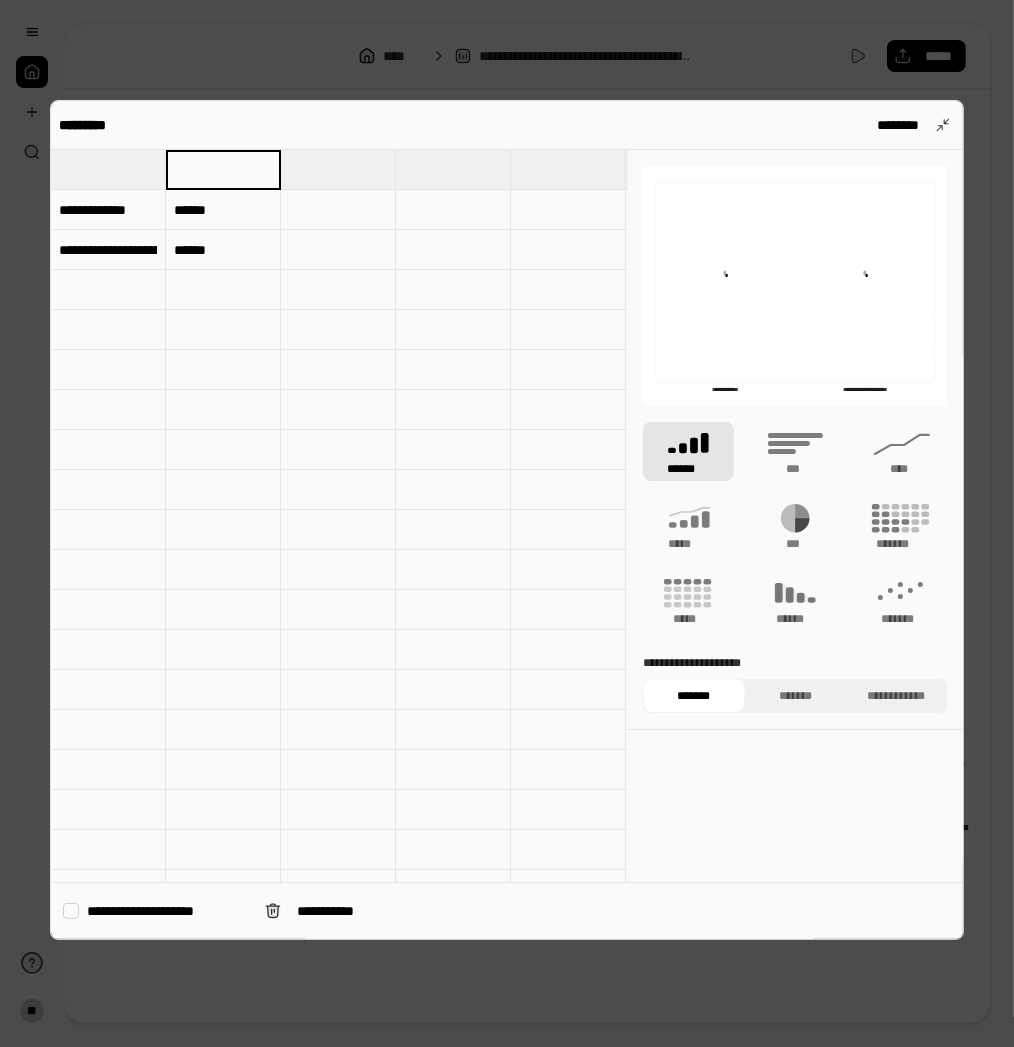type 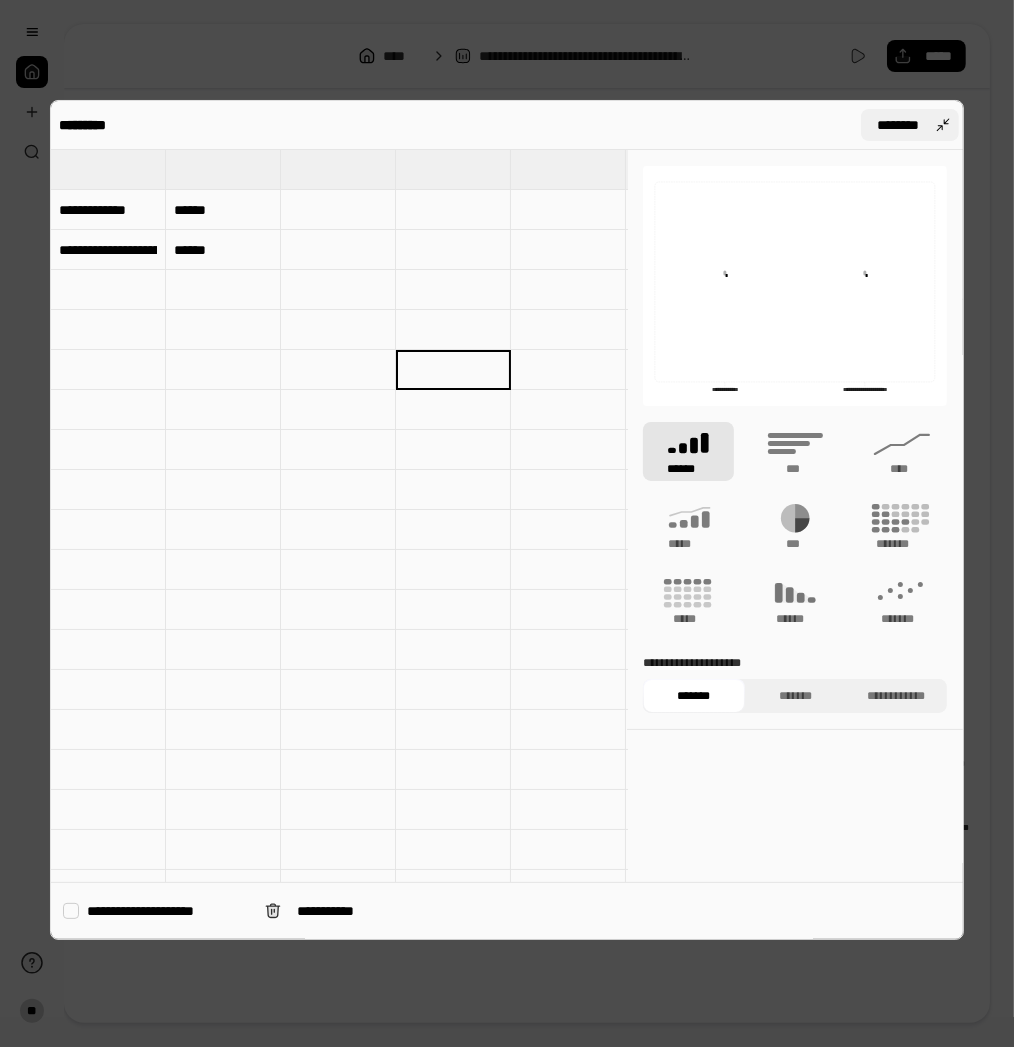 click on "********" at bounding box center (910, 125) 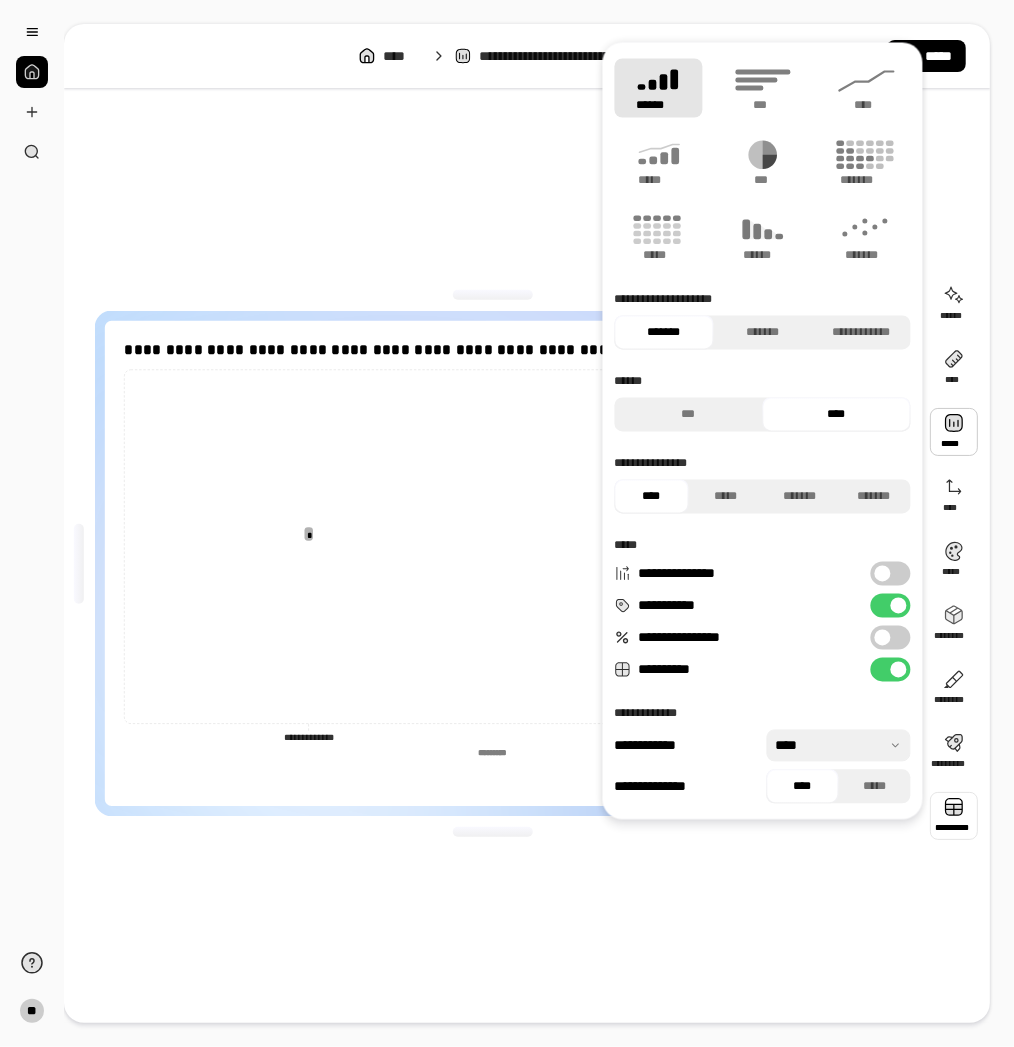 click at bounding box center (954, 816) 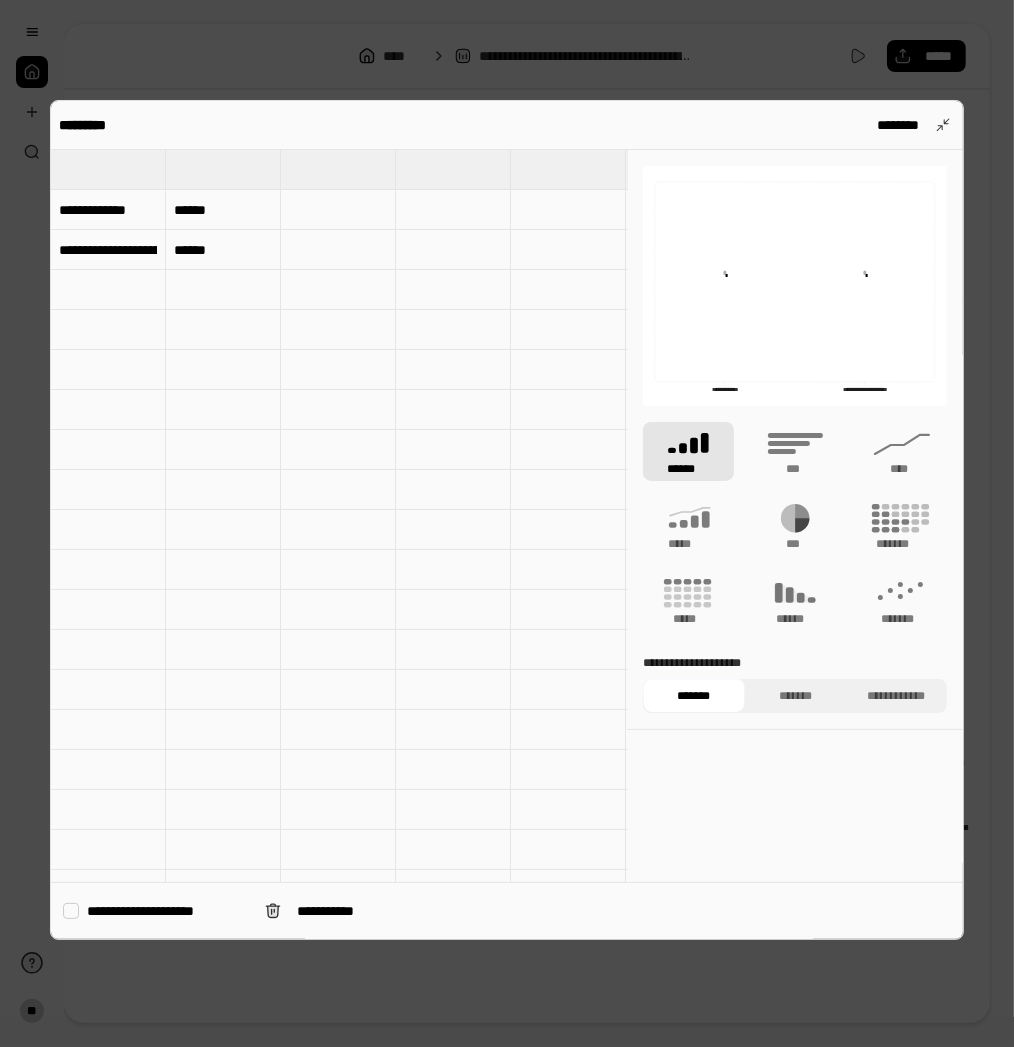click at bounding box center (223, 169) 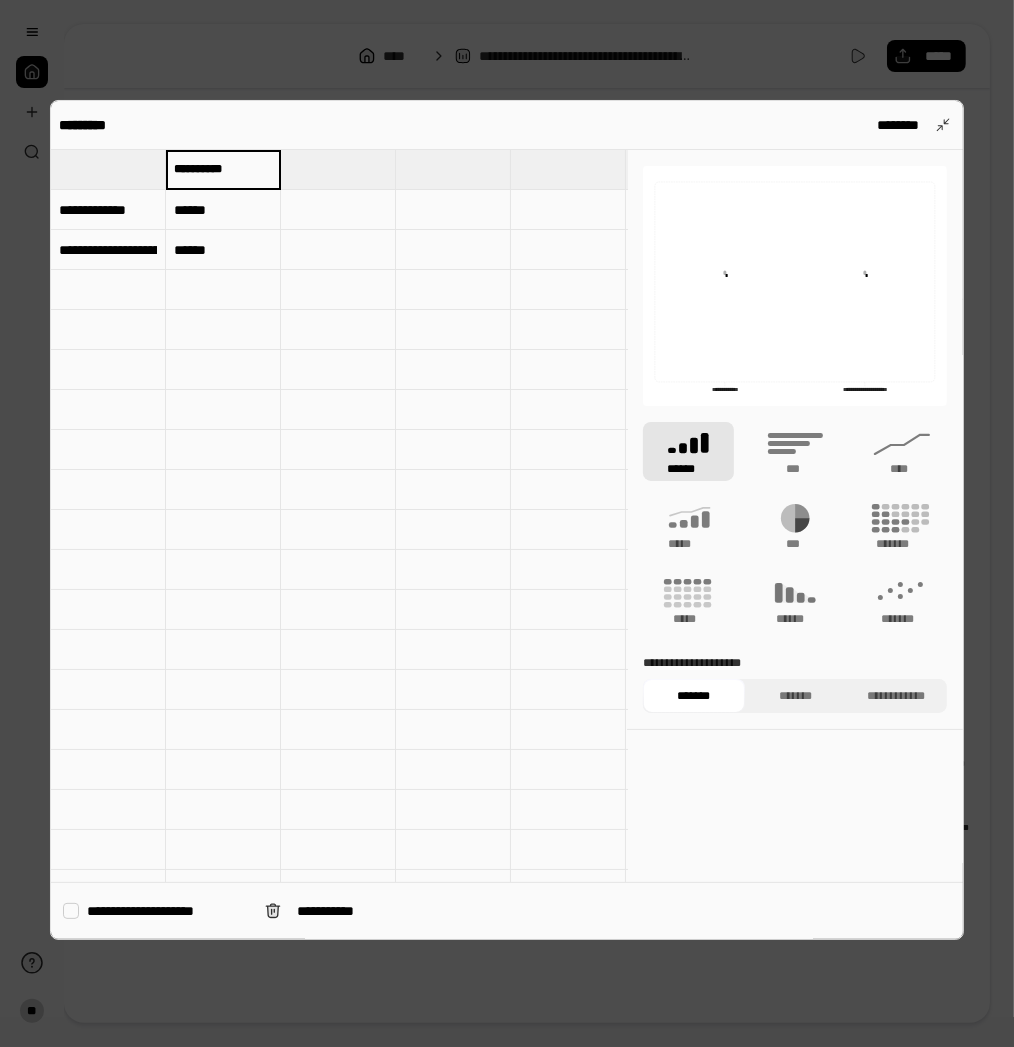 type on "**********" 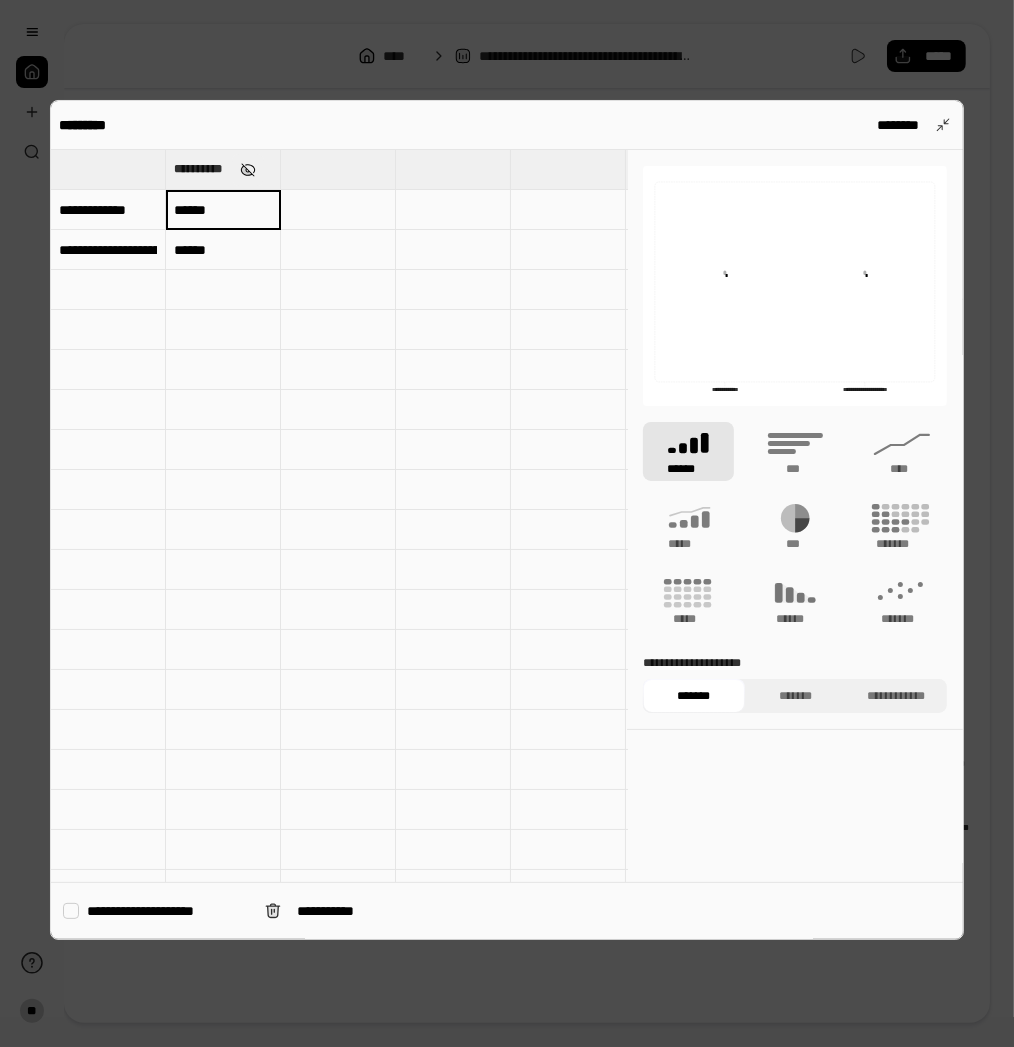 click at bounding box center (248, 170) 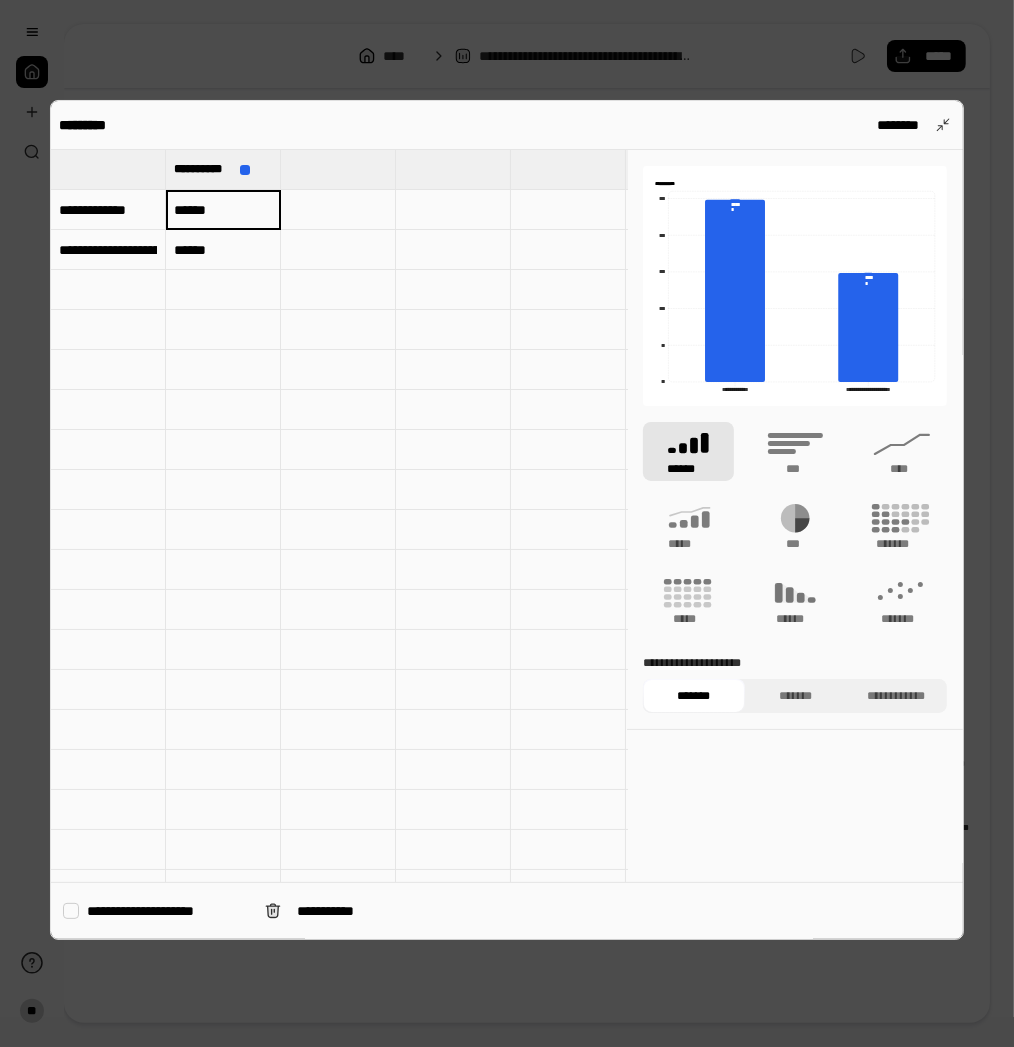 click at bounding box center (108, 169) 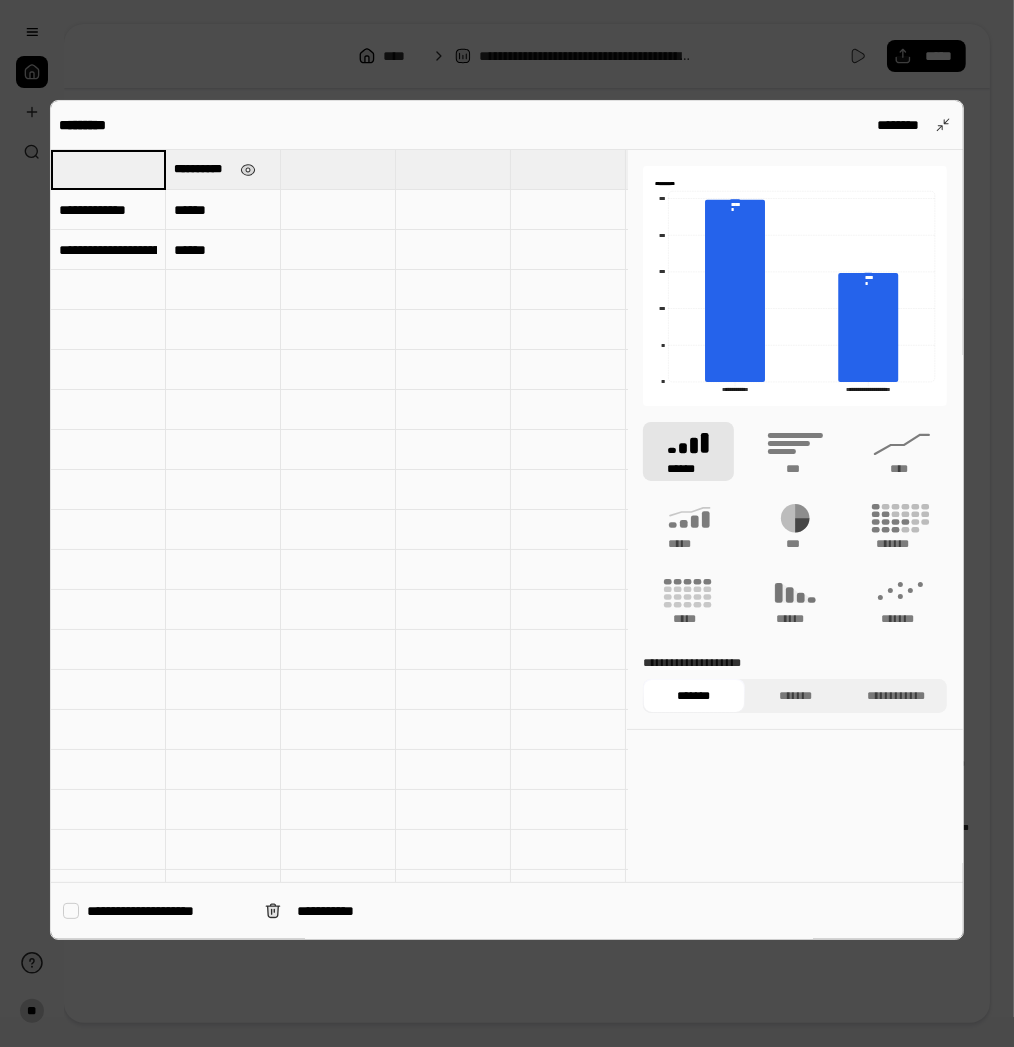 click on "**********" at bounding box center [203, 169] 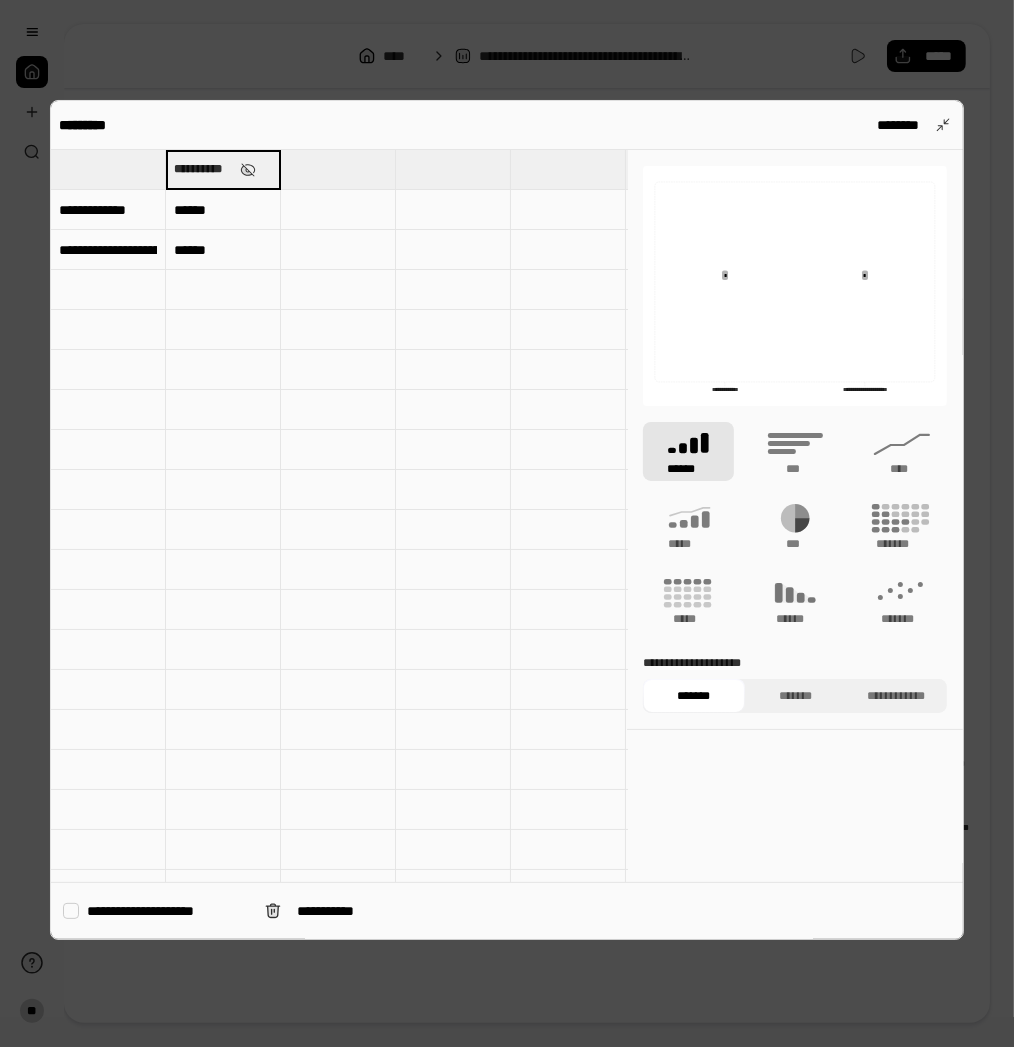 drag, startPoint x: 233, startPoint y: 168, endPoint x: 206, endPoint y: 168, distance: 27 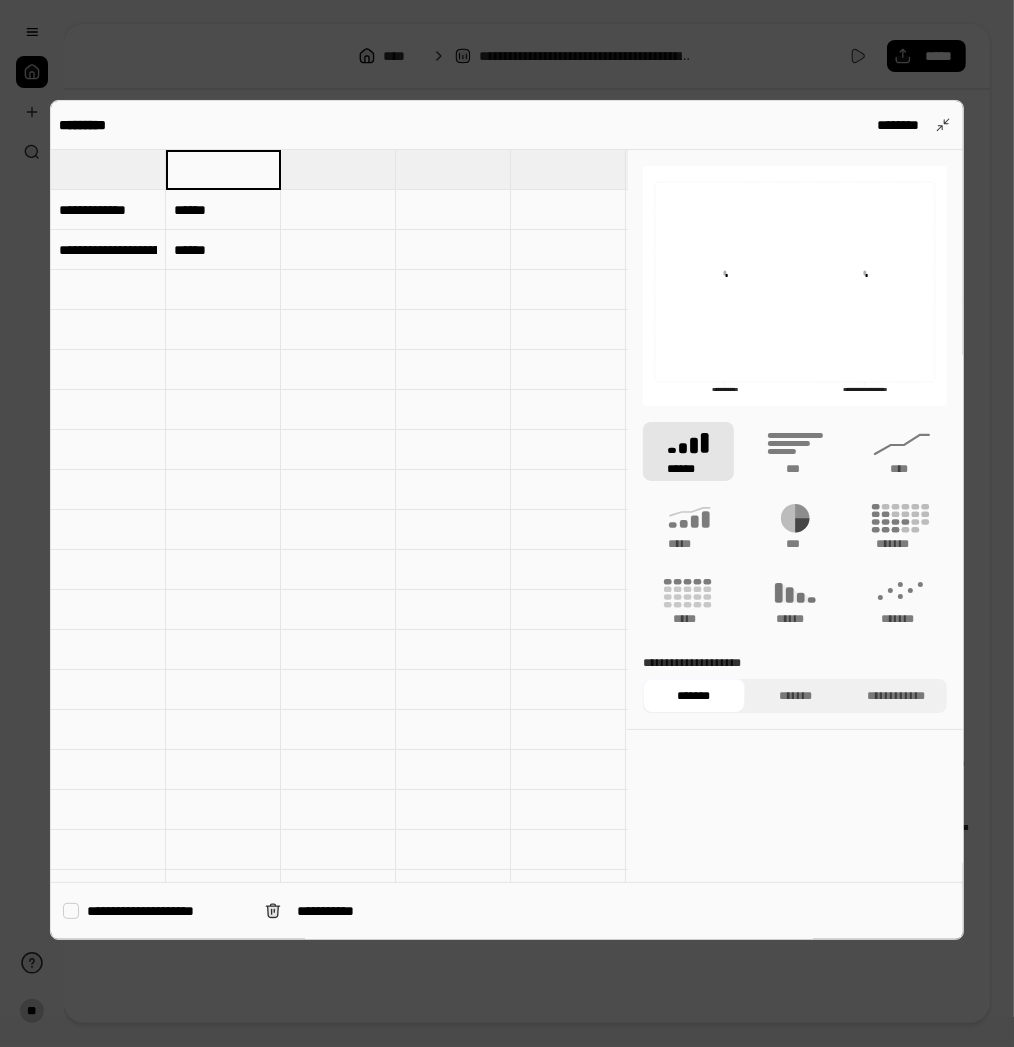drag, startPoint x: 476, startPoint y: 412, endPoint x: 281, endPoint y: 238, distance: 261.3446 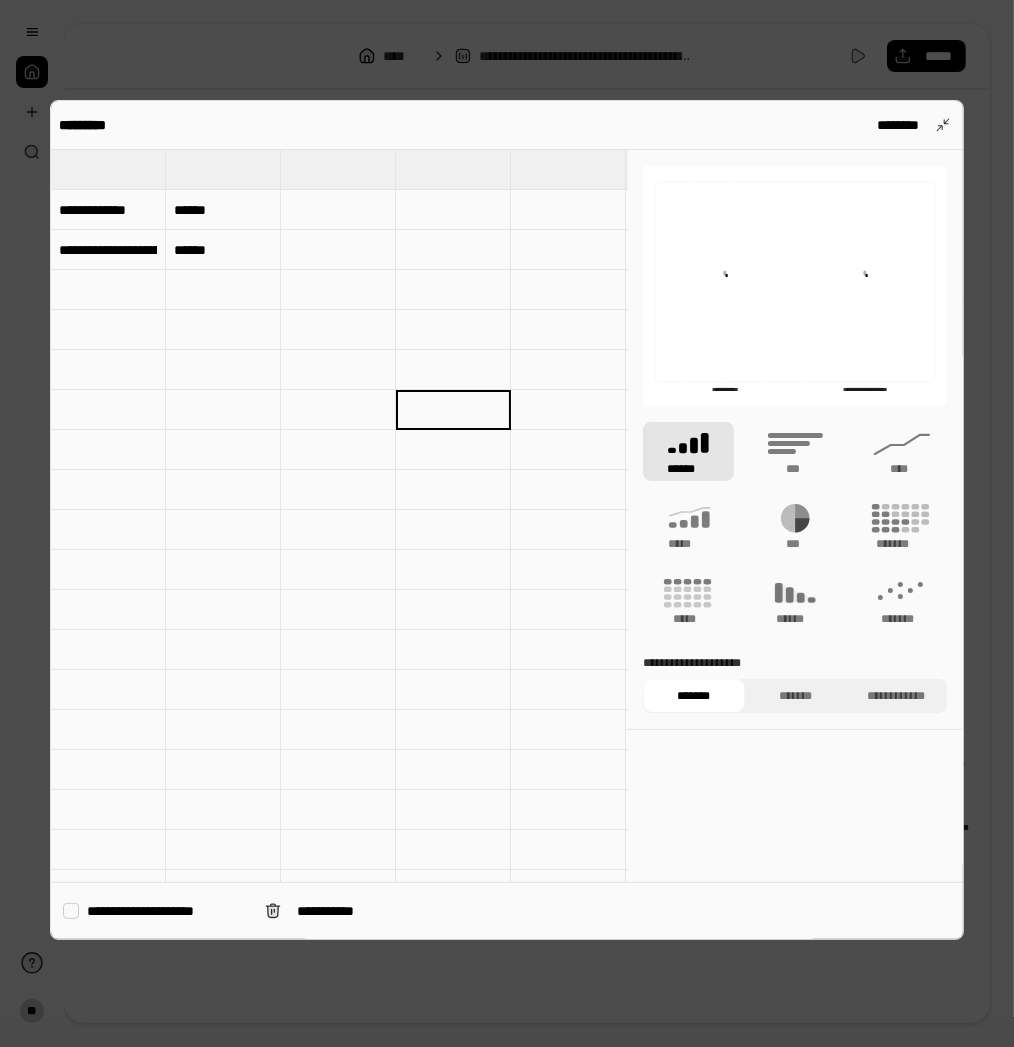 click at bounding box center (223, 169) 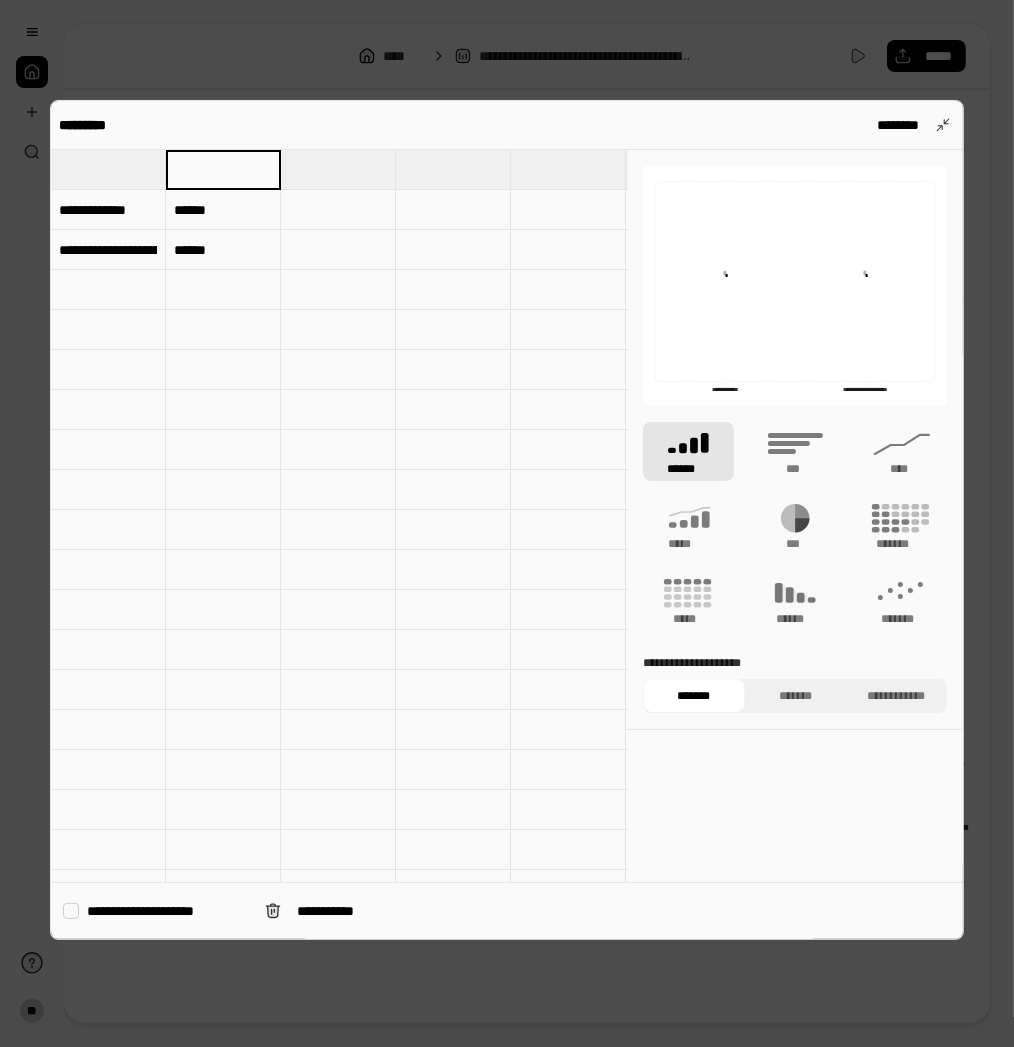 click at bounding box center [223, 169] 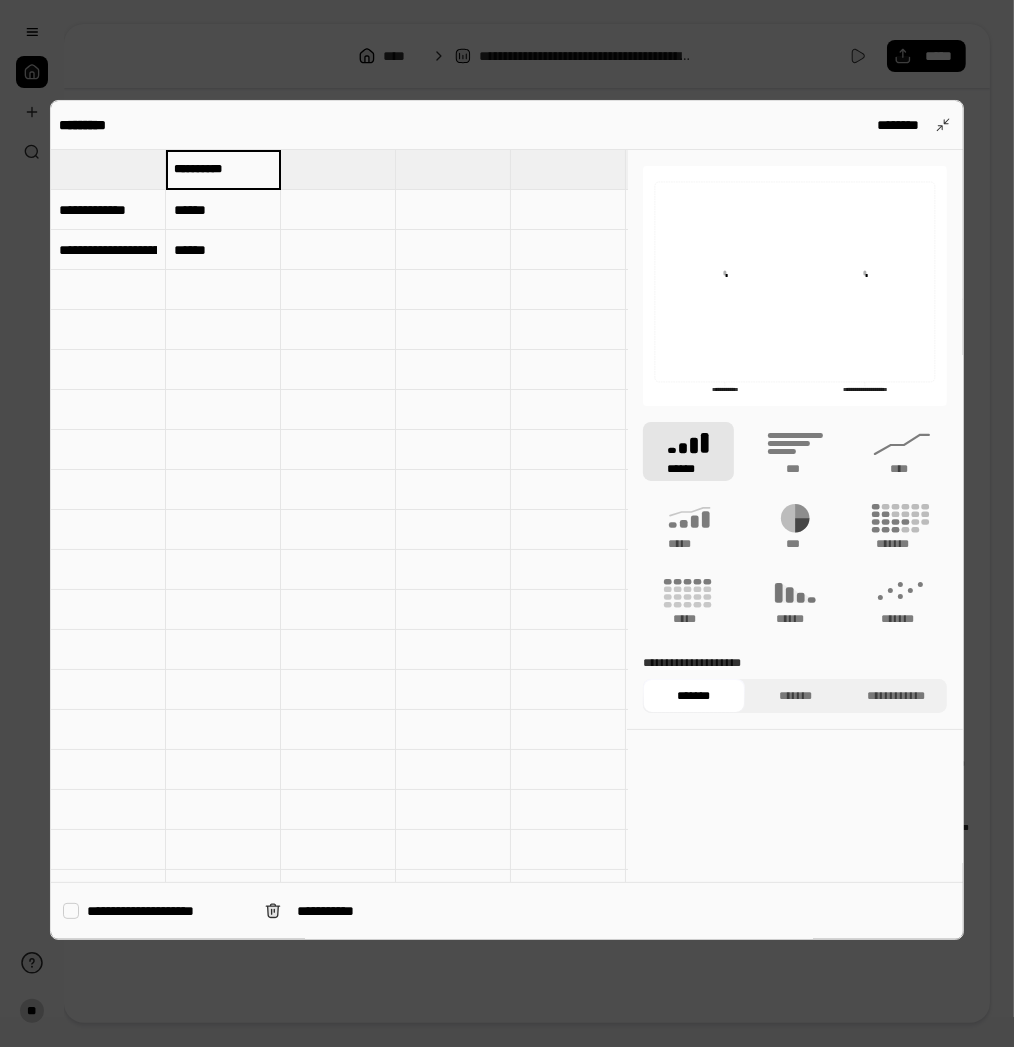 type on "**********" 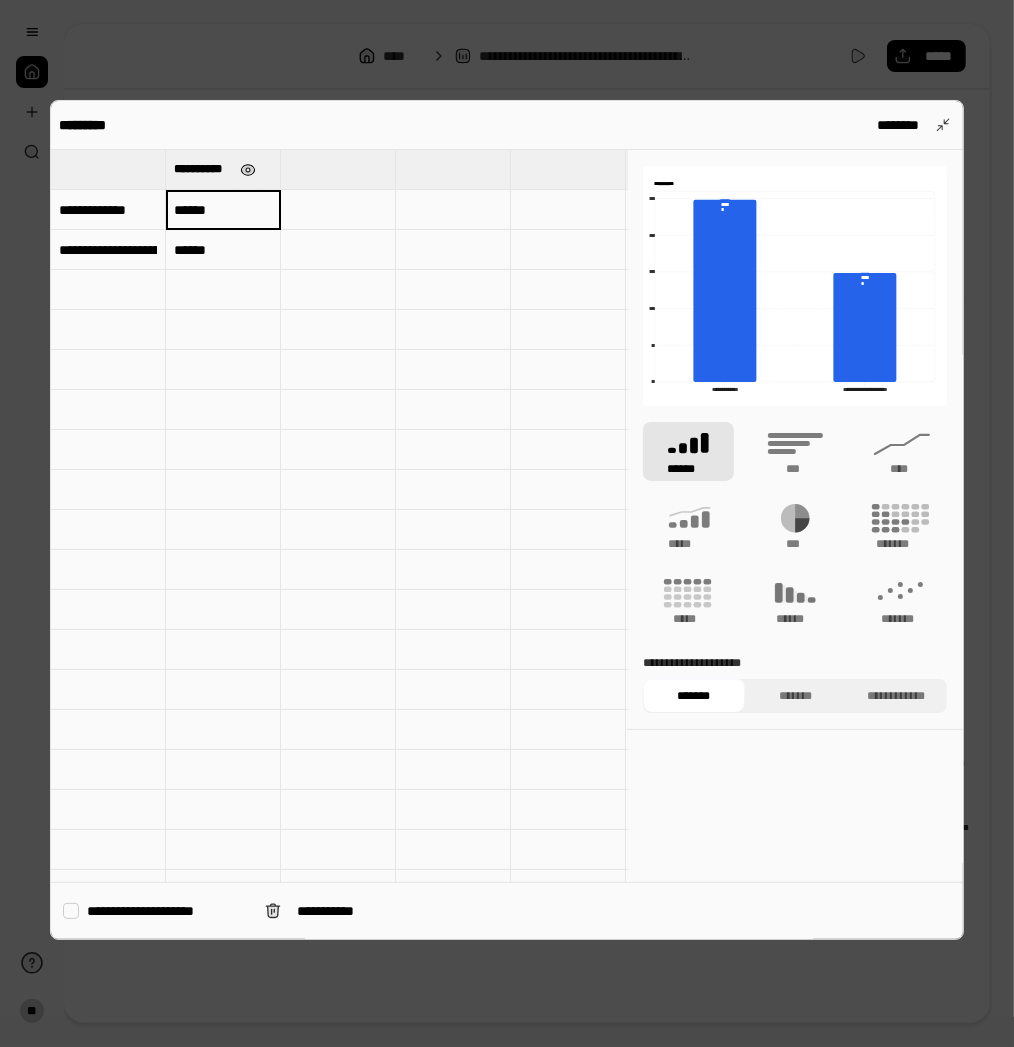 click at bounding box center [248, 170] 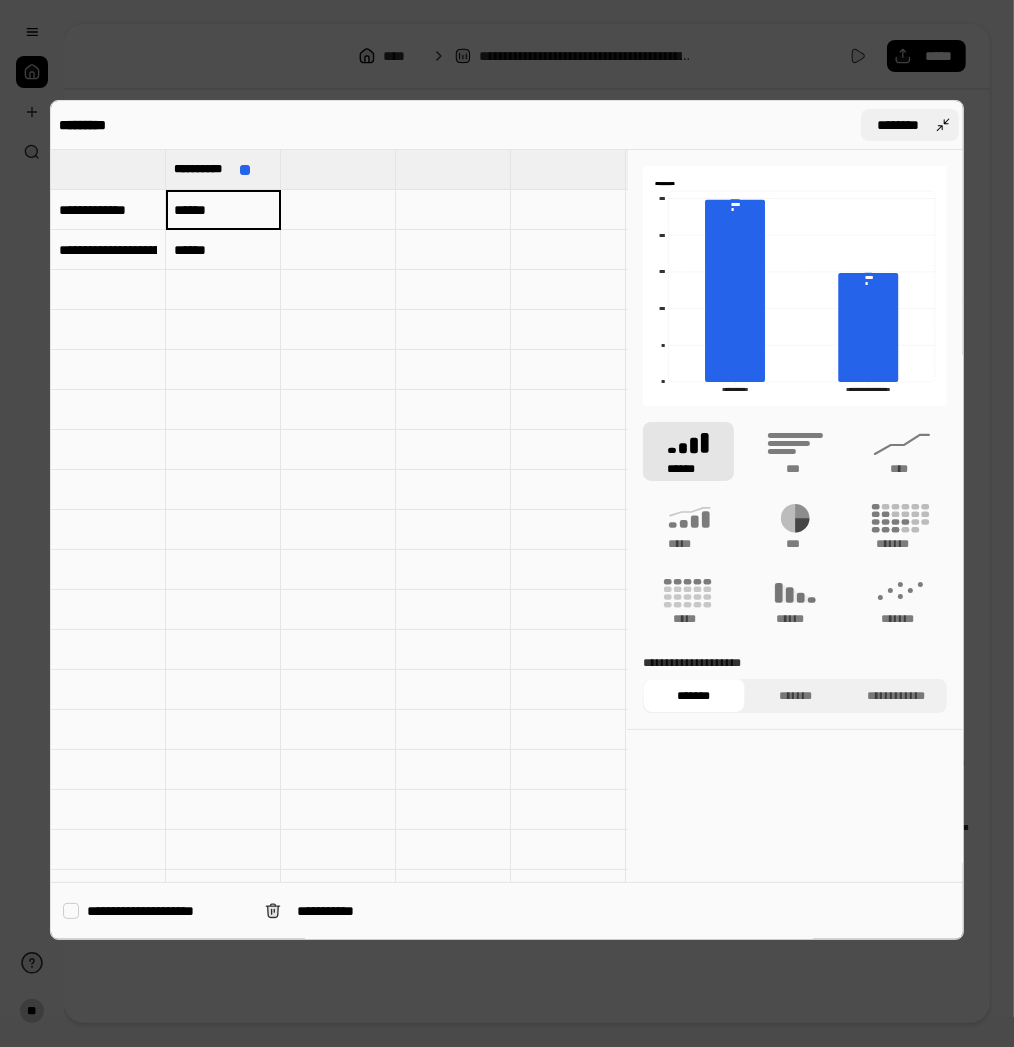 click on "********" at bounding box center [910, 125] 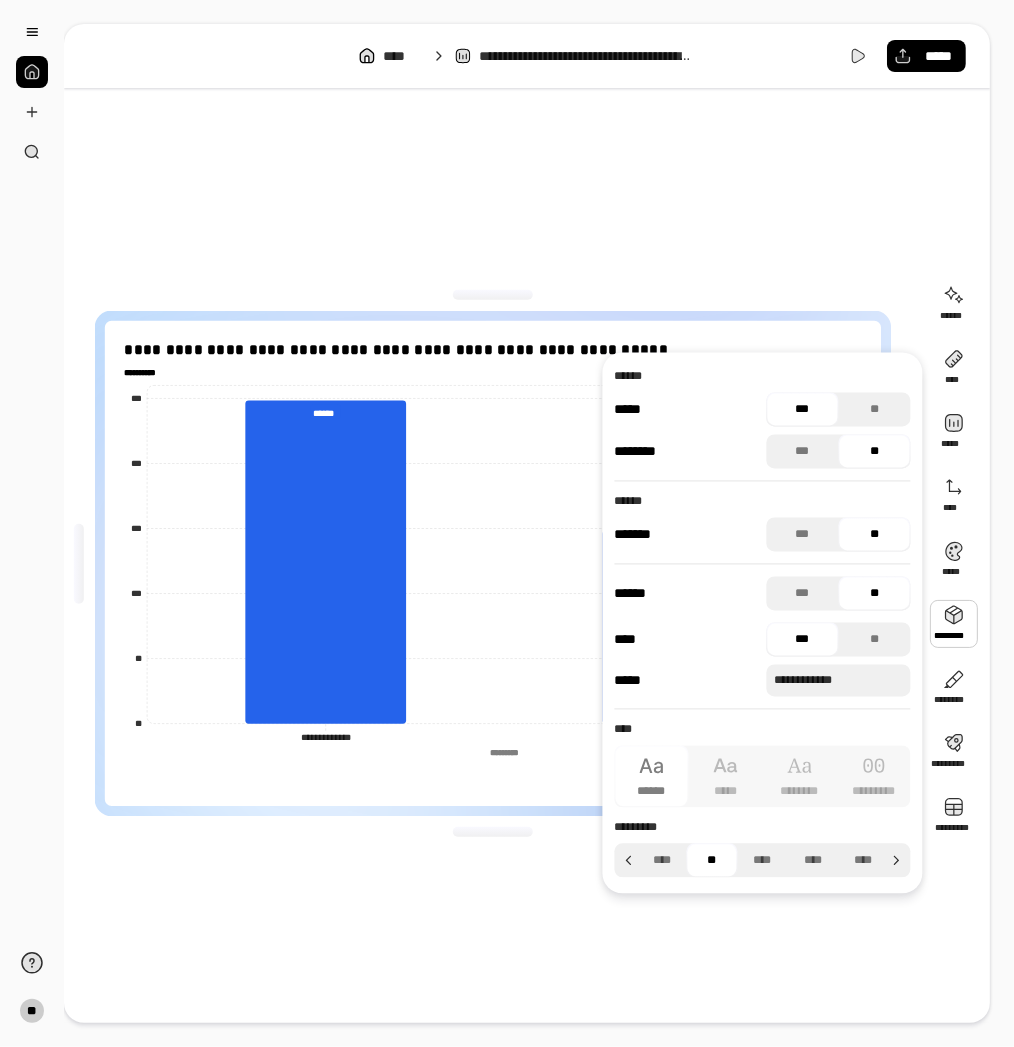 click on "***" at bounding box center [803, 410] 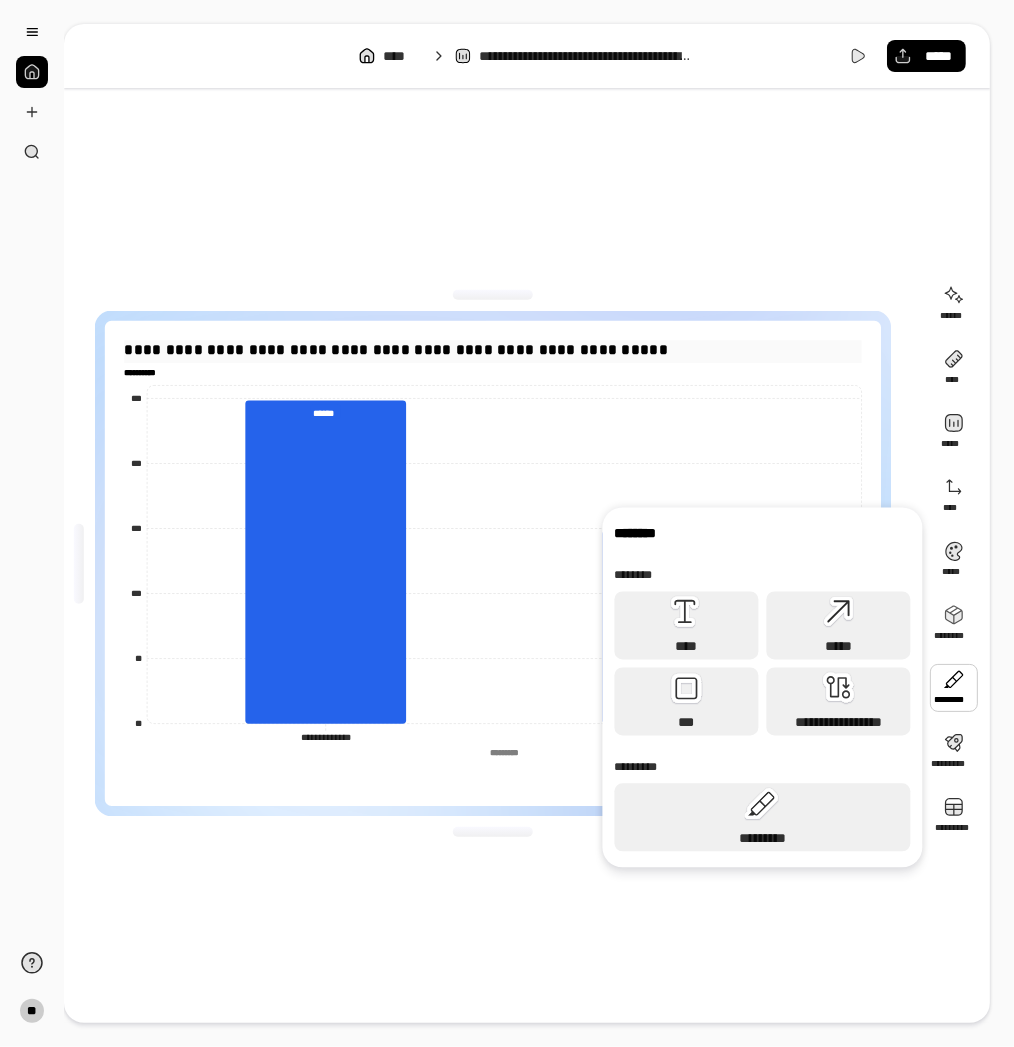 click on "**********" at bounding box center [492, 349] 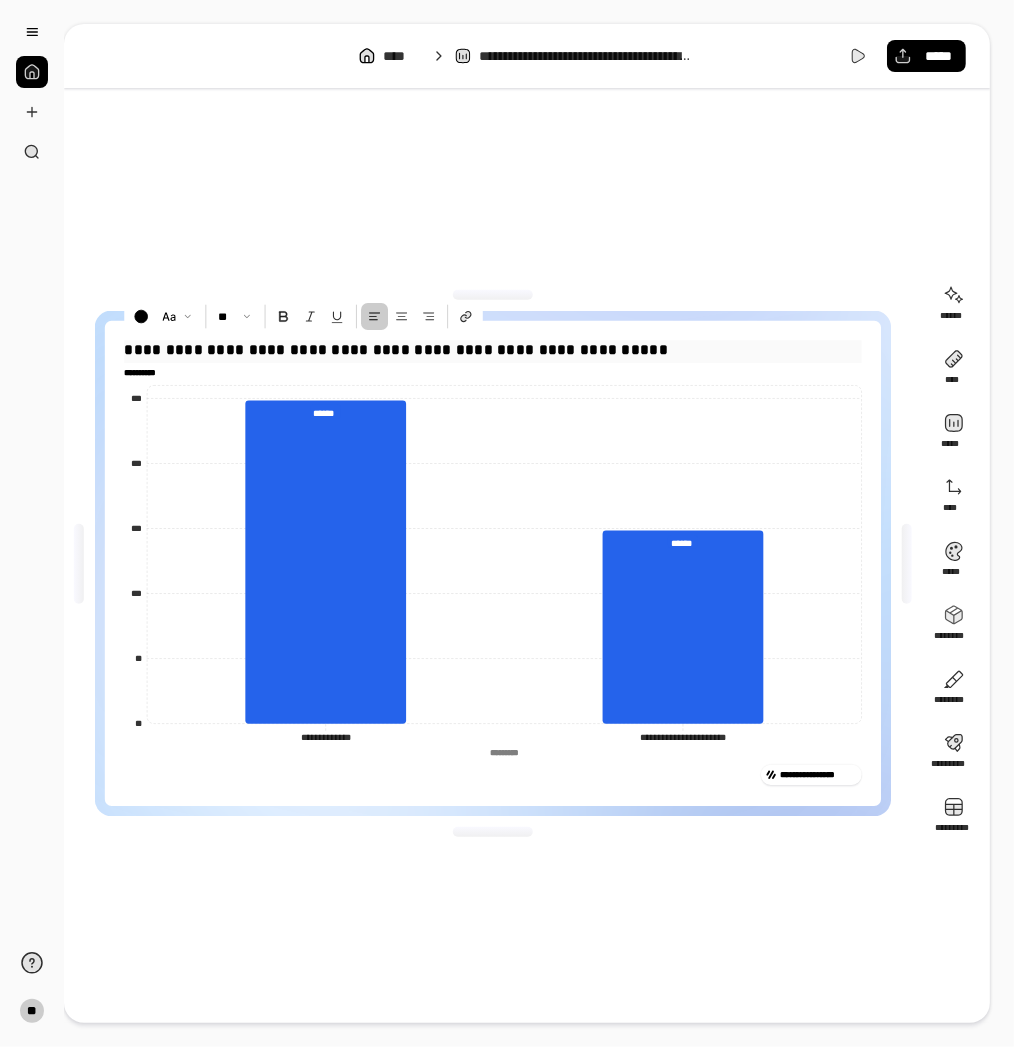 click on "**********" at bounding box center (492, 349) 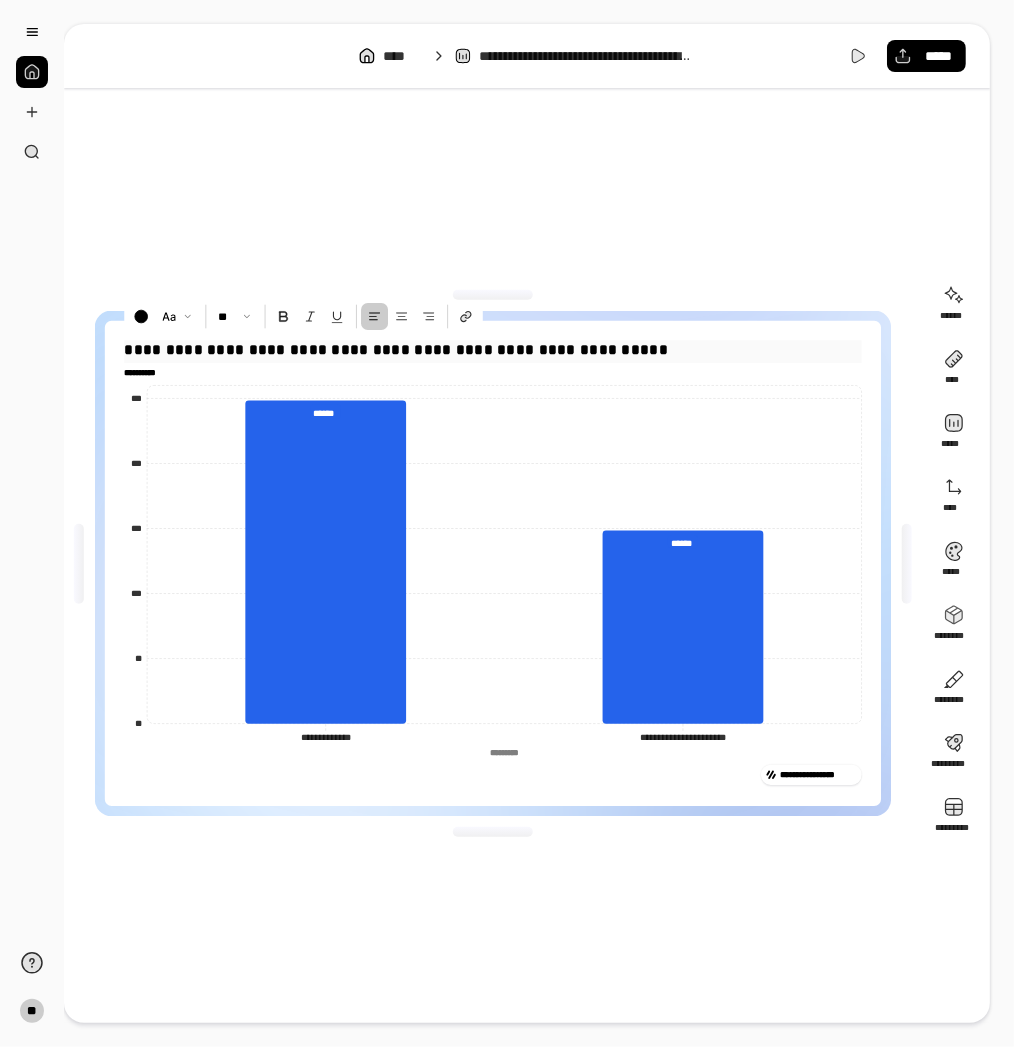 drag, startPoint x: 606, startPoint y: 350, endPoint x: 126, endPoint y: 353, distance: 480.00937 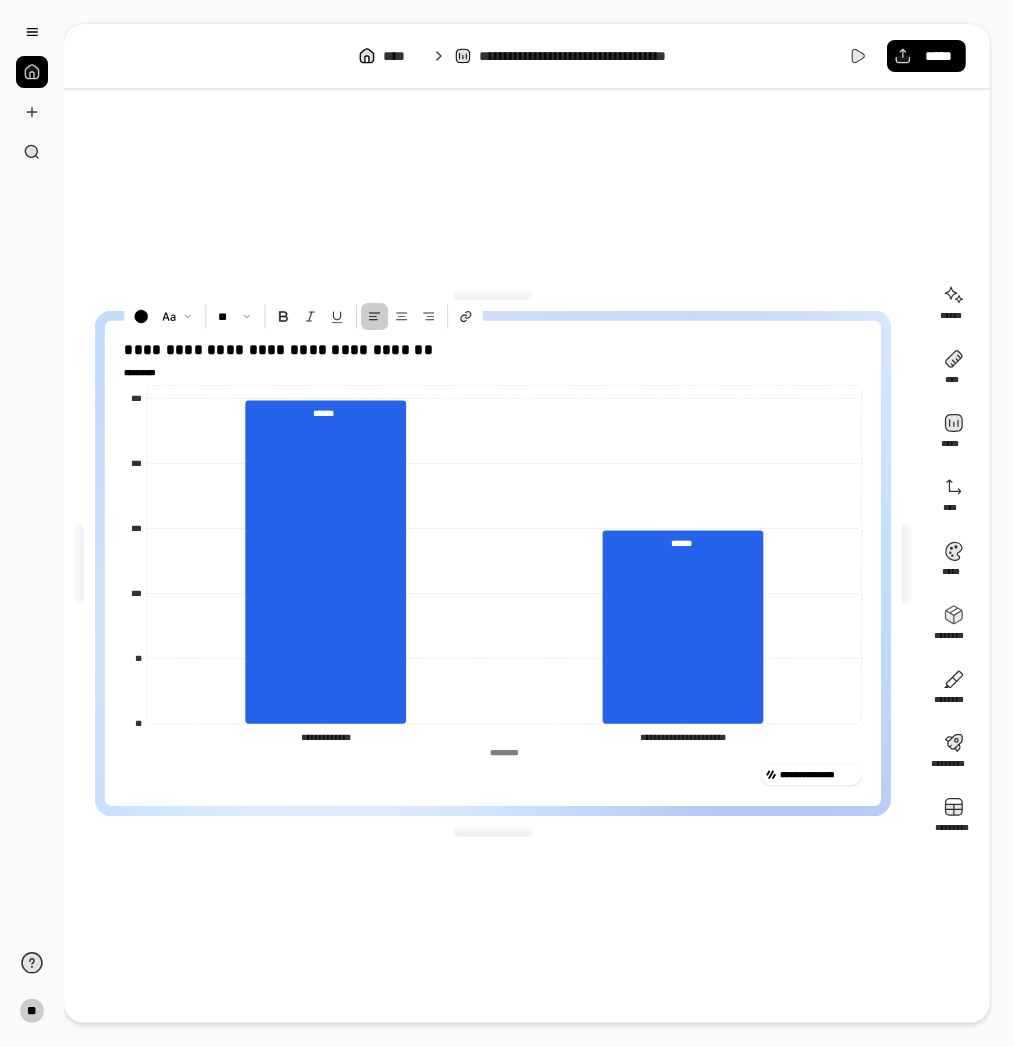 click on "**********" at bounding box center [493, 563] 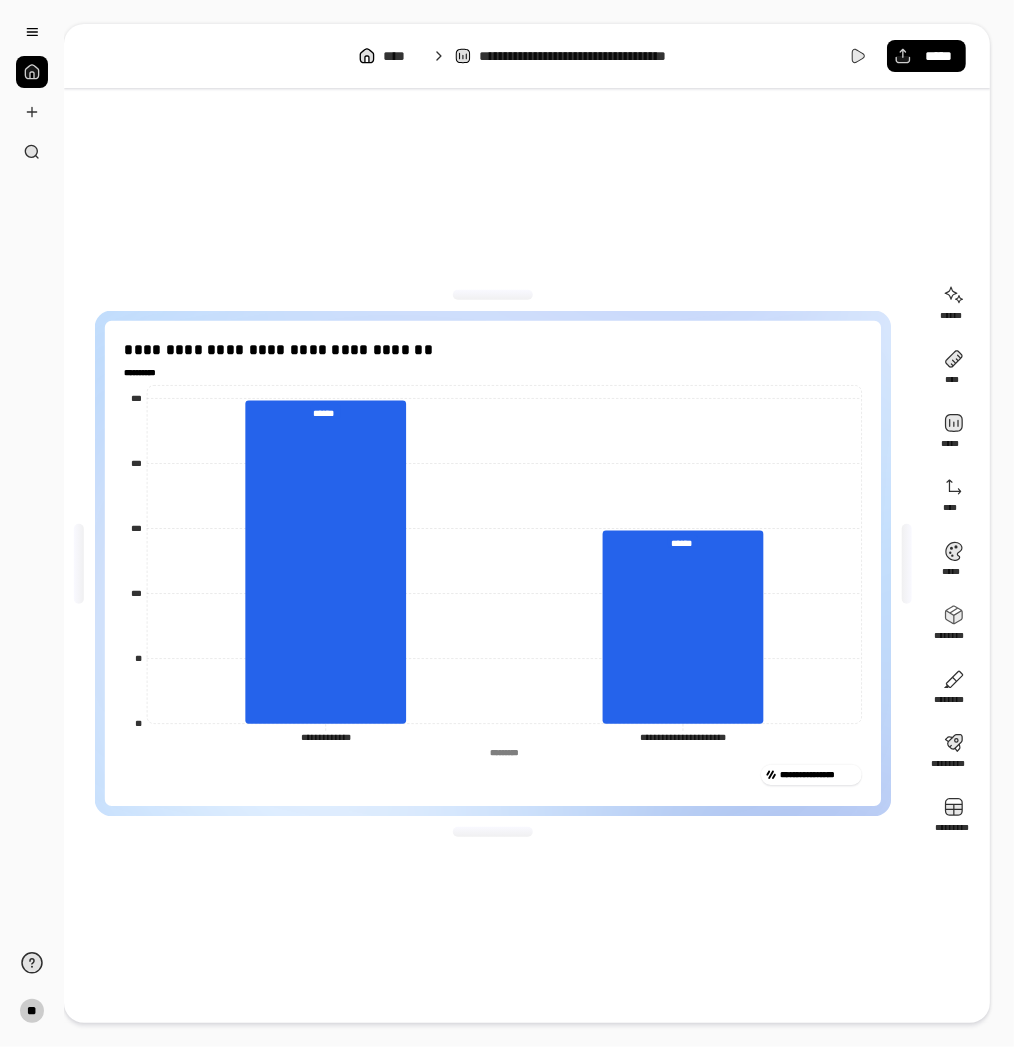 click on "*********" 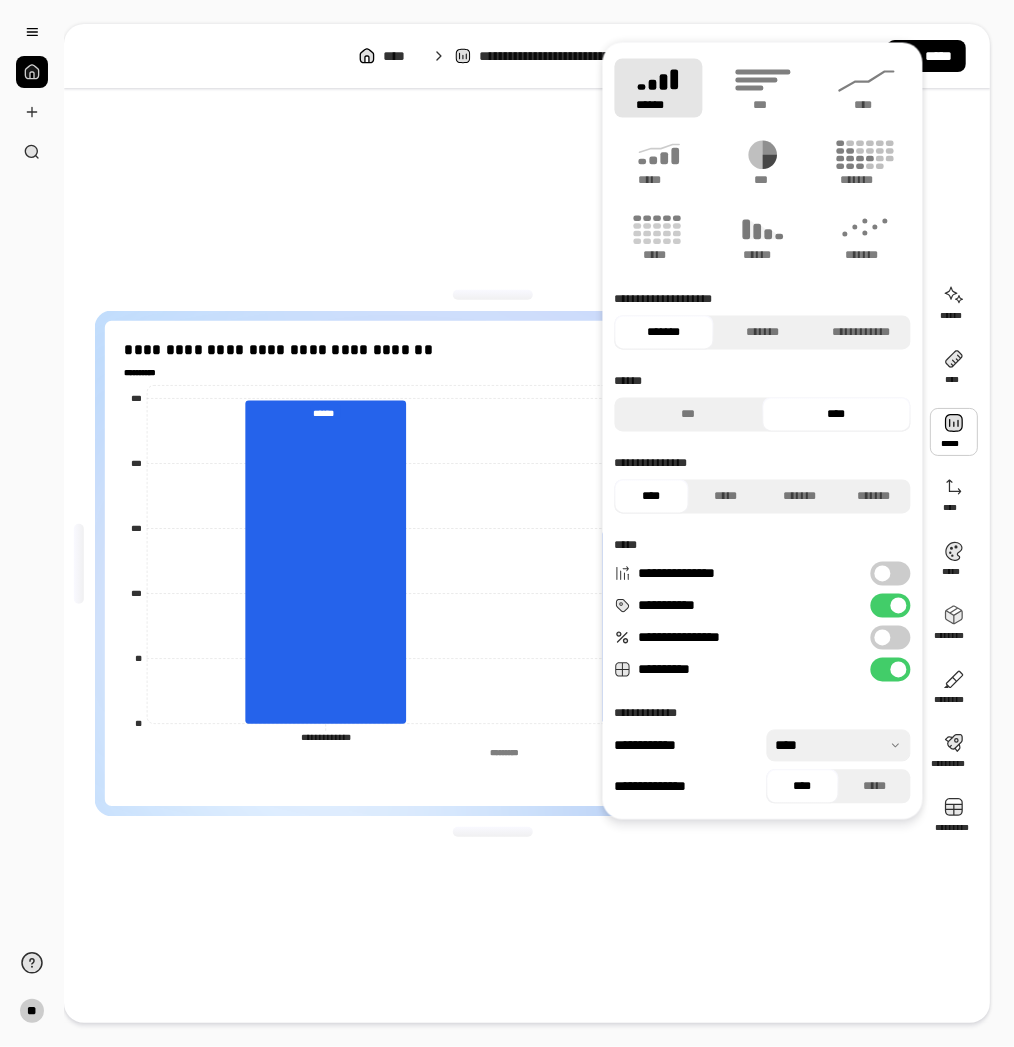 click at bounding box center [954, 432] 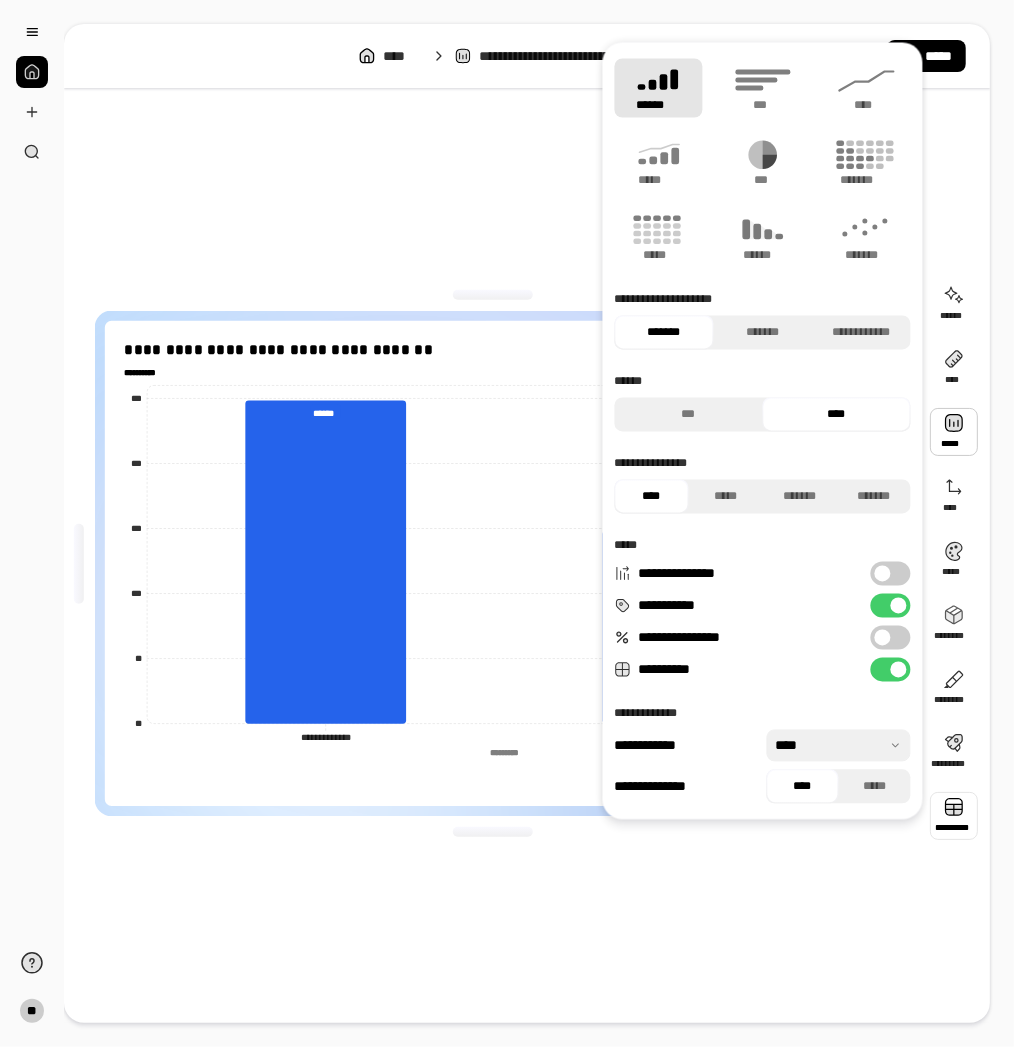 click at bounding box center [954, 816] 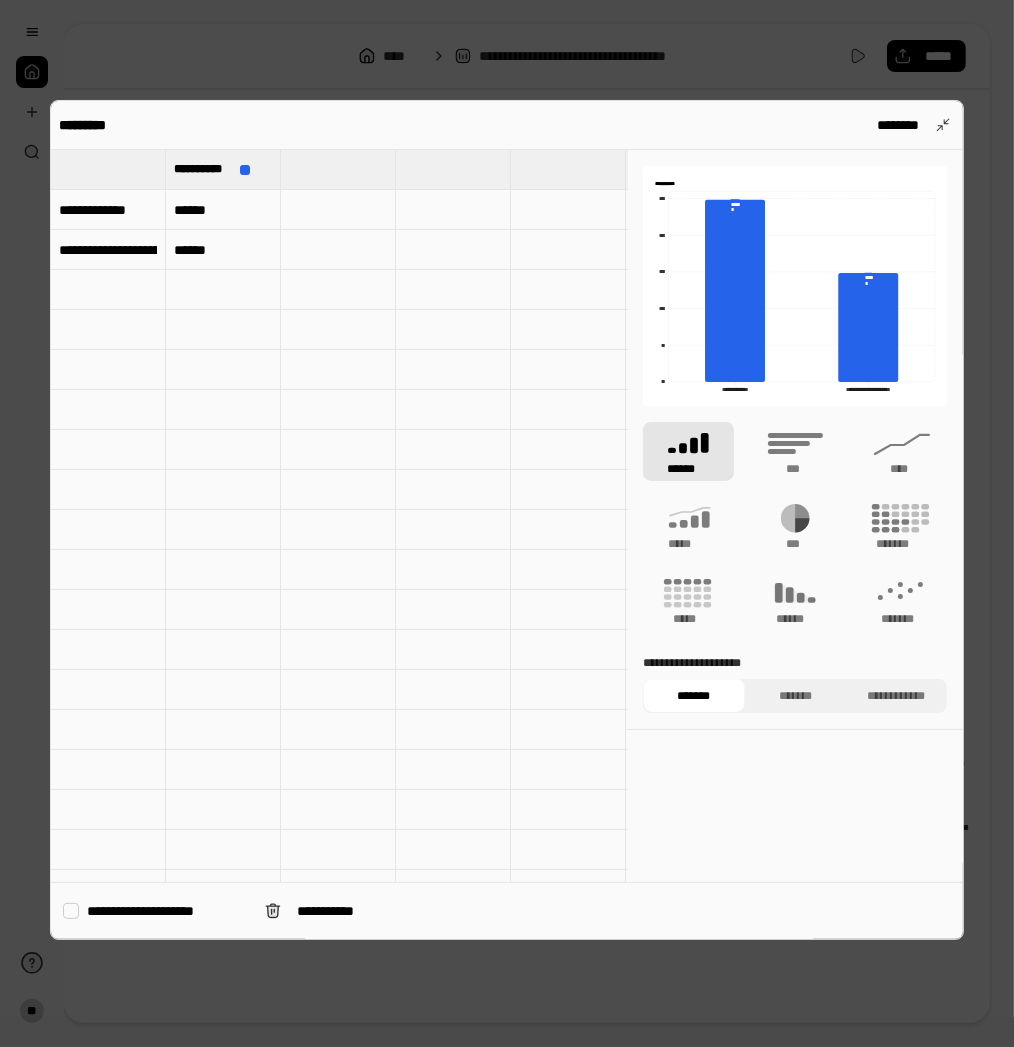 click at bounding box center [108, 169] 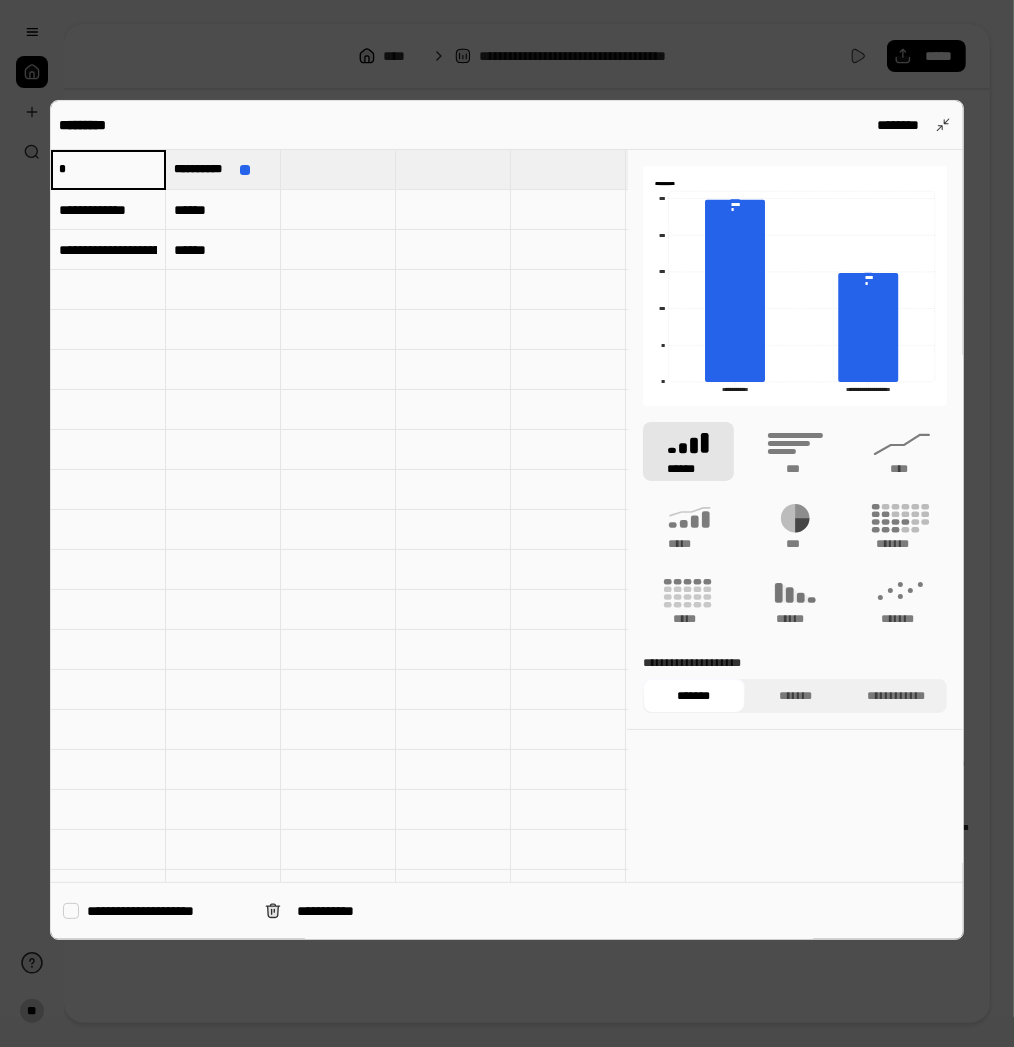 type 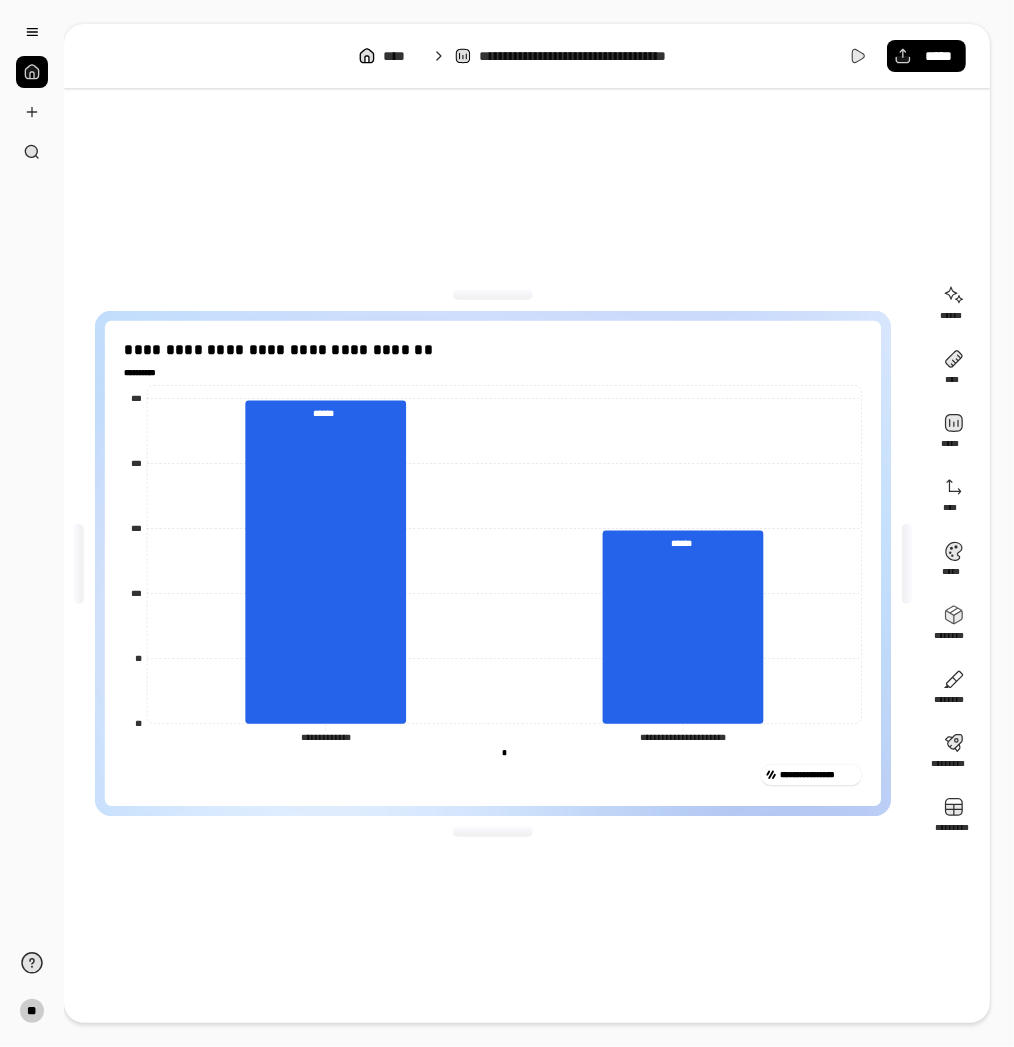 click on "**********" 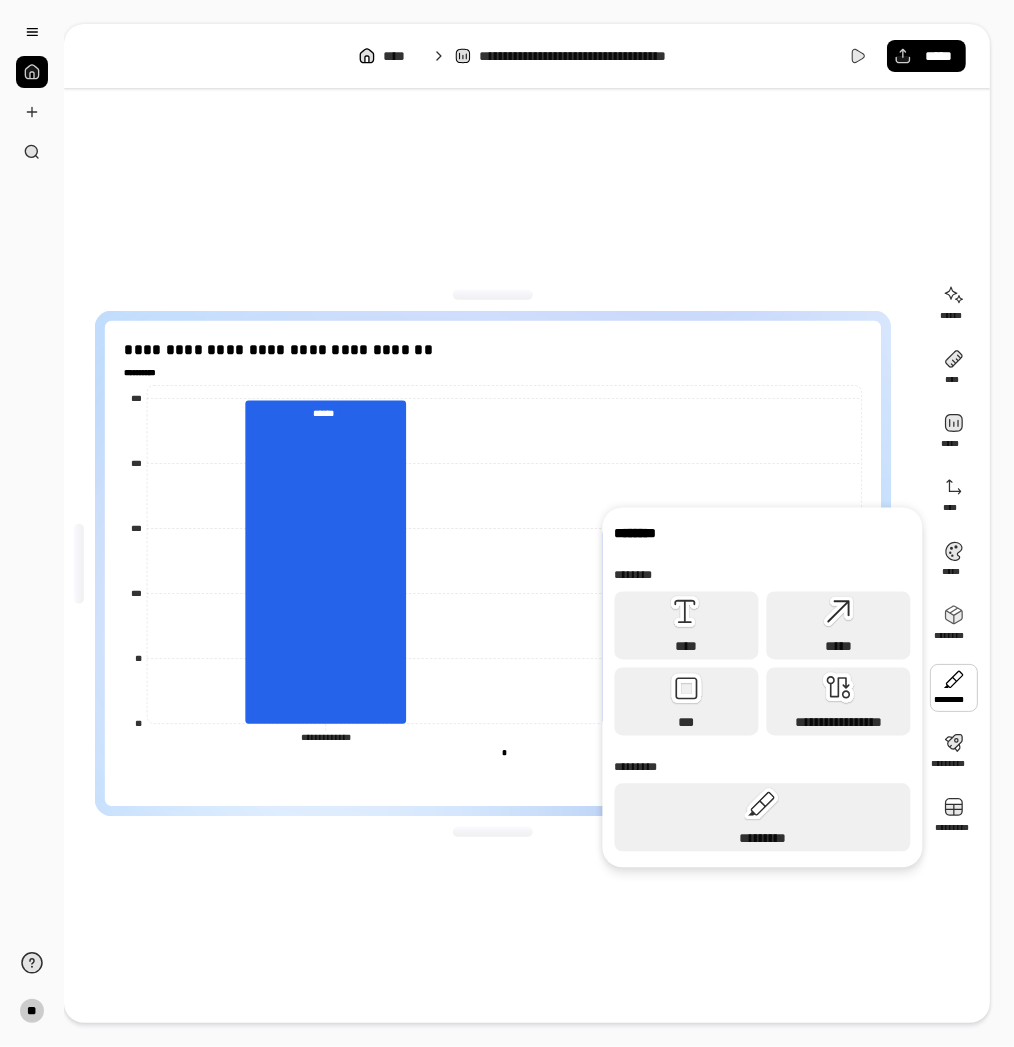 click on "**********" at bounding box center (493, 563) 